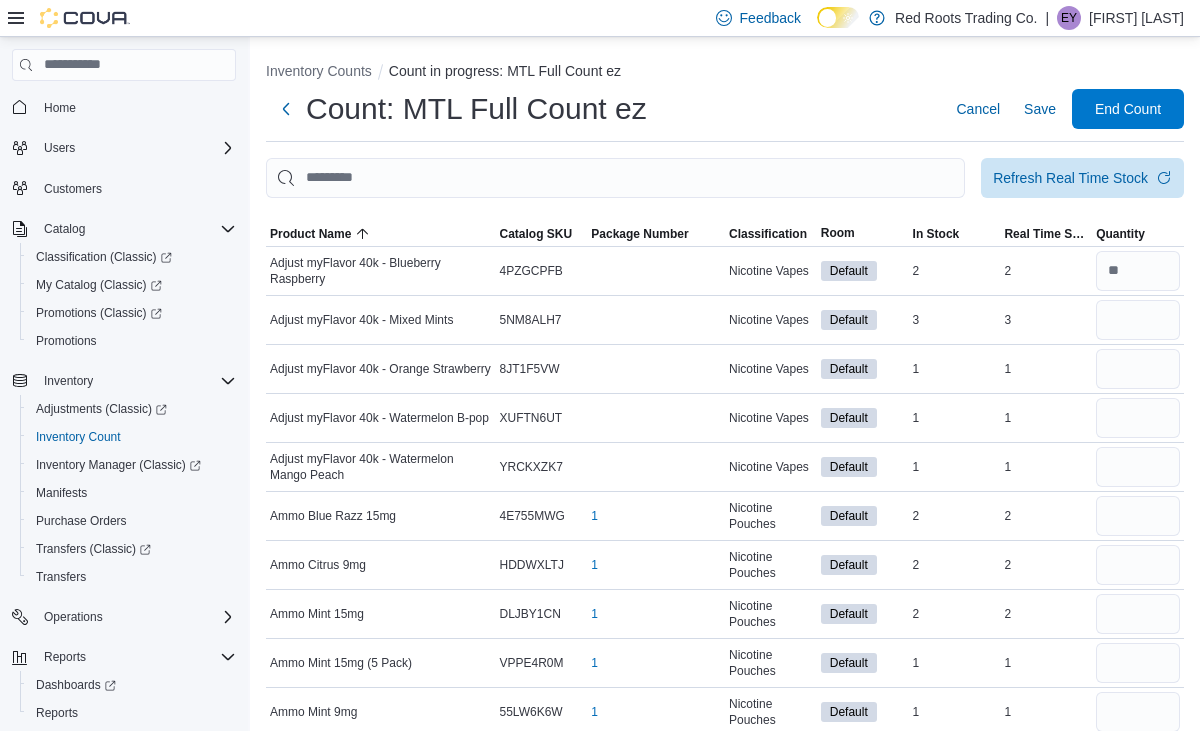scroll, scrollTop: 0, scrollLeft: 0, axis: both 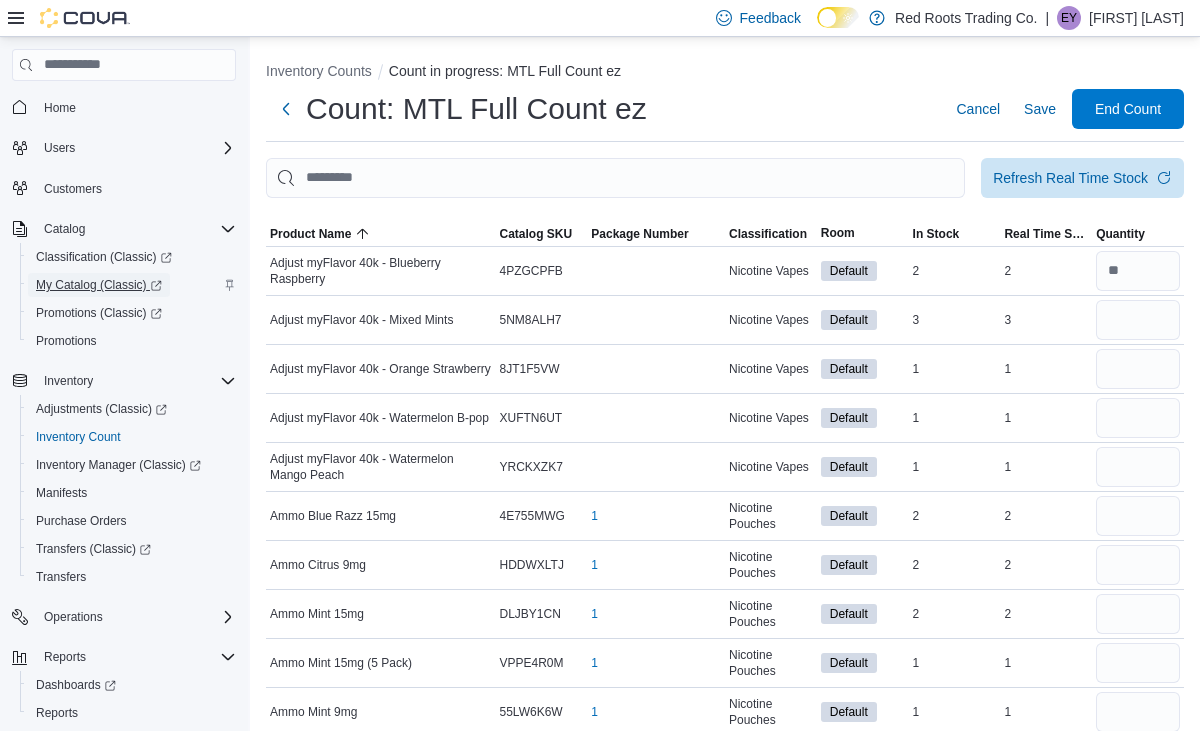 click on "My Catalog (Classic)" at bounding box center [99, 285] 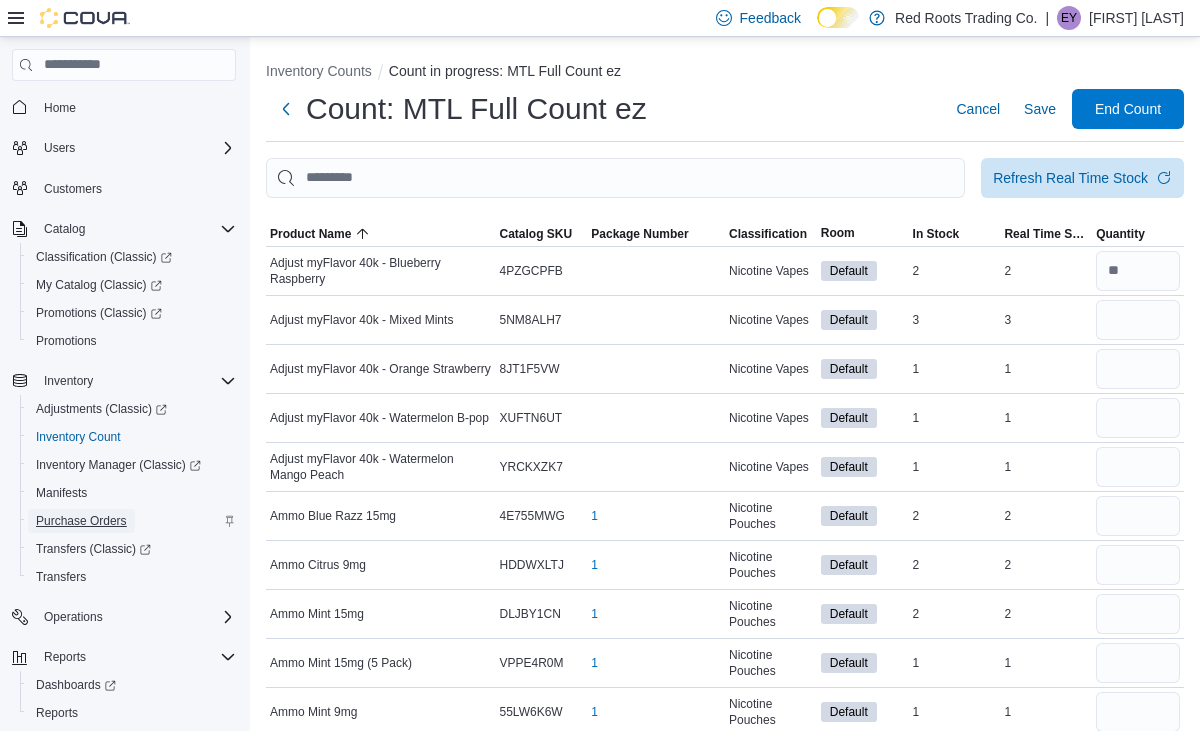 click on "Purchase Orders" at bounding box center (81, 521) 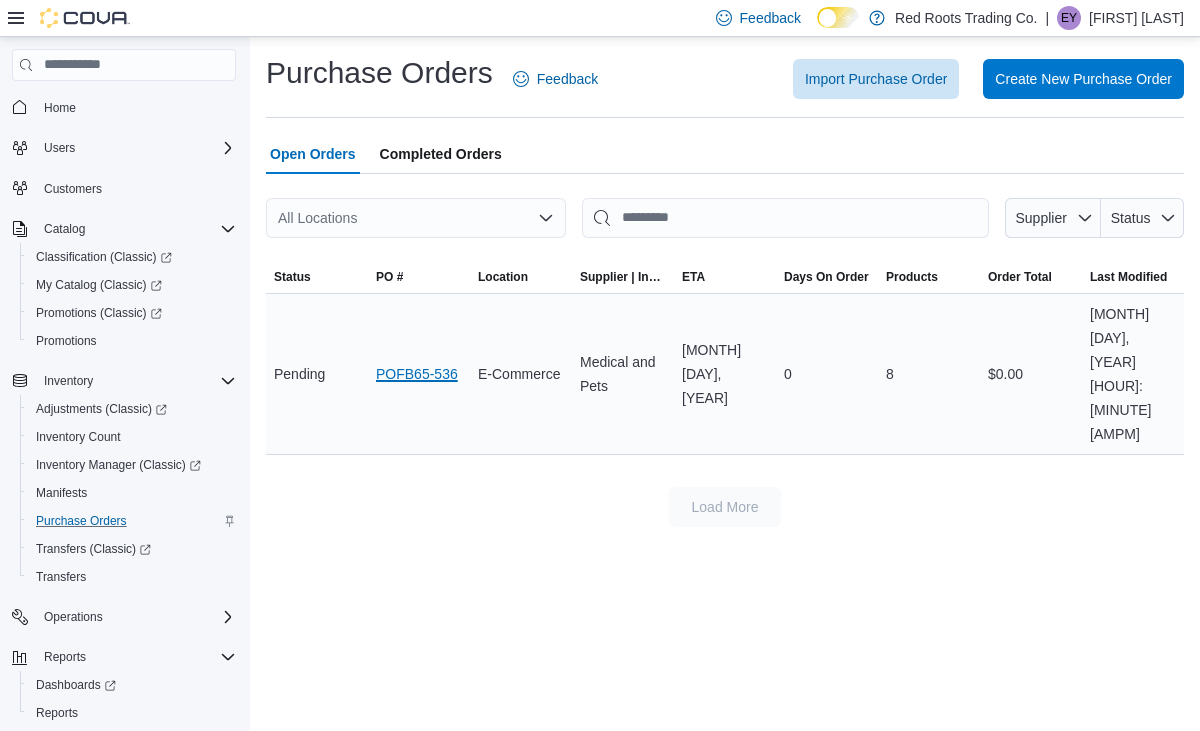 click on "POFB65-536" at bounding box center [417, 374] 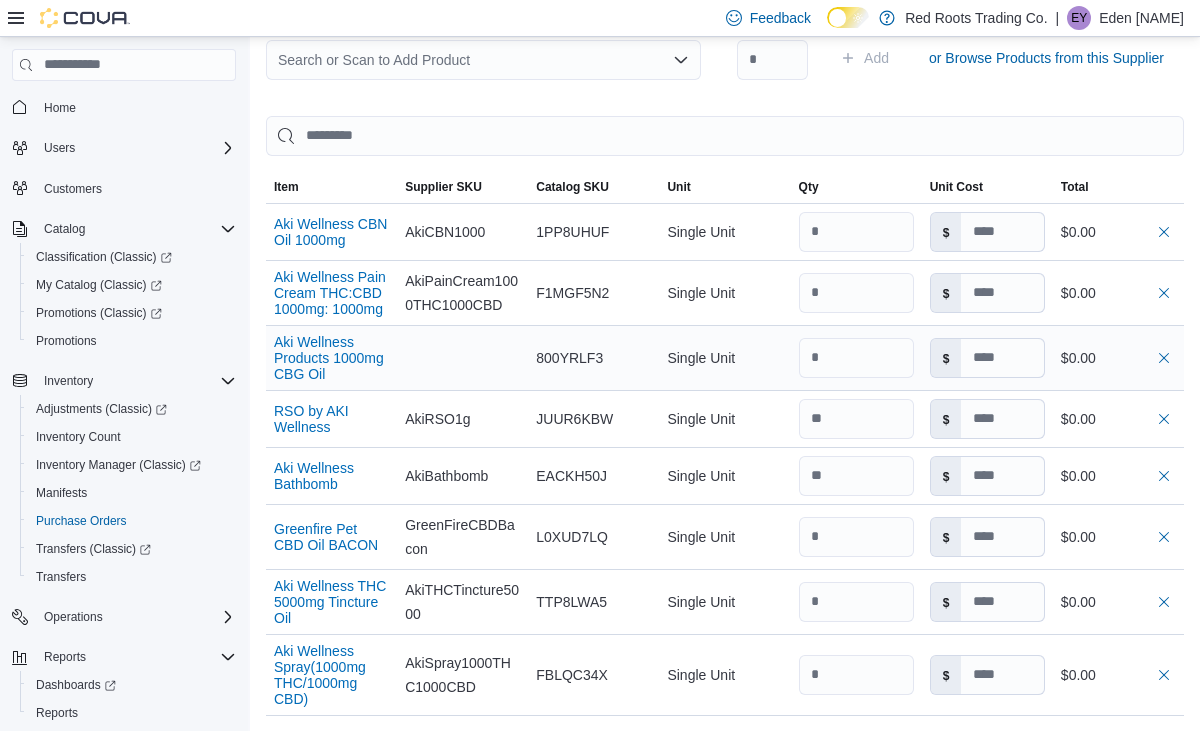 scroll, scrollTop: 630, scrollLeft: 0, axis: vertical 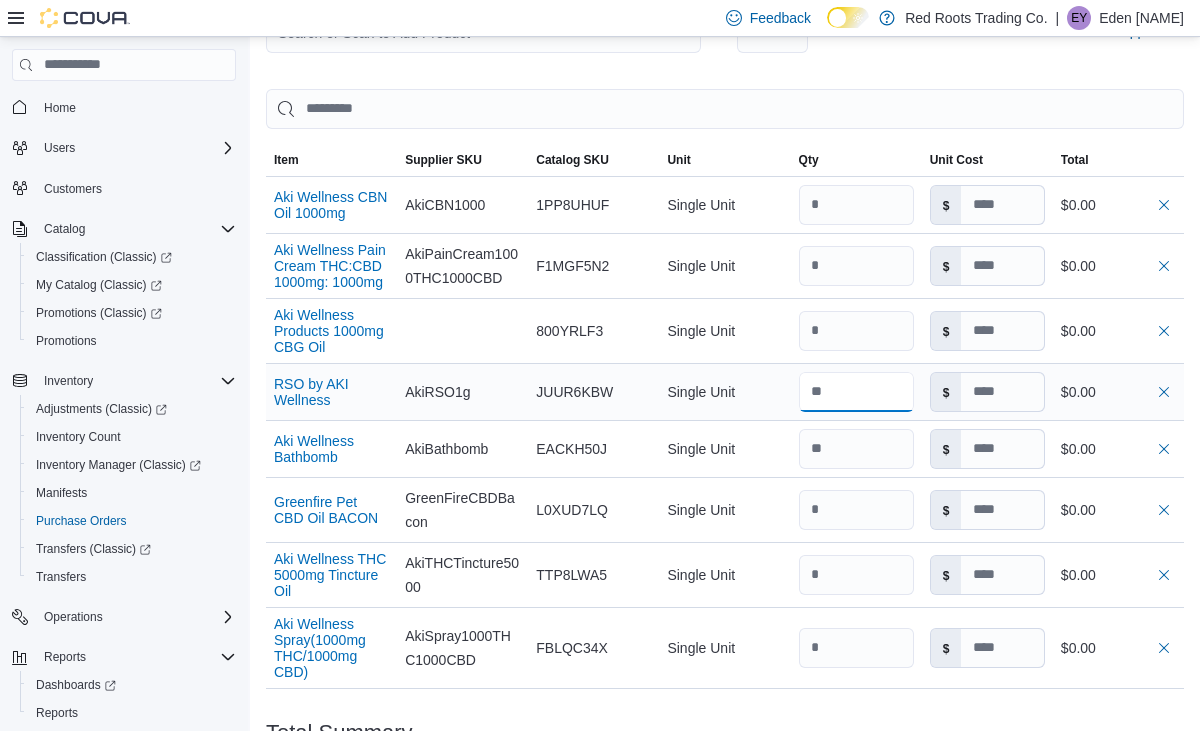 click at bounding box center [856, 392] 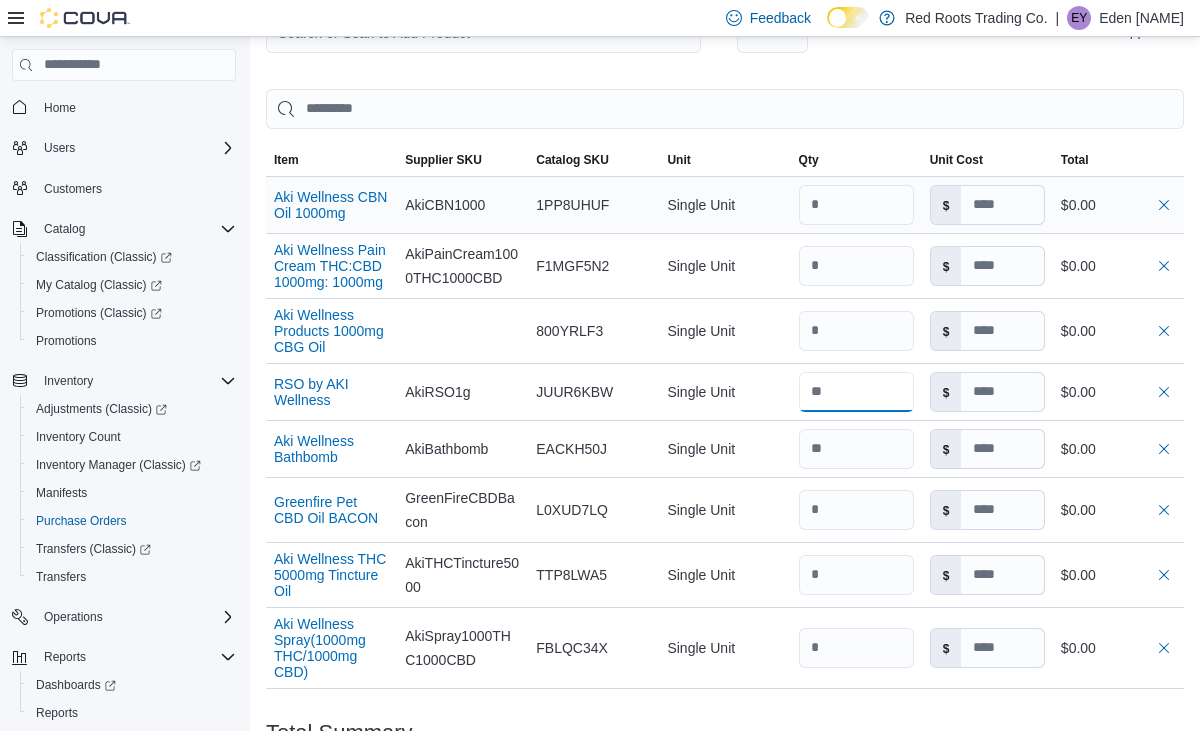 type on "**" 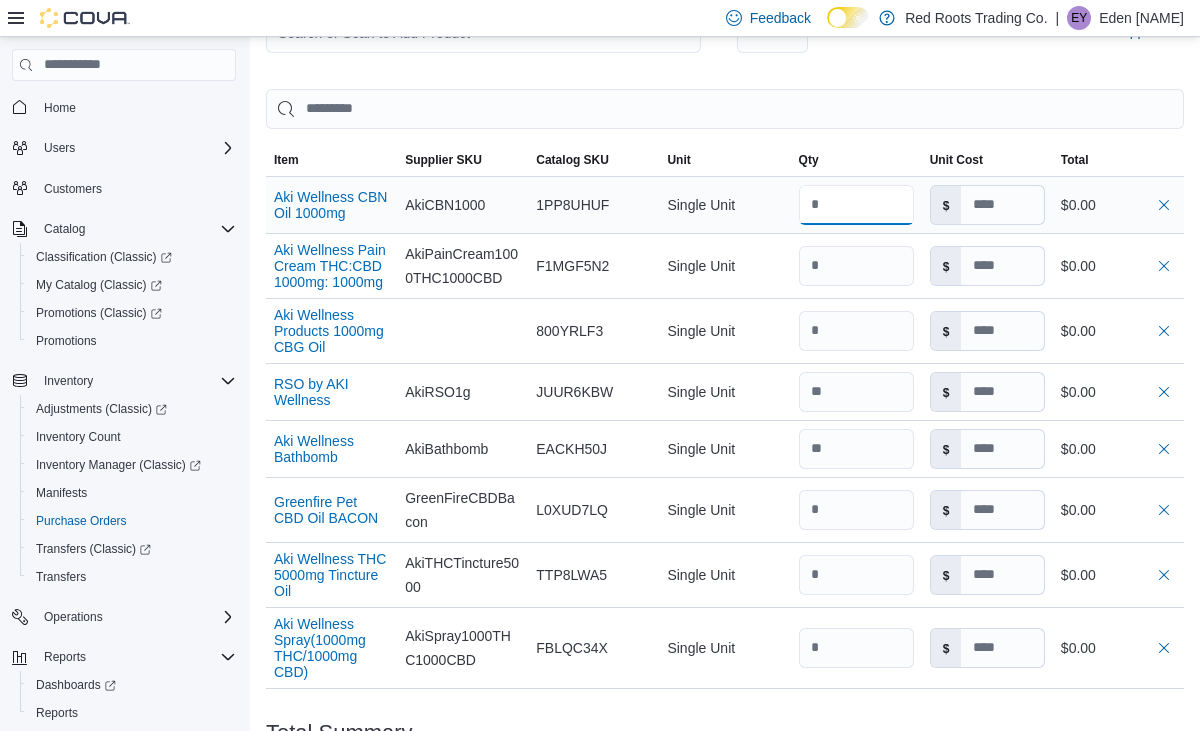 click at bounding box center (856, 205) 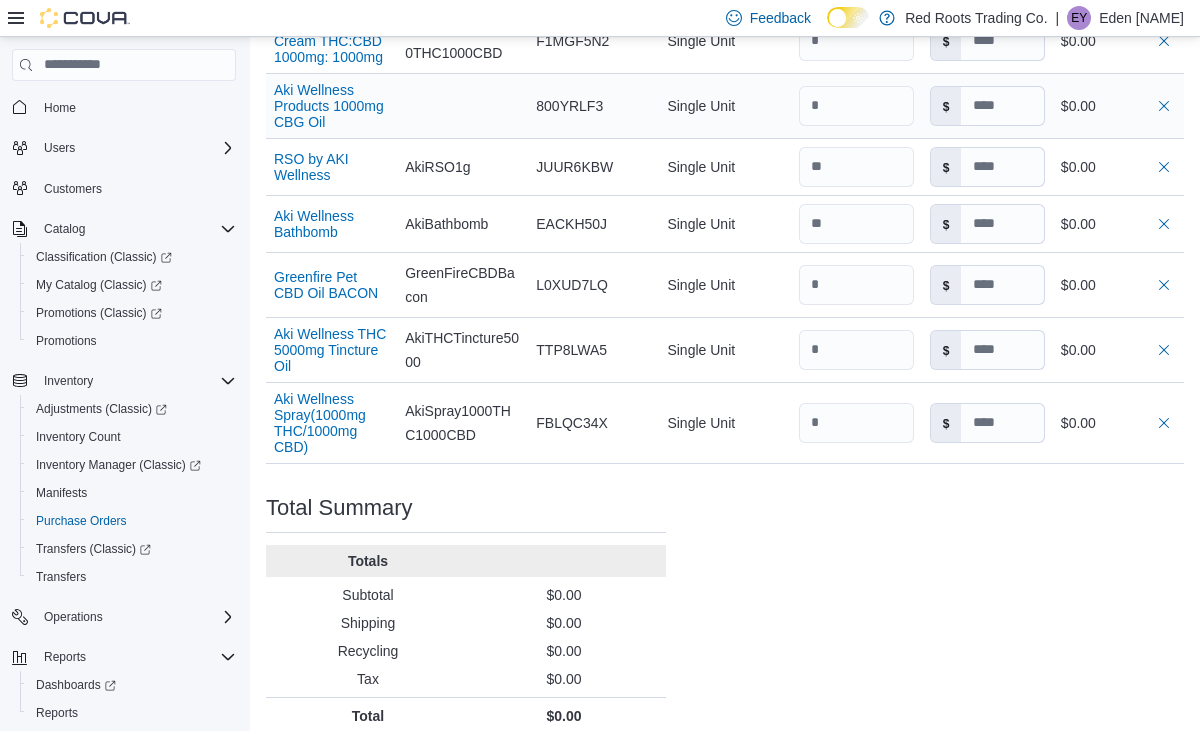 scroll, scrollTop: 840, scrollLeft: 0, axis: vertical 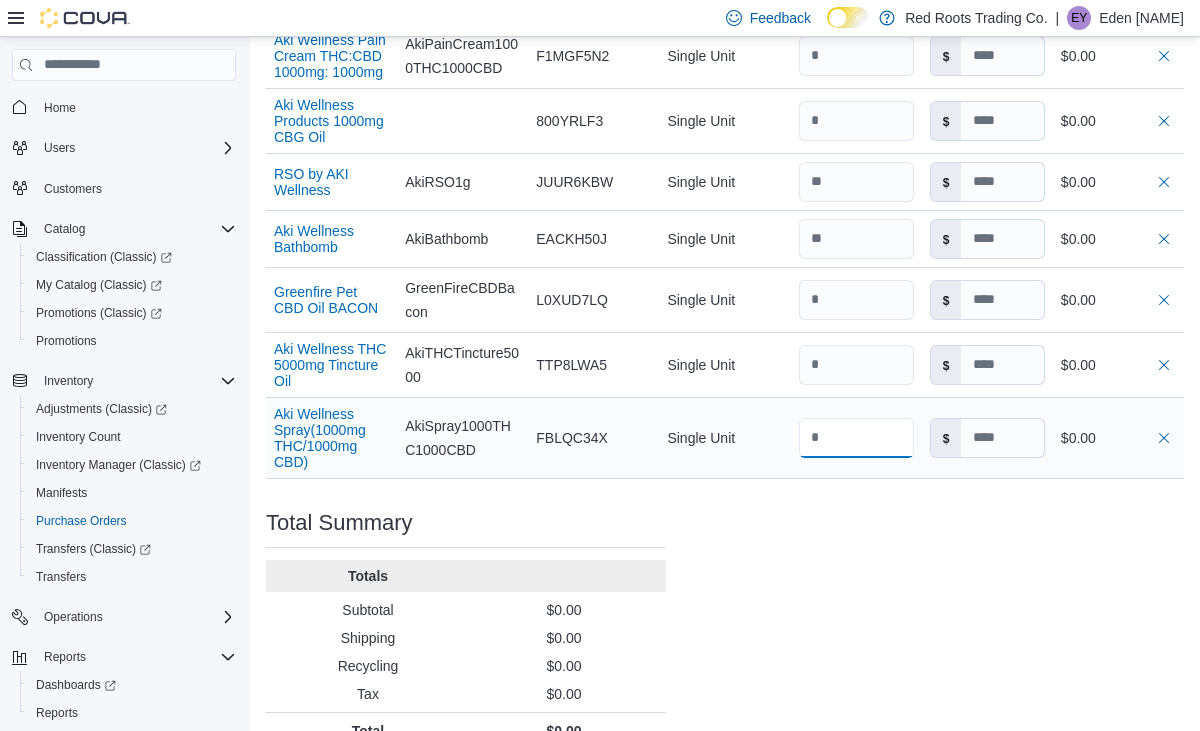 click at bounding box center (856, 438) 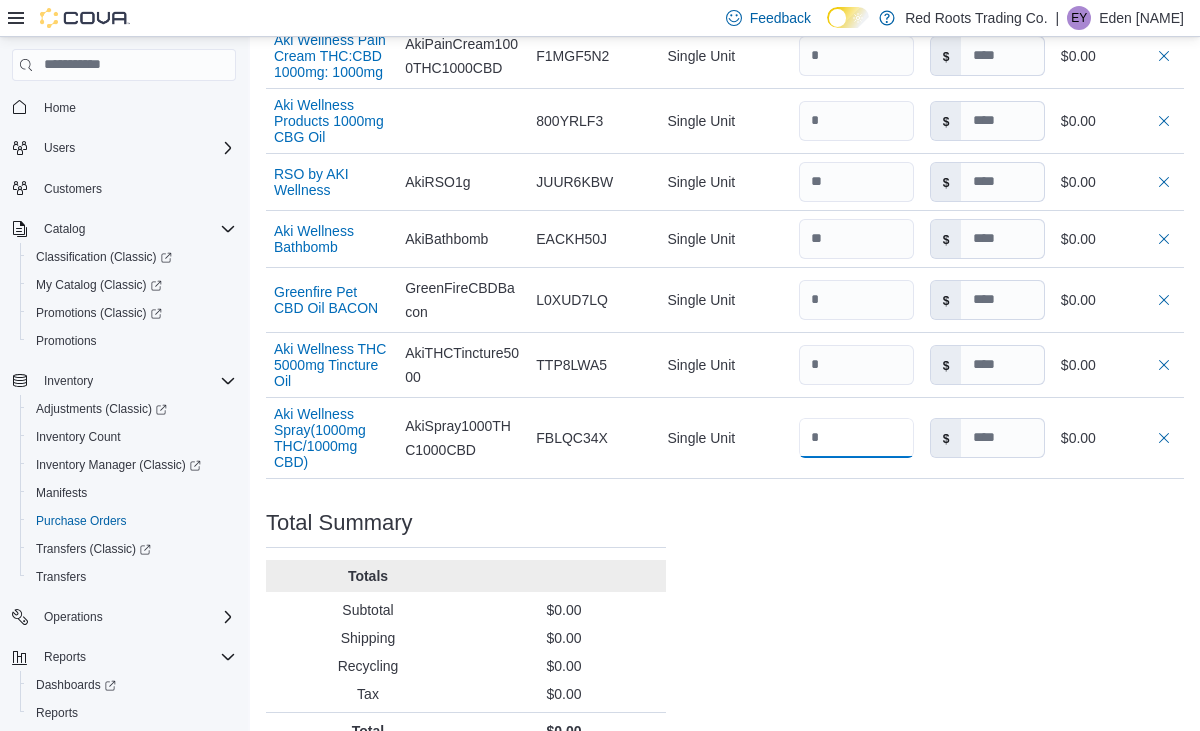 type on "*" 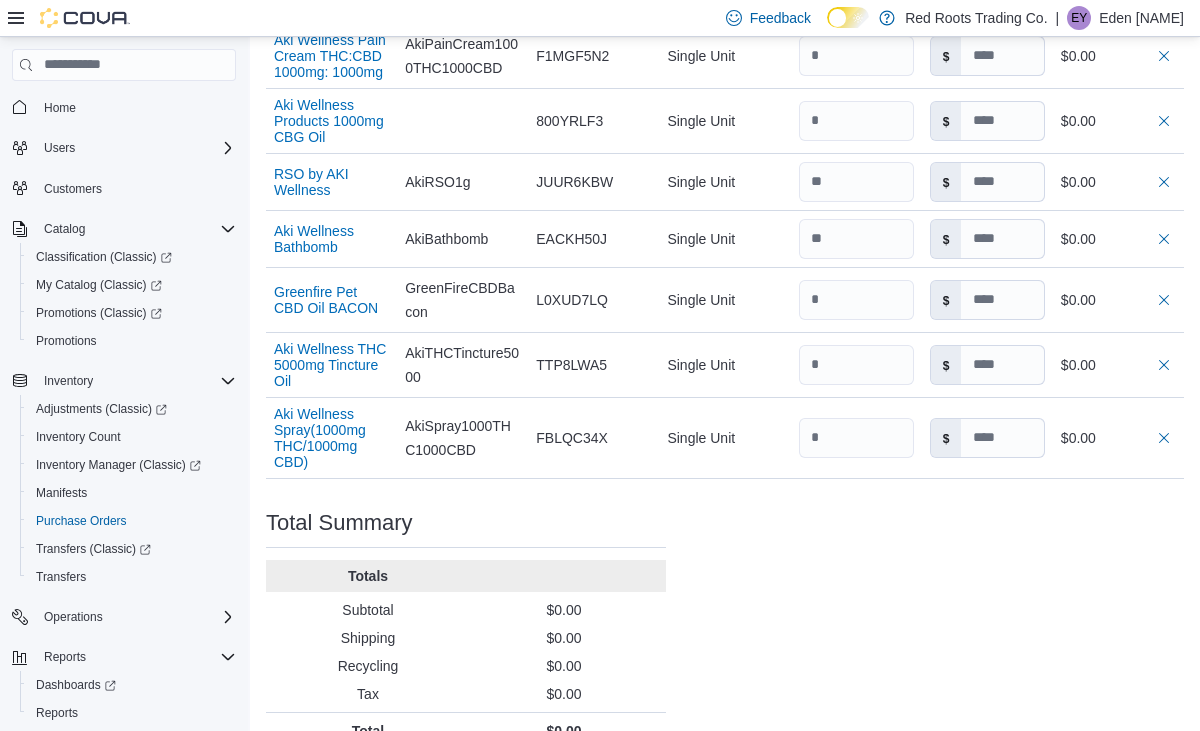 click on "Purchase Order: POFB65-536 Feedback Purchase Order Details   Edit Status Pending Supplier Medical and Pets Supplier Invoice Number No Supplier Invoice Number added Bill To WAREHOUSE Ship To E-Commerce Shipping Cost $0.00 Recycling Cost $0.00 Tax $0.00 ETA July 18, 2025 Notes - Created On July 11, 2025 6:13 PM Submitted On - Last Received On - Completed On - Products (8)     Products Search or Scan to Add Product Quantity  Add or Browse Products from this Supplier Sorting Item Supplier SKU Catalog SKU Unit Qty Unit Cost Total Aki Wellness CBN Oil 1000mg Supplier SKU AkiCBN1000 Catalog SKU 1PP8UHUF Unit Single Unit Qty Unit Cost $ Total $0.00 Aki Wellness Pain Cream THC:CBD 1000mg: 1000mg Supplier SKU AkiPainCream1000THC1000CBD Catalog SKU F1MGF5N2 Unit Single Unit Qty Unit Cost $ Total $0.00 Aki Wellness Products 1000mg CBG Oil Supplier SKU Catalog SKU 800YRLF3 Unit Single Unit Qty Unit Cost $ Total $0.00 RSO by AKI Wellness Supplier SKU AkiRSO1g Catalog SKU JUUR6KBW Unit Single Unit Qty Unit Cost $ Total Unit" at bounding box center (725, 39) 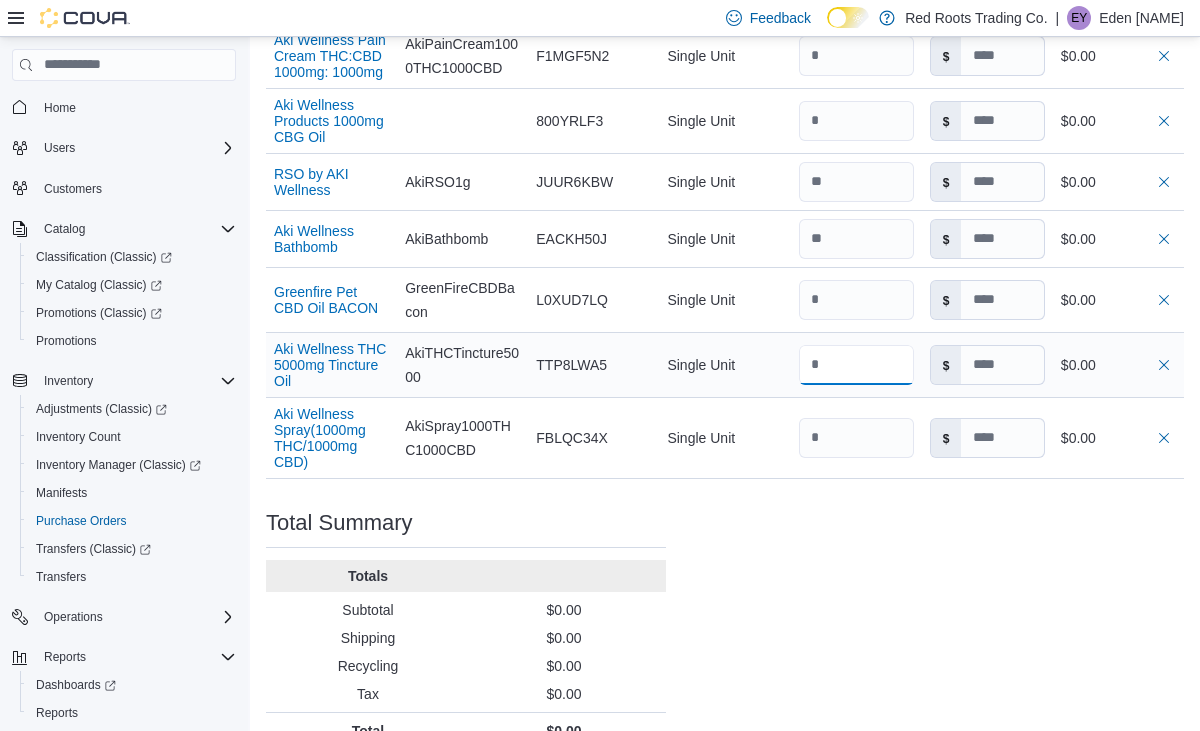 click at bounding box center (856, 365) 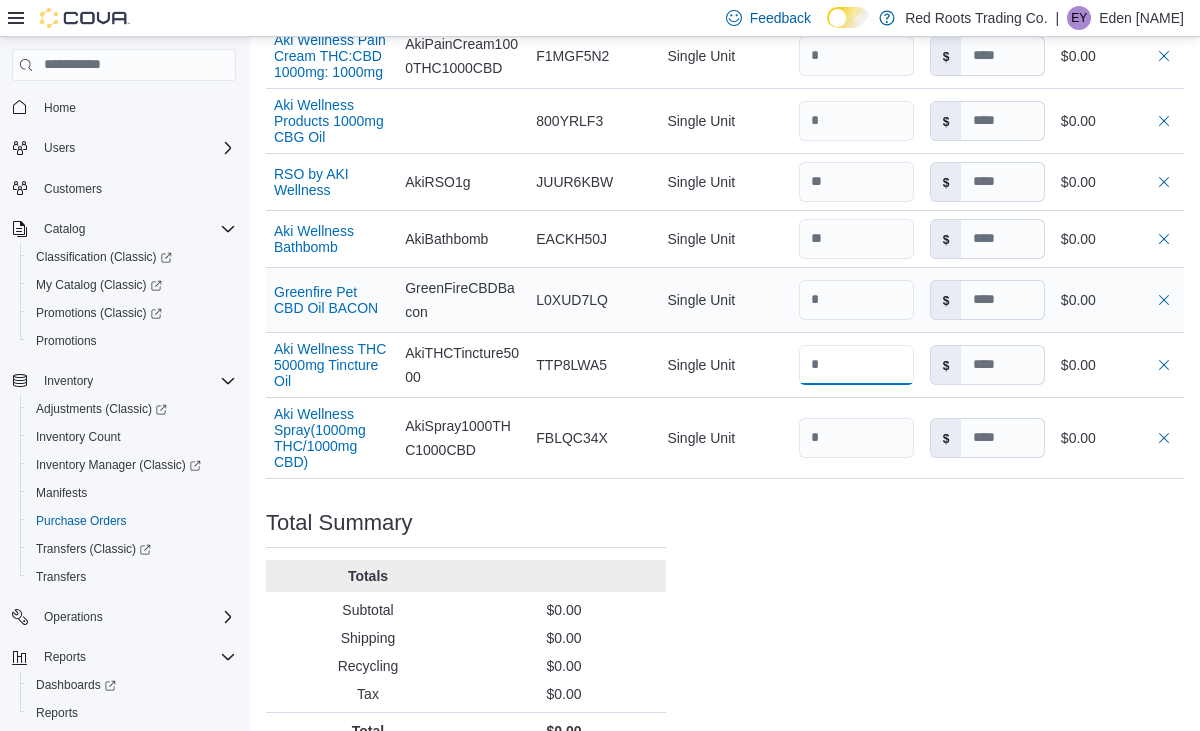 type on "*" 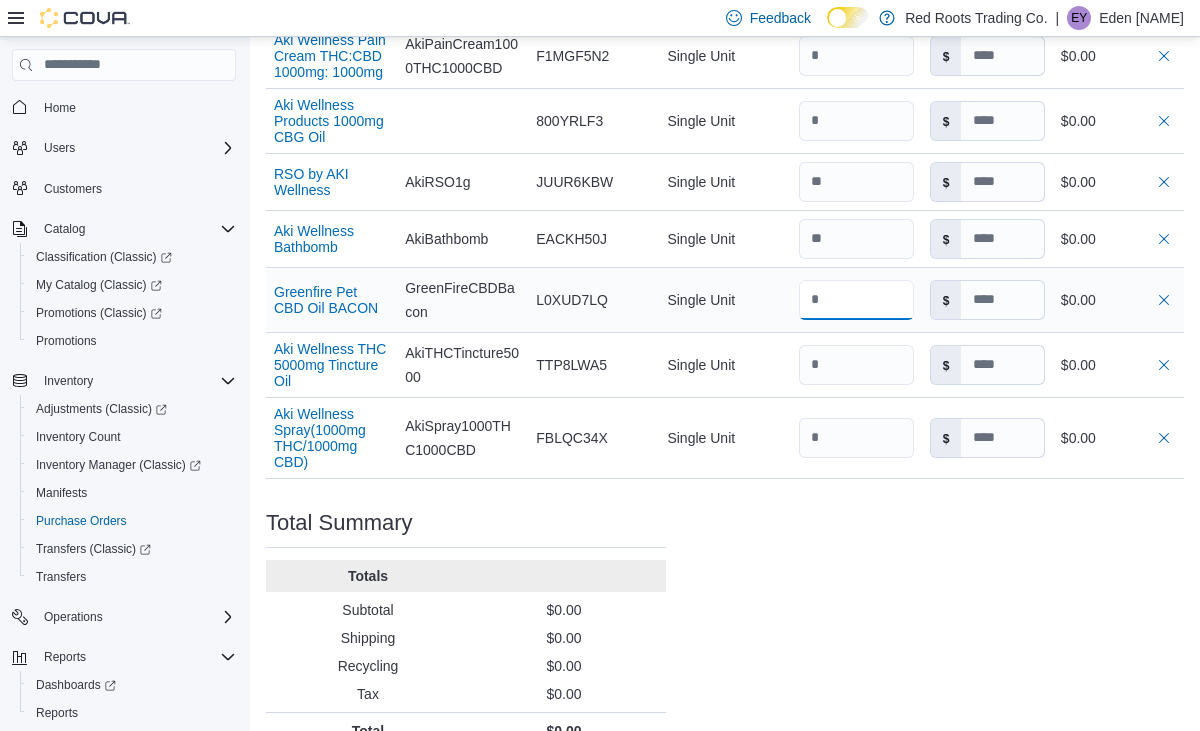 click at bounding box center [856, 300] 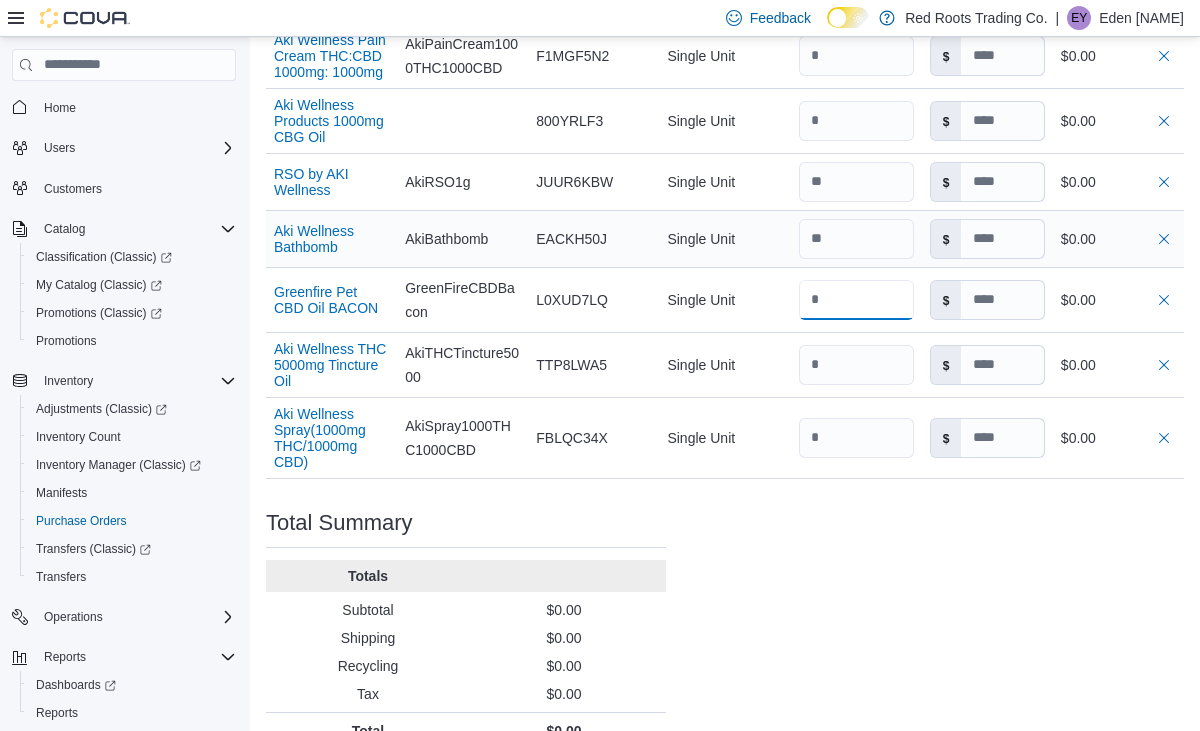 type on "*" 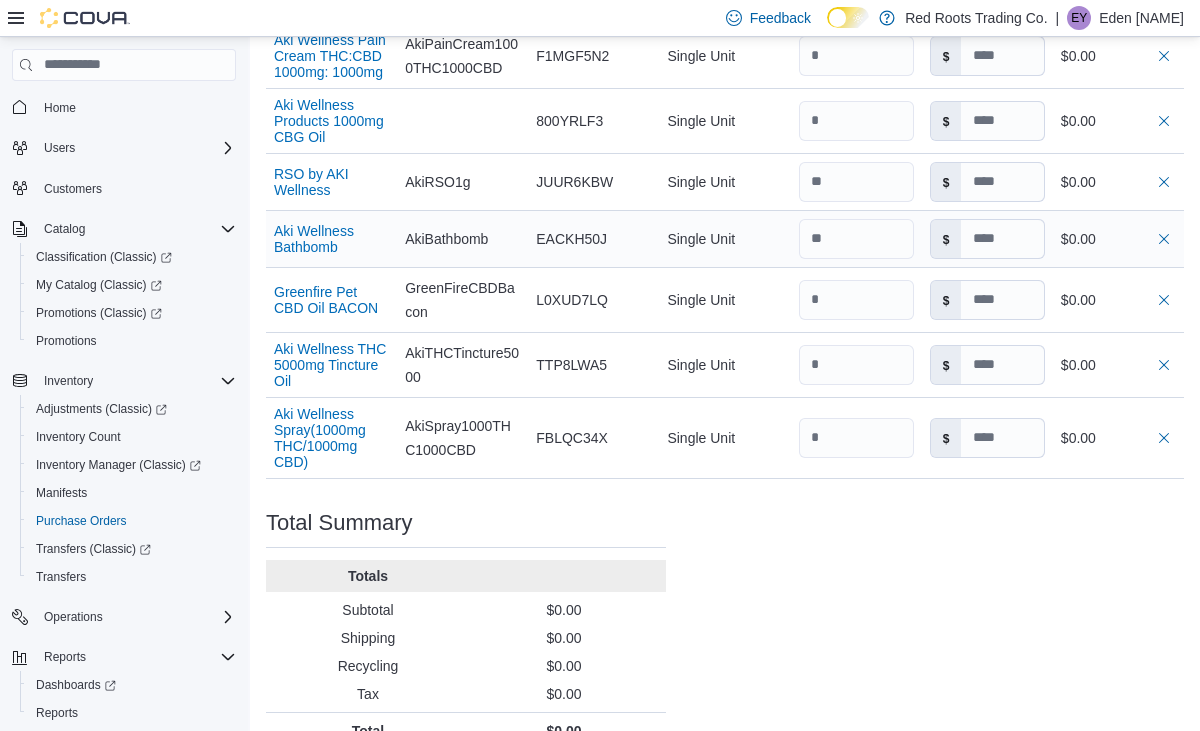 click at bounding box center [856, 239] 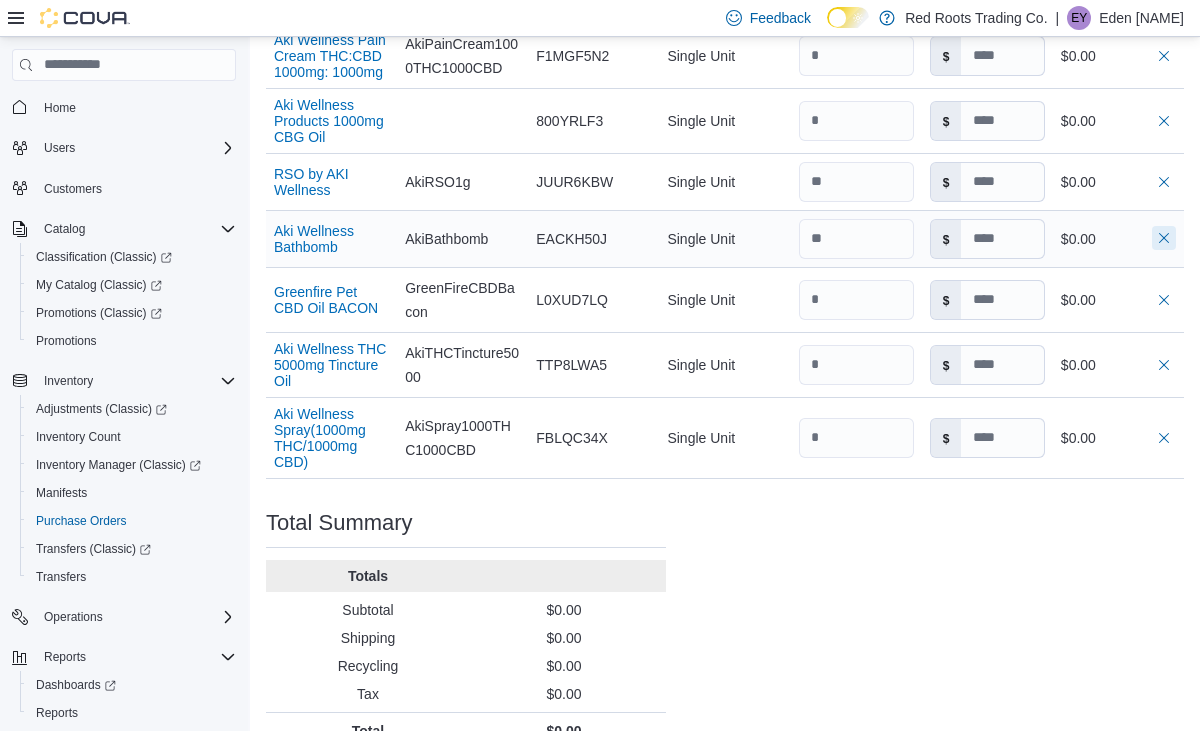 click at bounding box center (1164, 238) 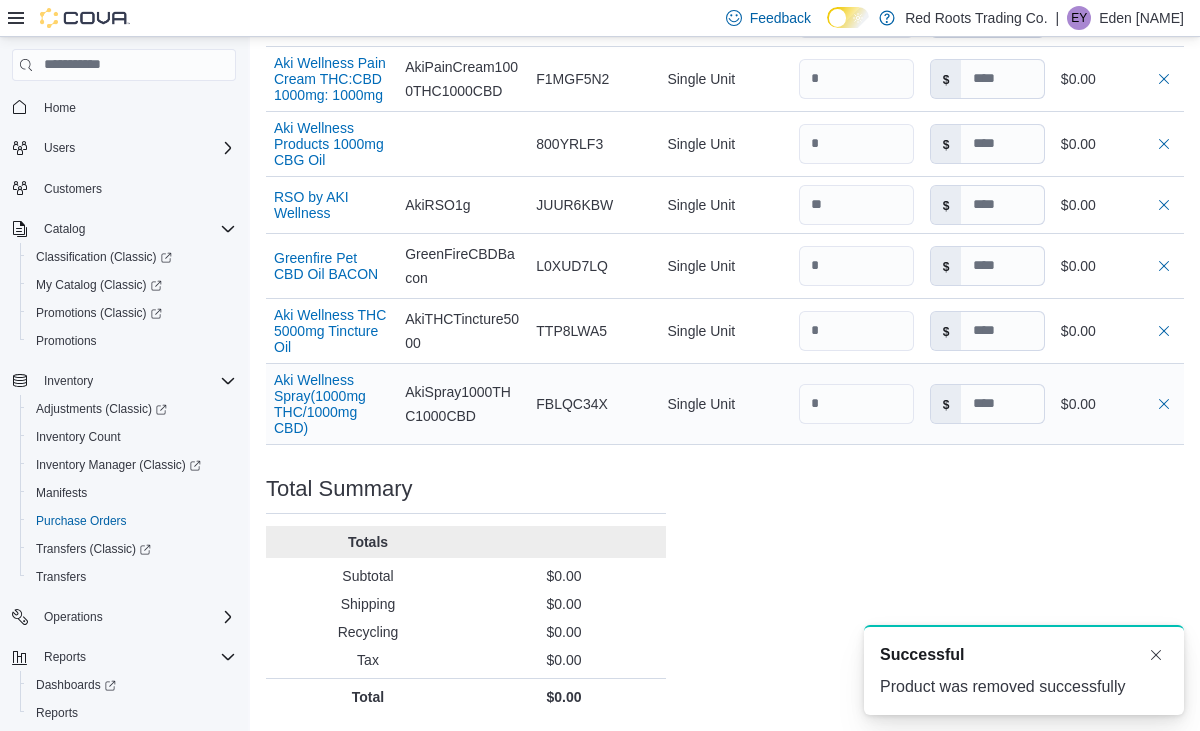 scroll, scrollTop: 839, scrollLeft: 0, axis: vertical 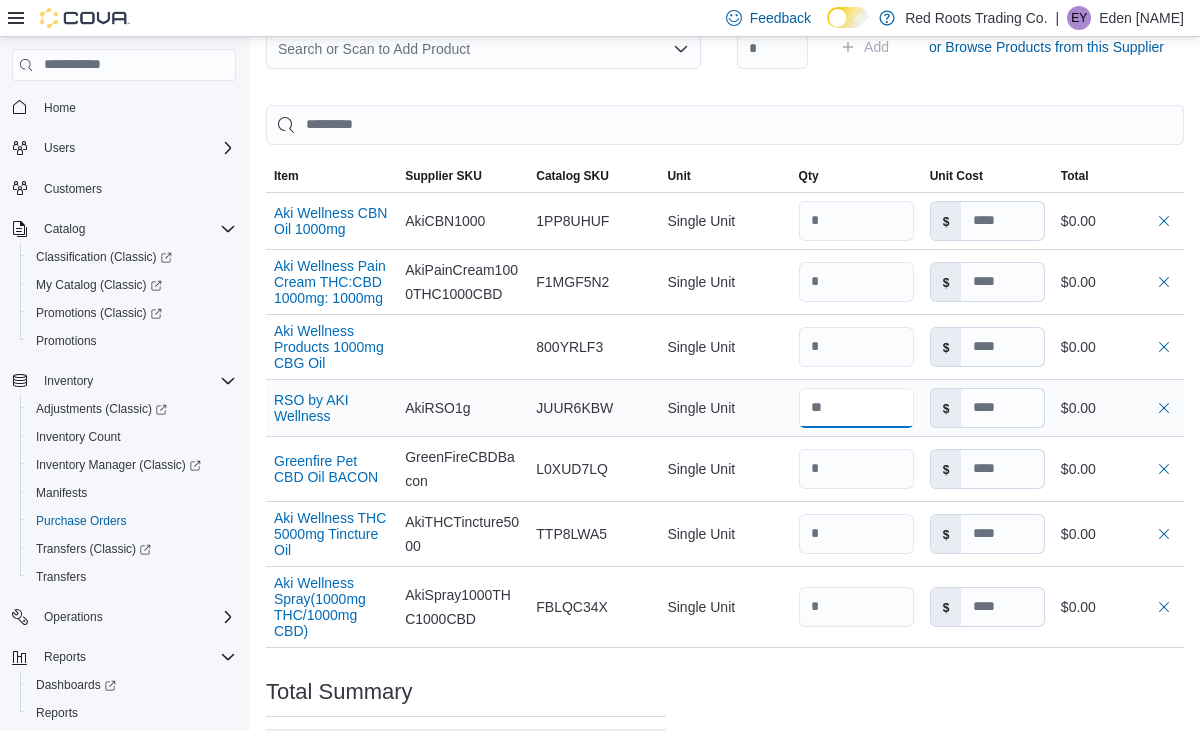 click at bounding box center (856, 408) 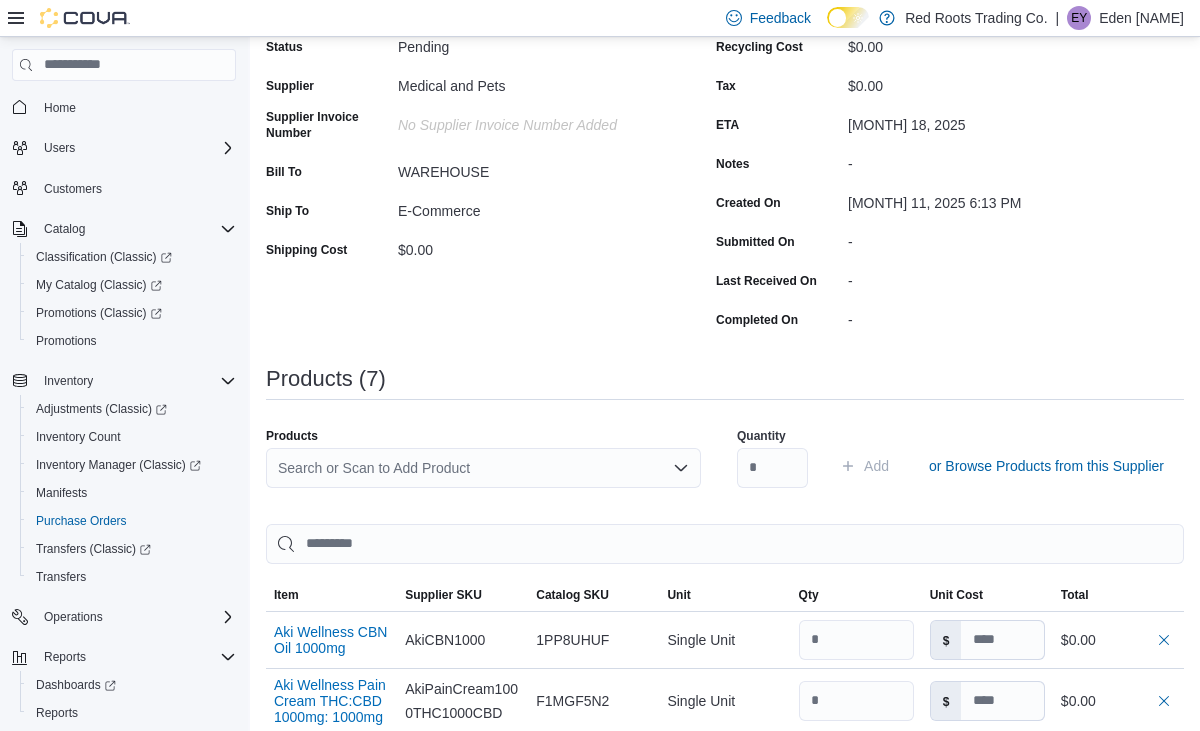 scroll, scrollTop: 0, scrollLeft: 0, axis: both 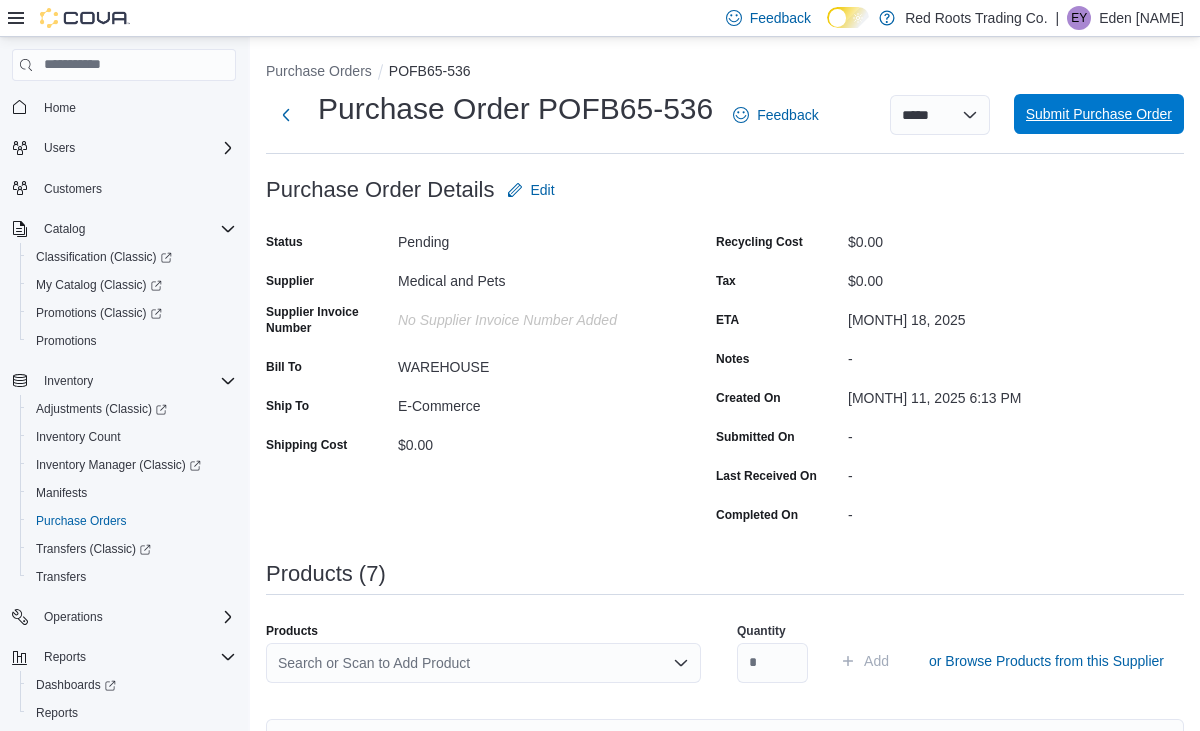 click on "Submit Purchase Order" at bounding box center (1099, 114) 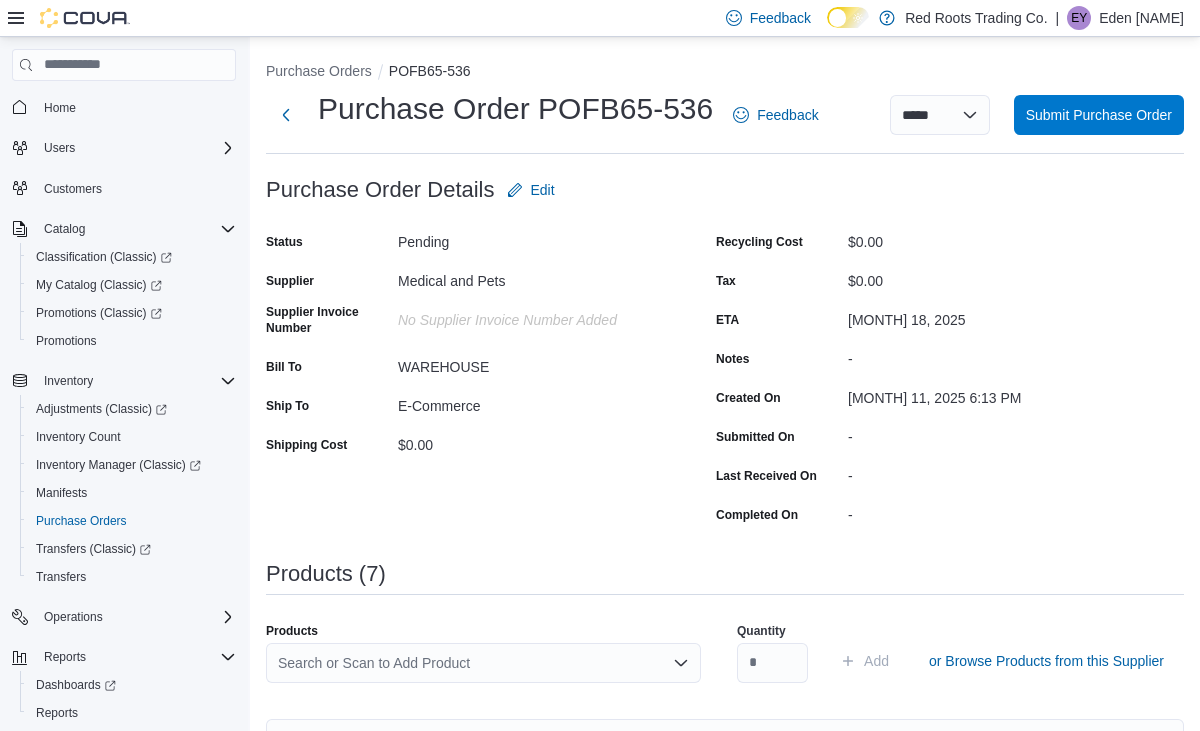 scroll, scrollTop: 0, scrollLeft: 0, axis: both 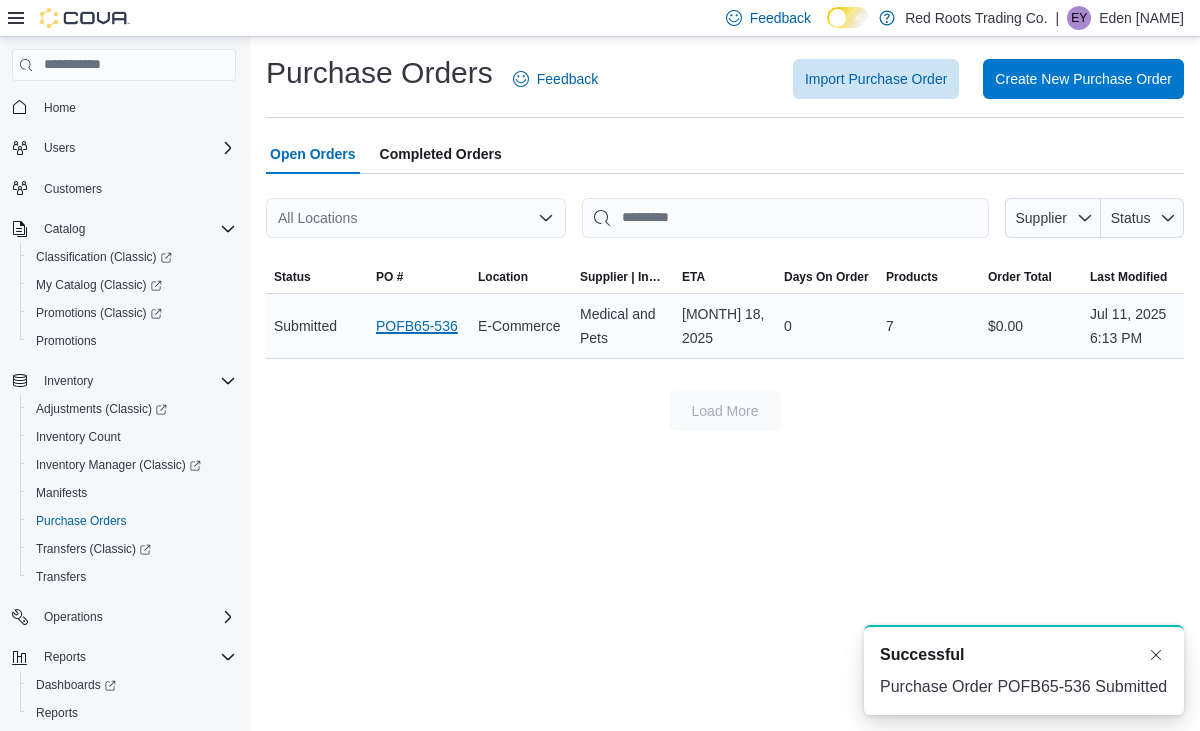 click on "POFB65-536" at bounding box center (417, 326) 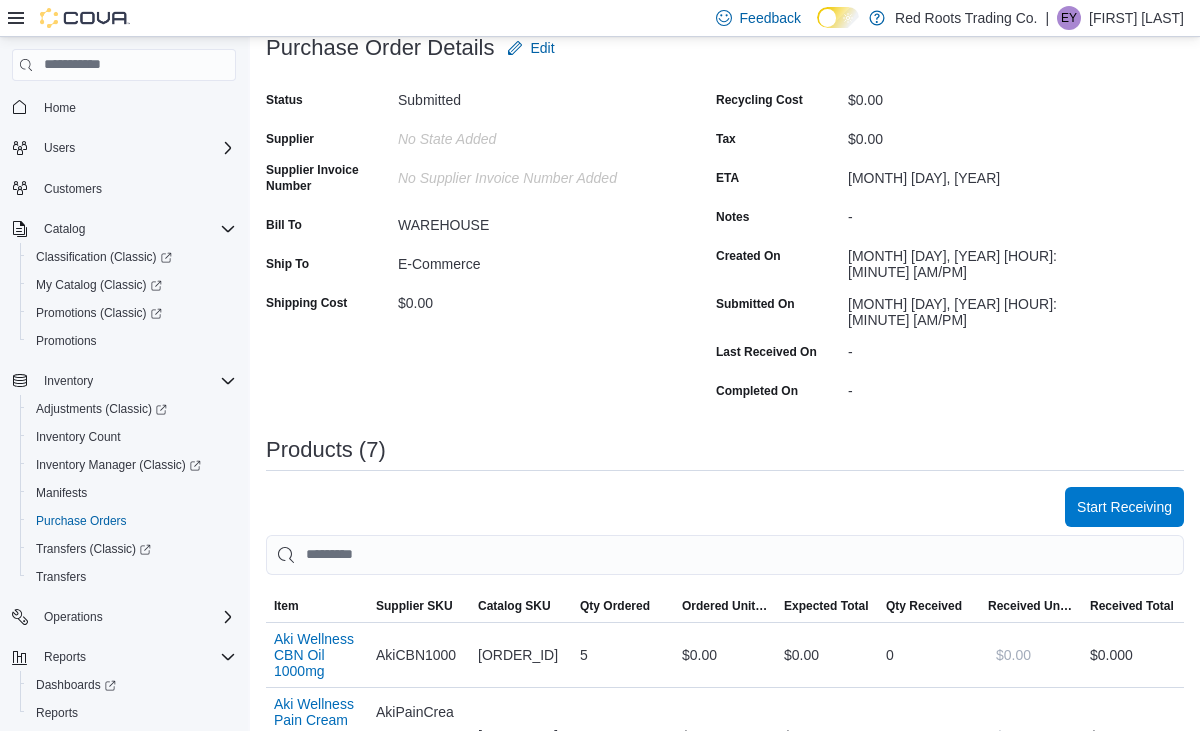 scroll, scrollTop: 146, scrollLeft: 0, axis: vertical 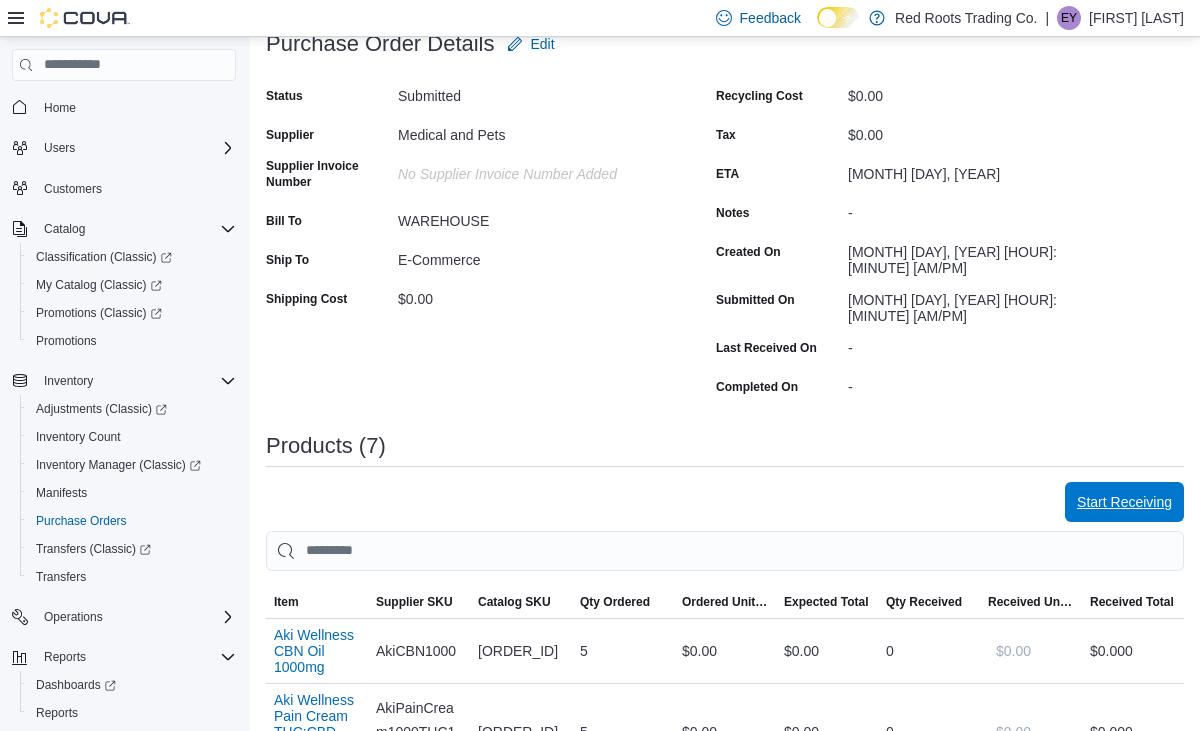 click on "Start Receiving" at bounding box center (1124, 502) 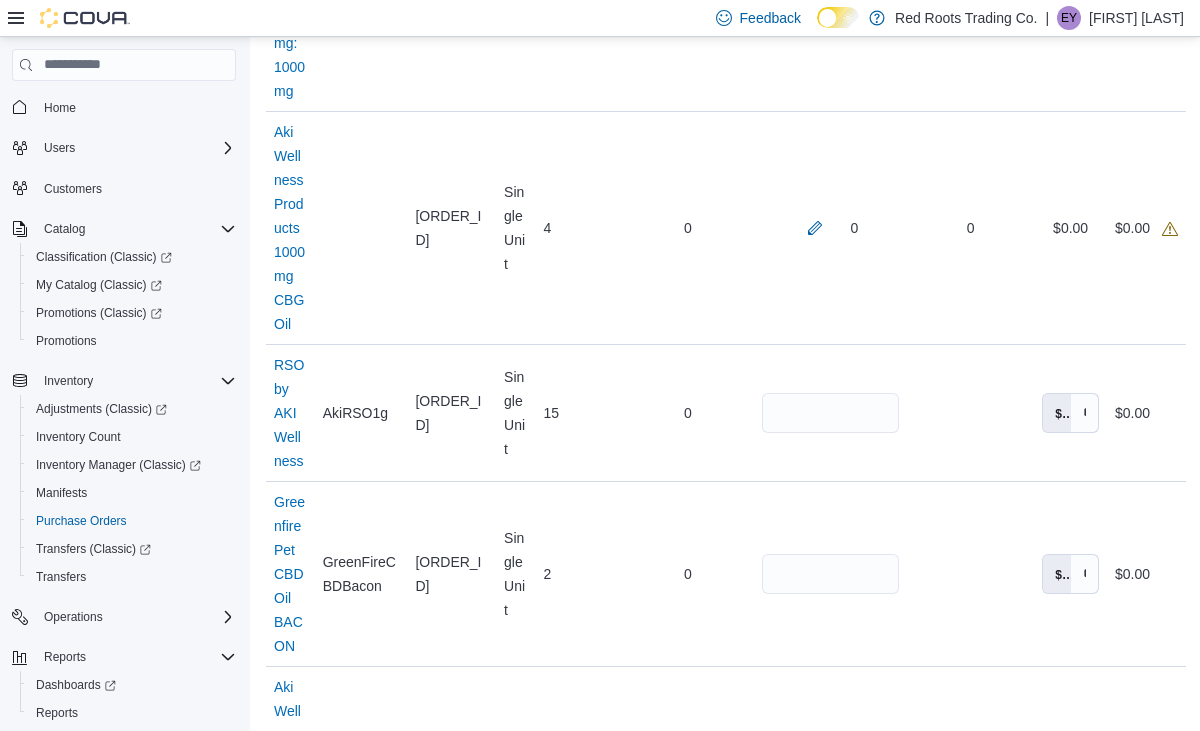 scroll, scrollTop: 1047, scrollLeft: 0, axis: vertical 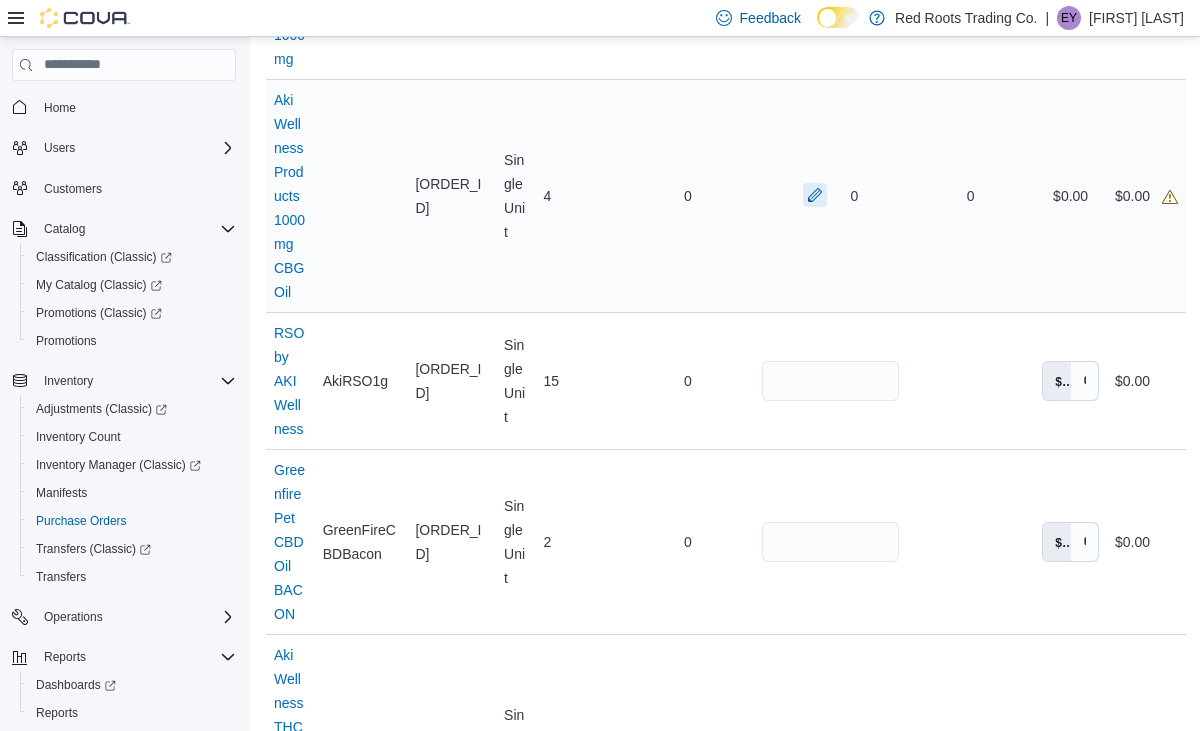 click at bounding box center [815, 195] 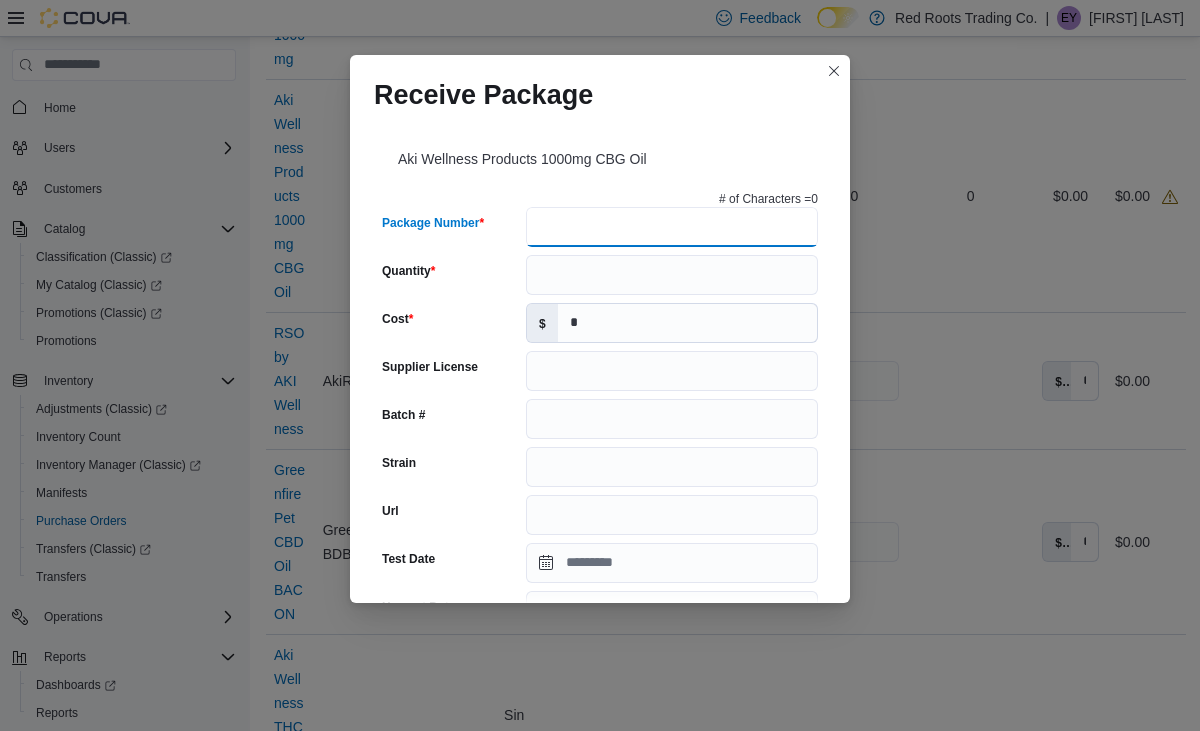 click on "Package Number" at bounding box center (672, 227) 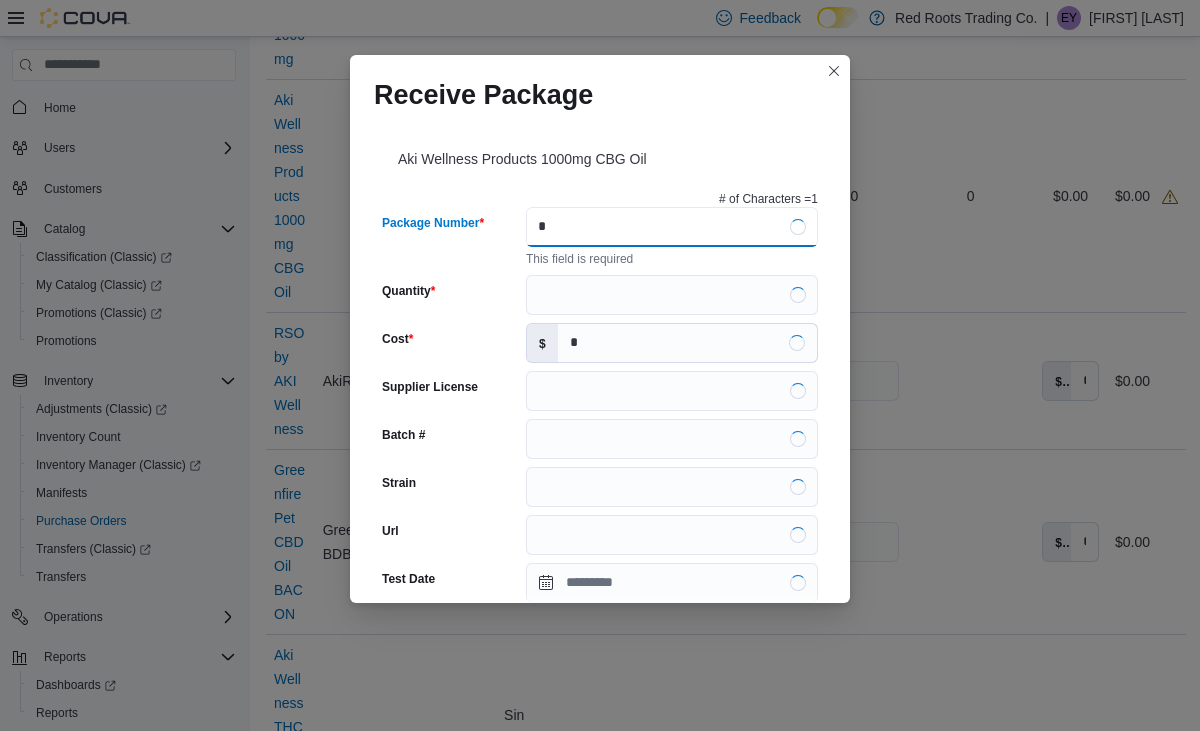 type on "*" 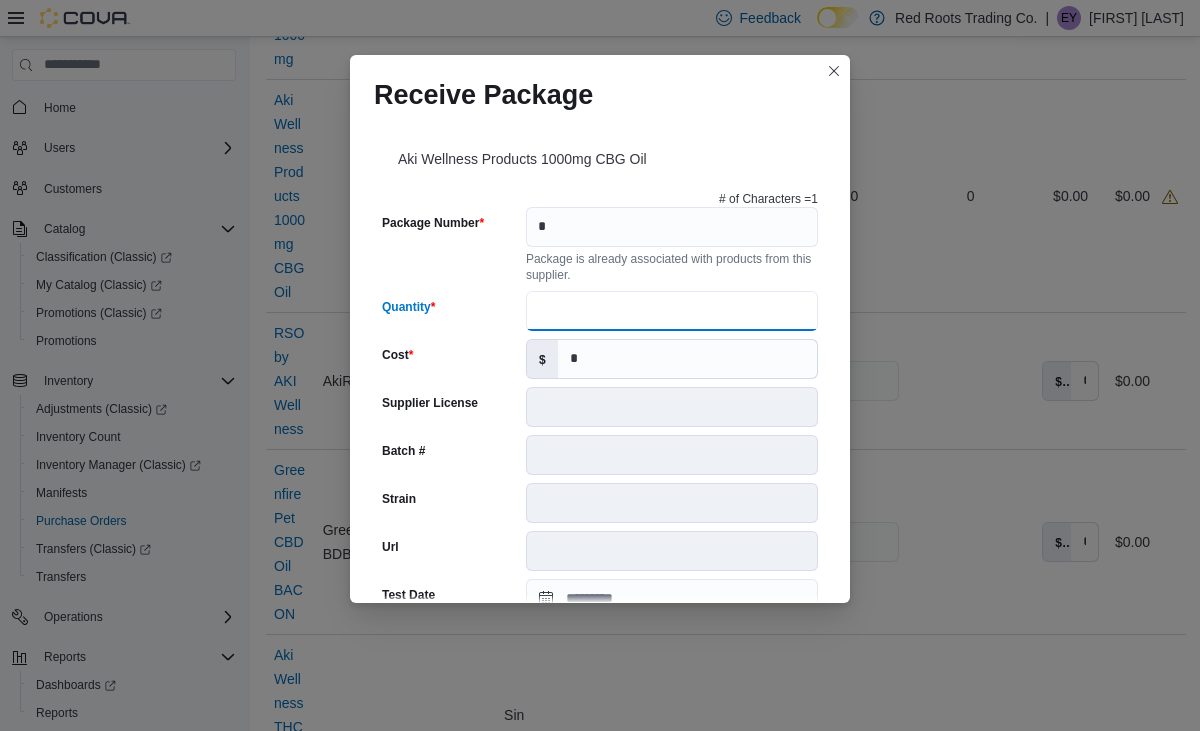 type on "*" 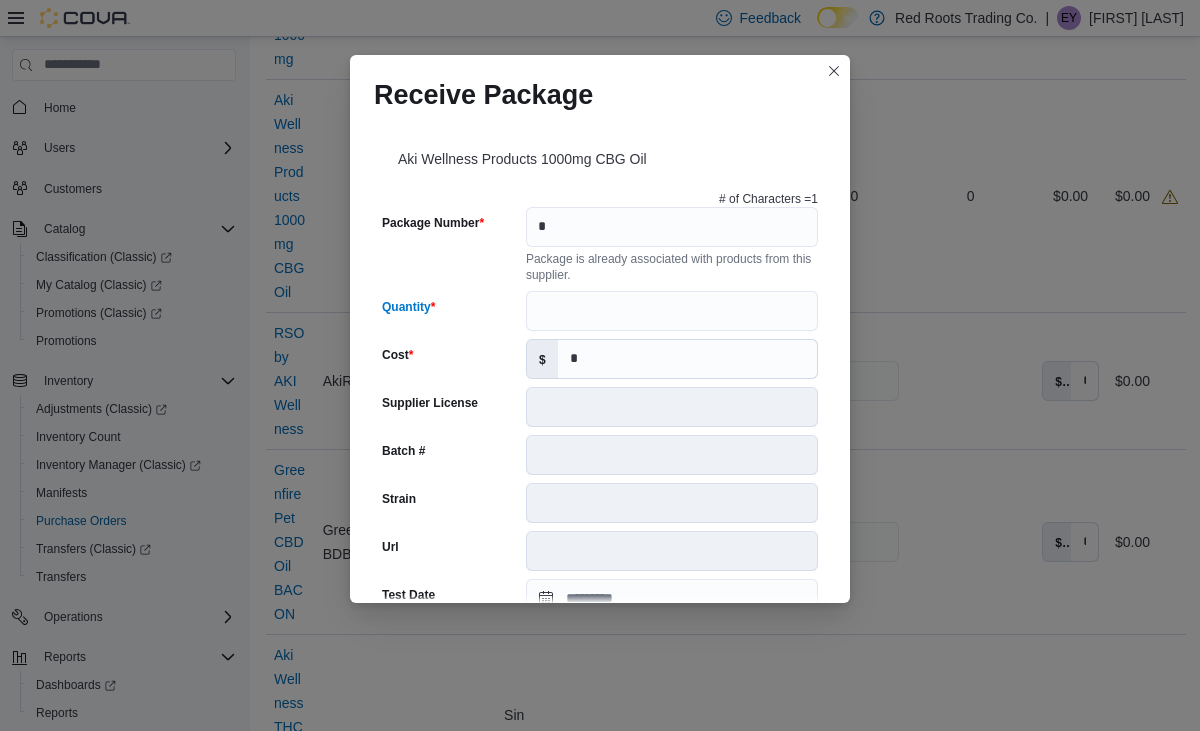 scroll, scrollTop: 679, scrollLeft: 0, axis: vertical 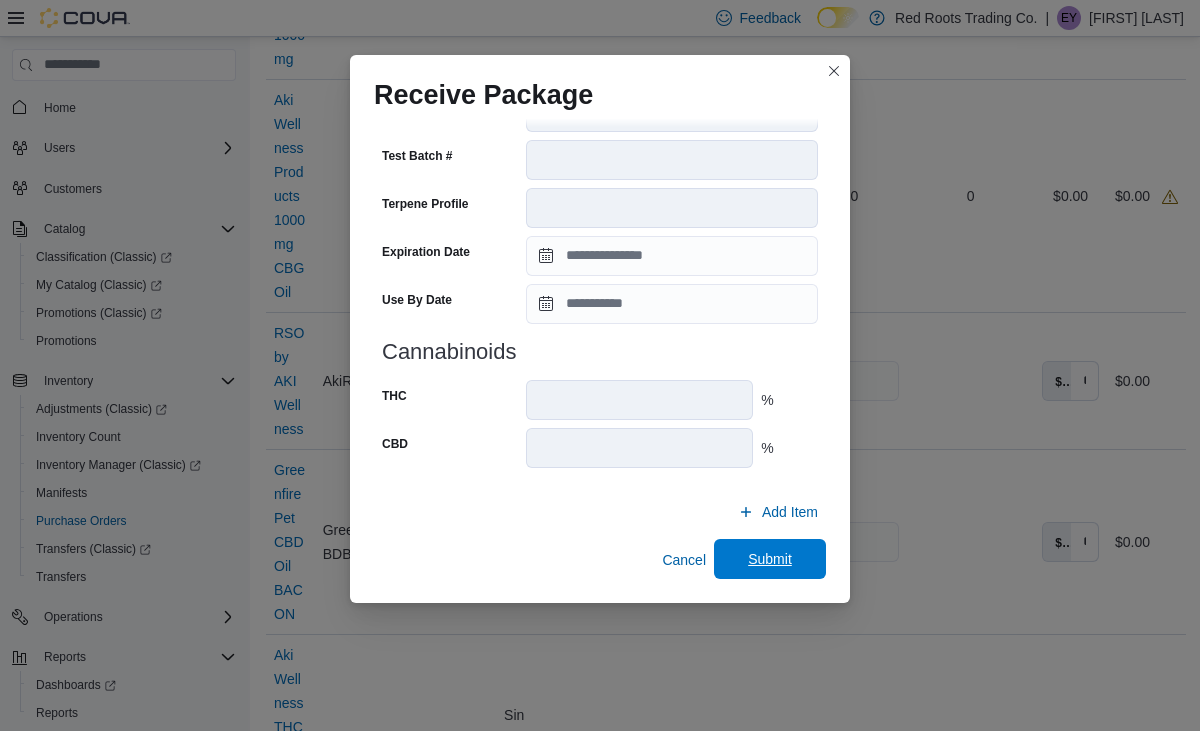 click on "Submit" at bounding box center (770, 559) 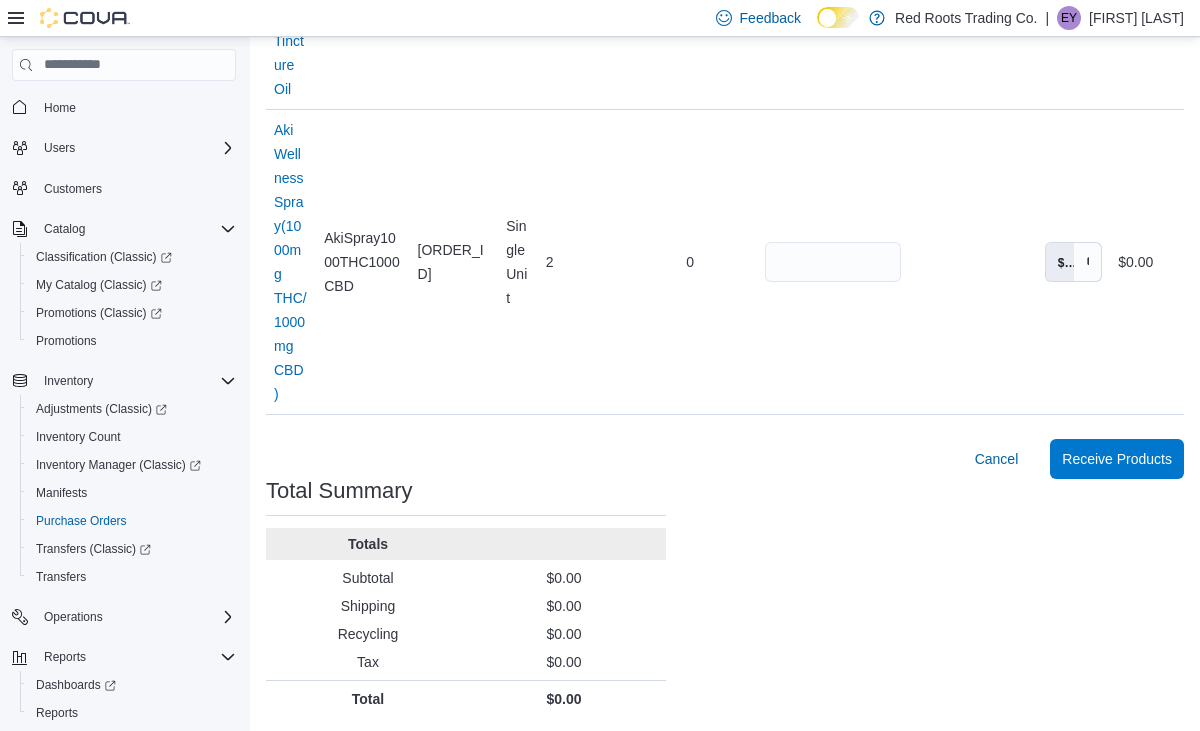 scroll, scrollTop: 1806, scrollLeft: 0, axis: vertical 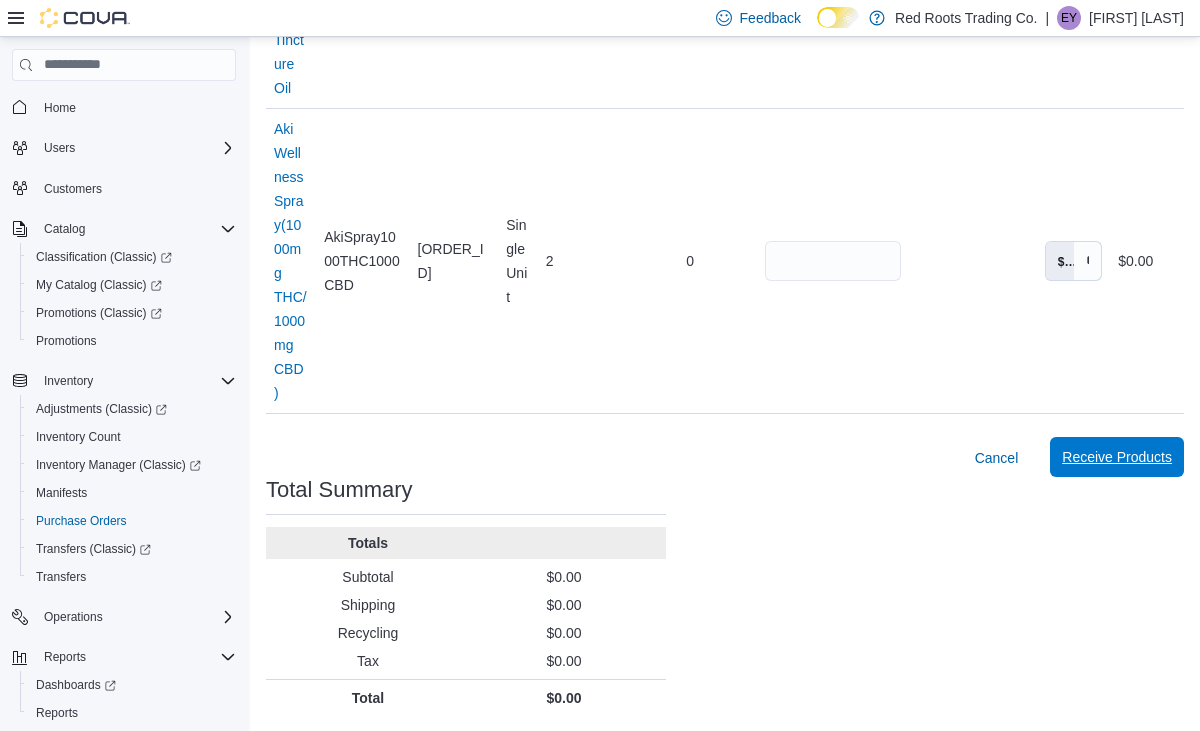 click on "Receive Products" at bounding box center (1117, 457) 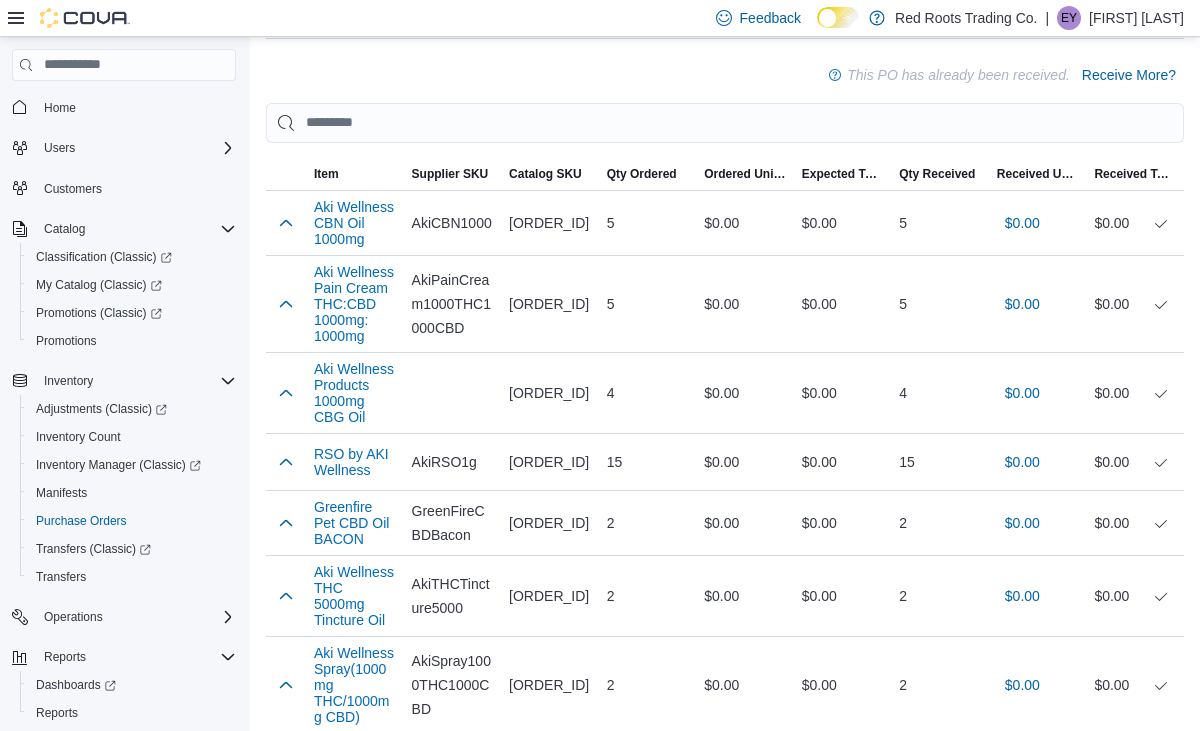 scroll, scrollTop: 0, scrollLeft: 0, axis: both 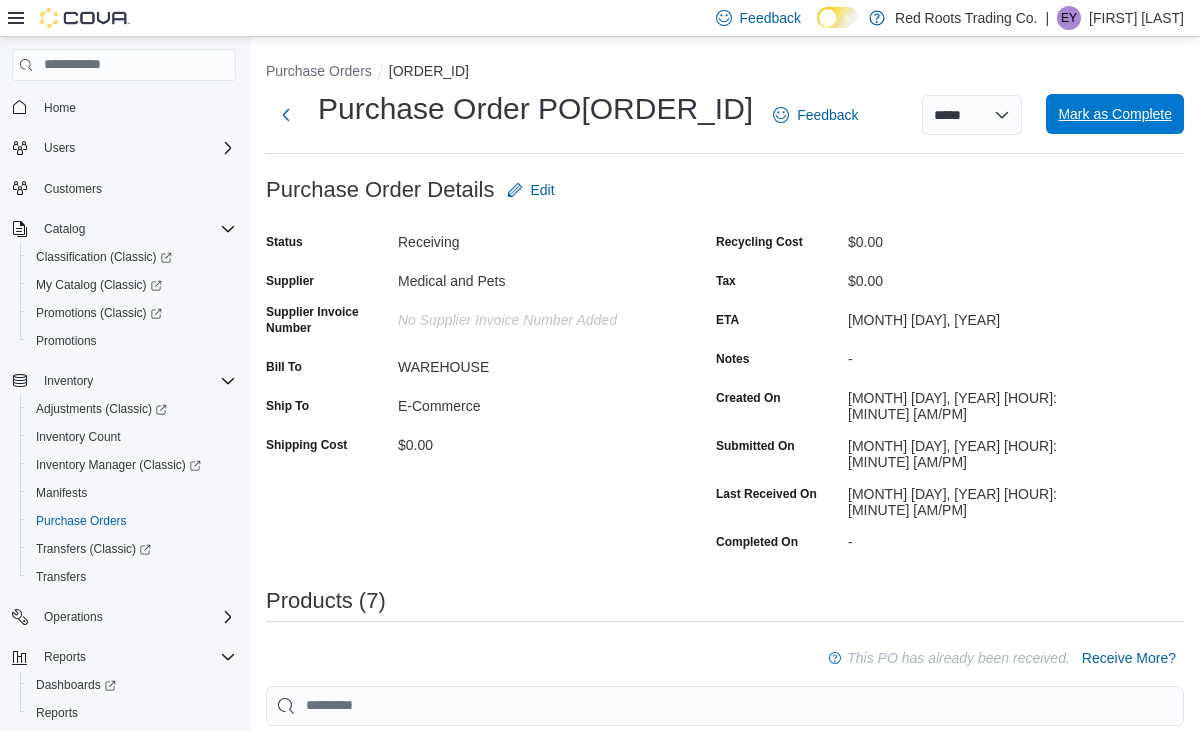 click on "Mark as Complete" at bounding box center [1115, 114] 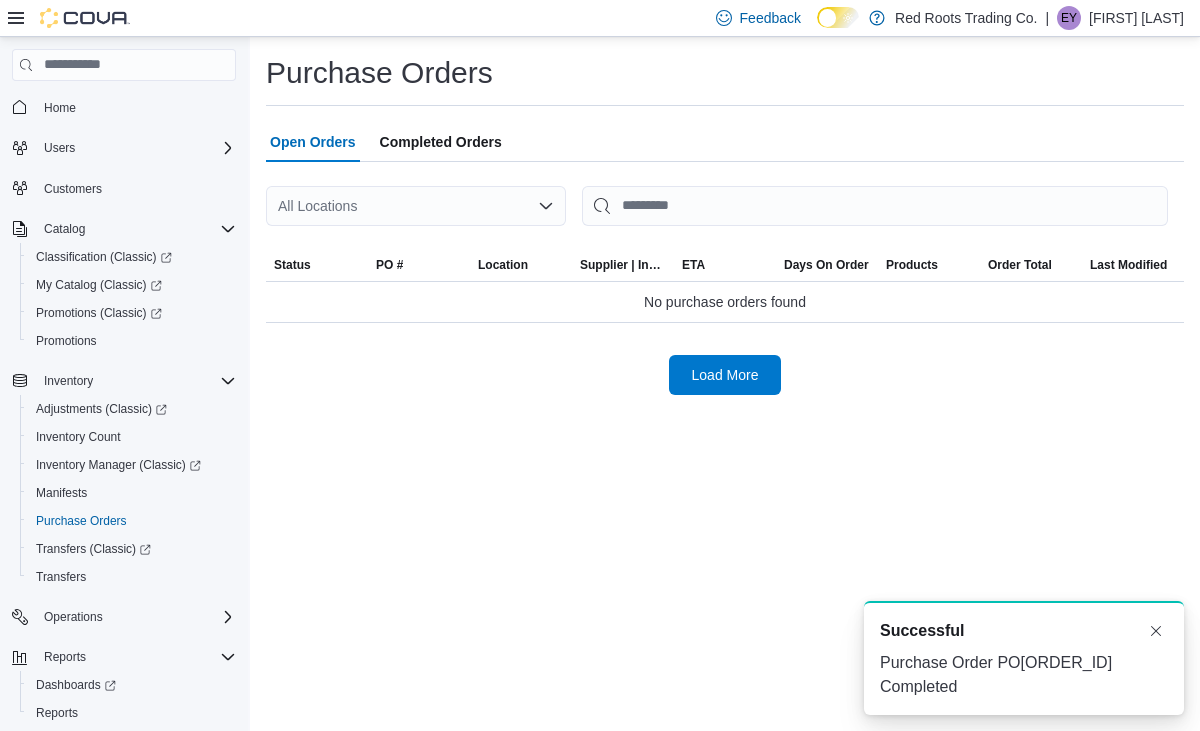 scroll, scrollTop: 0, scrollLeft: 0, axis: both 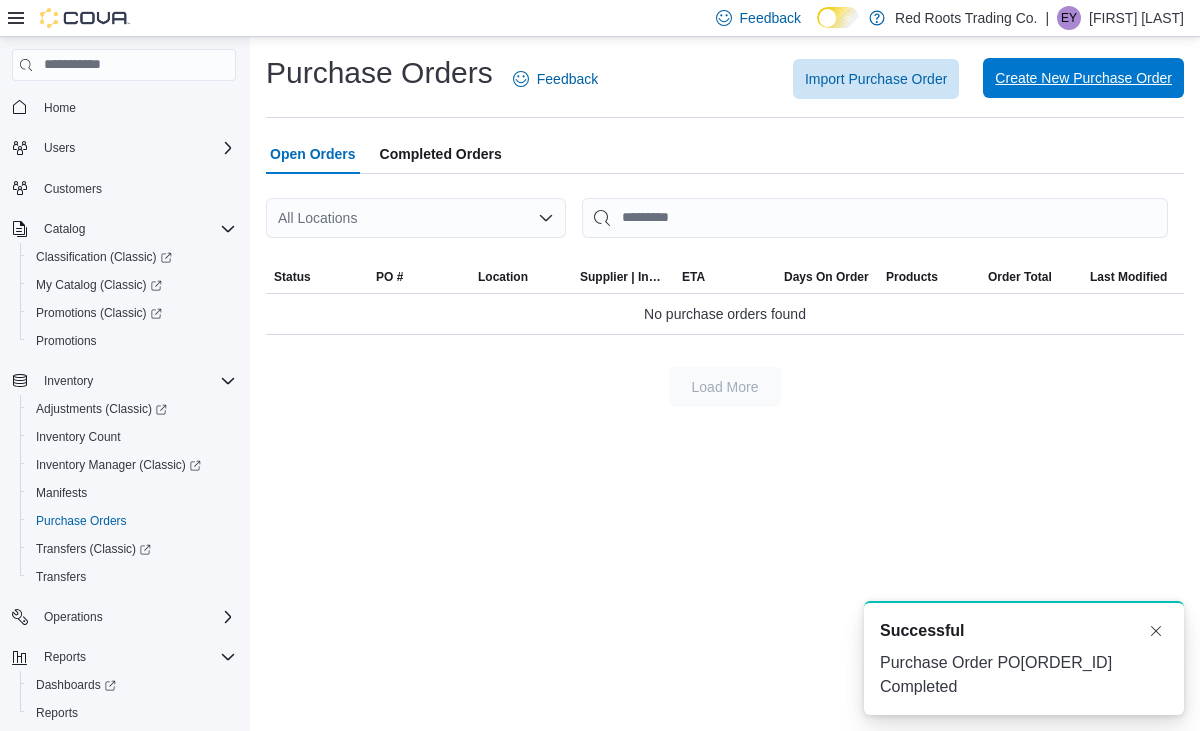 click on "Create New Purchase Order" at bounding box center (1083, 78) 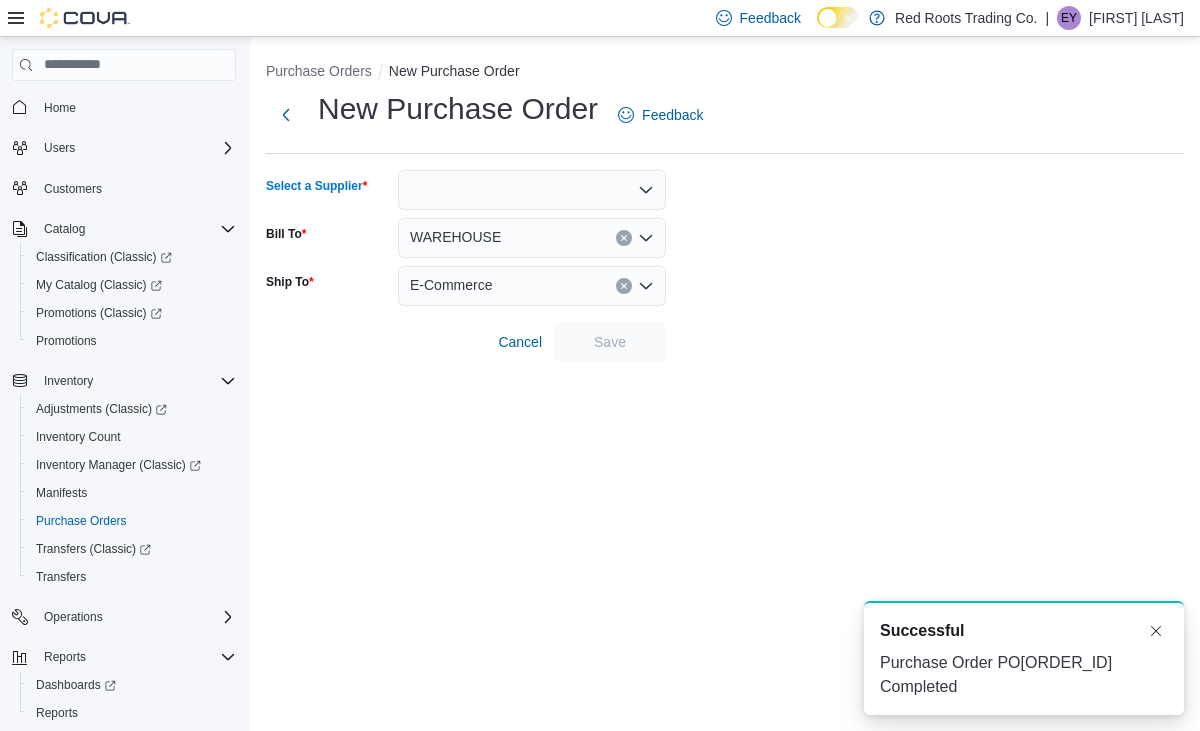 click at bounding box center (532, 190) 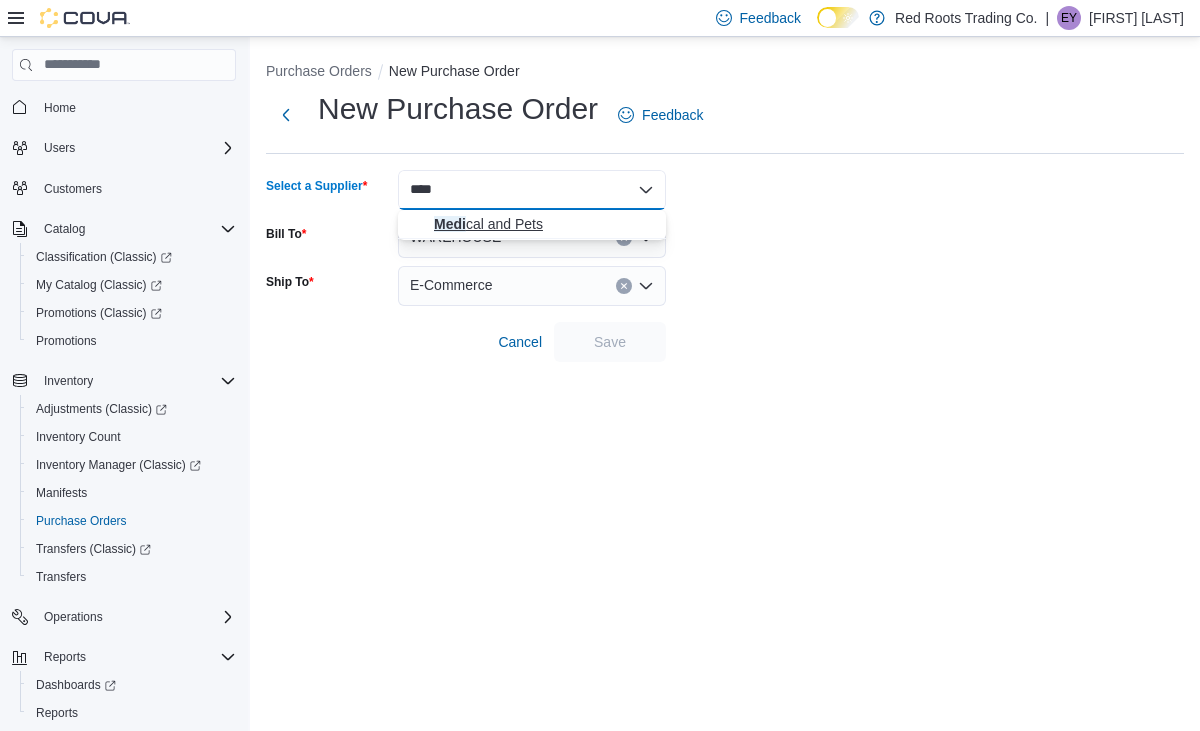 type on "****" 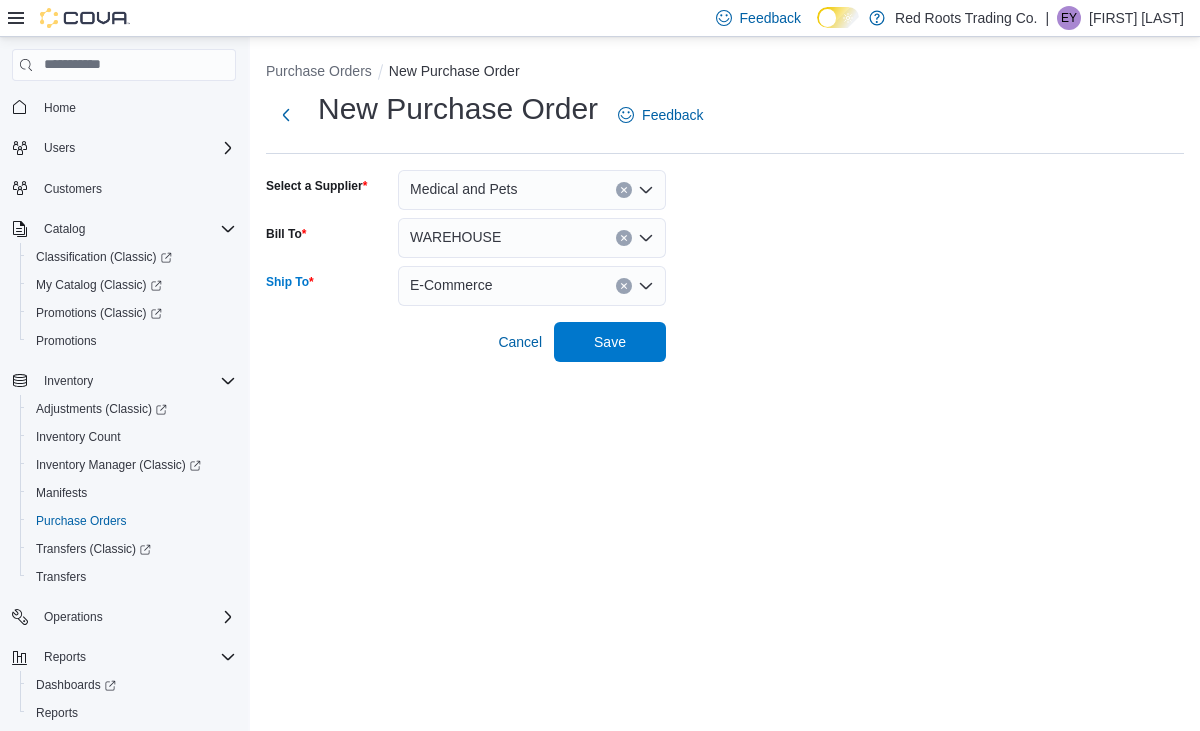 click at bounding box center [624, 286] 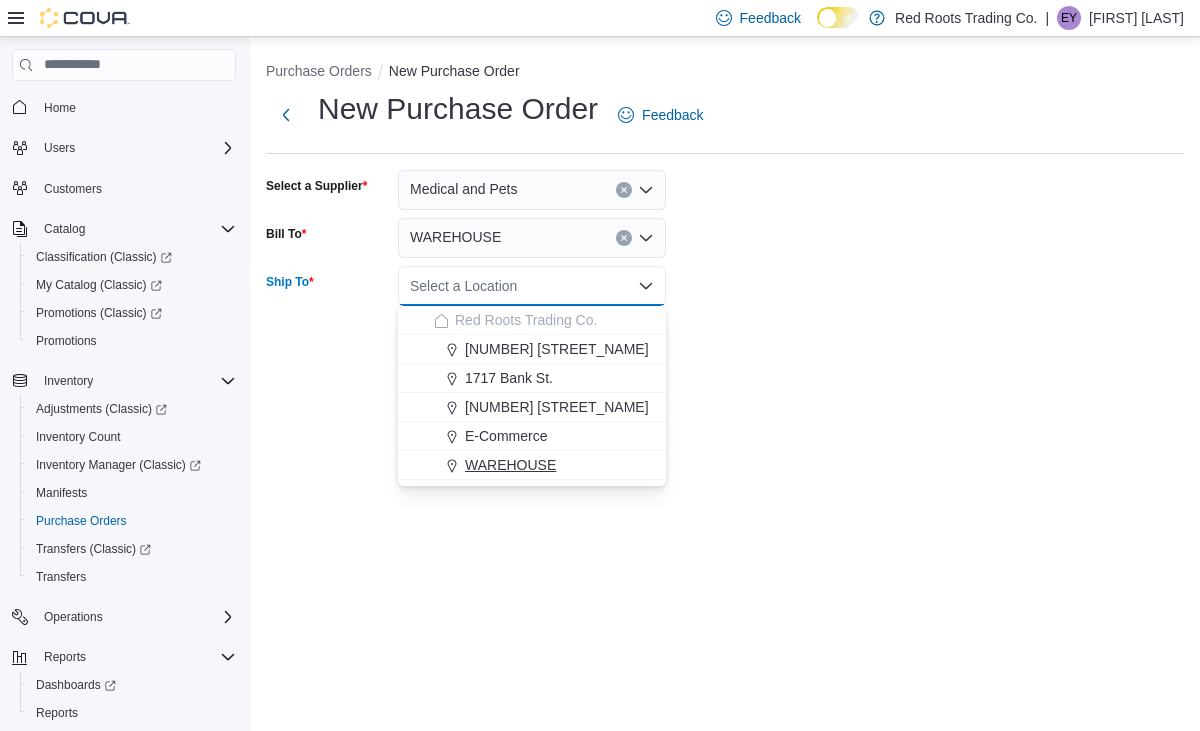 click on "WAREHOUSE" at bounding box center (510, 465) 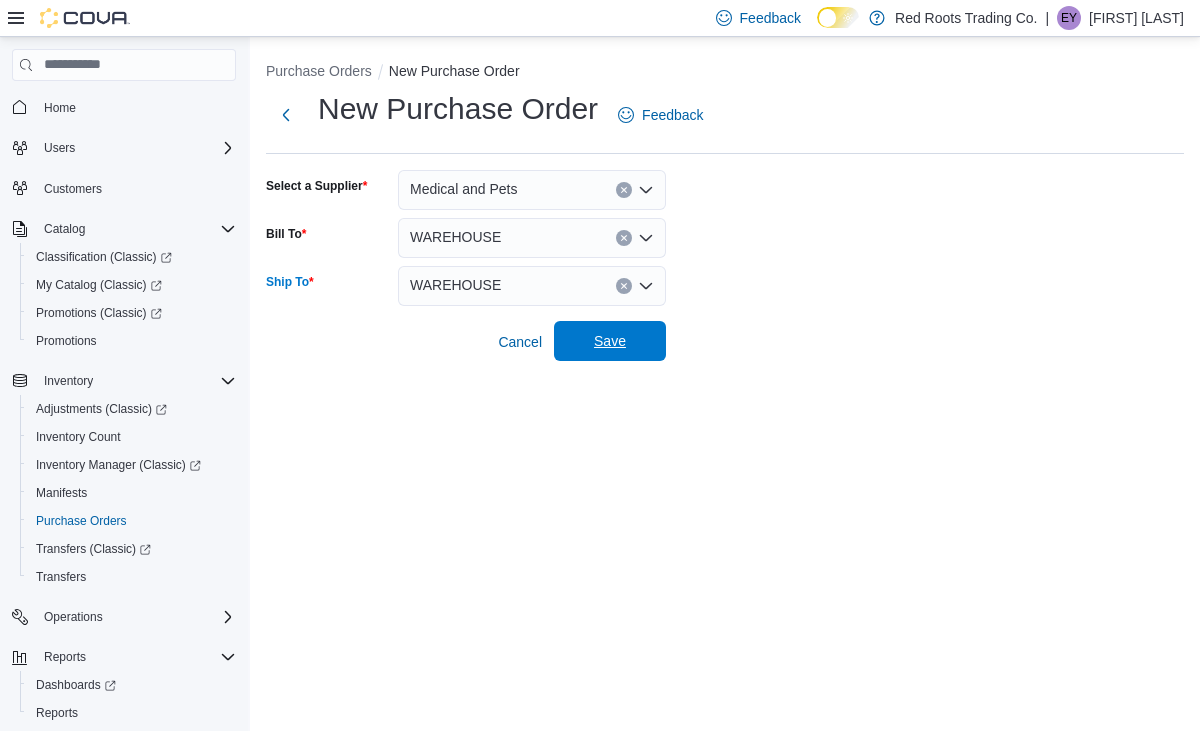 click on "Save" at bounding box center [610, 341] 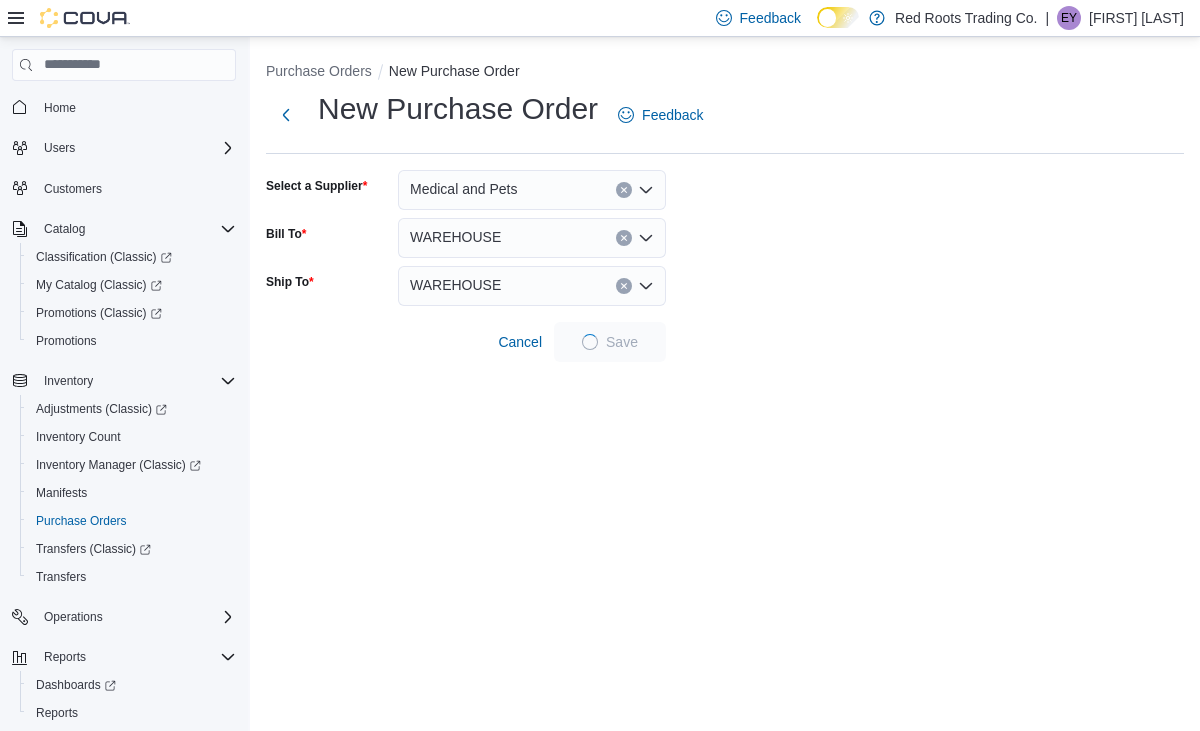 scroll, scrollTop: 0, scrollLeft: 0, axis: both 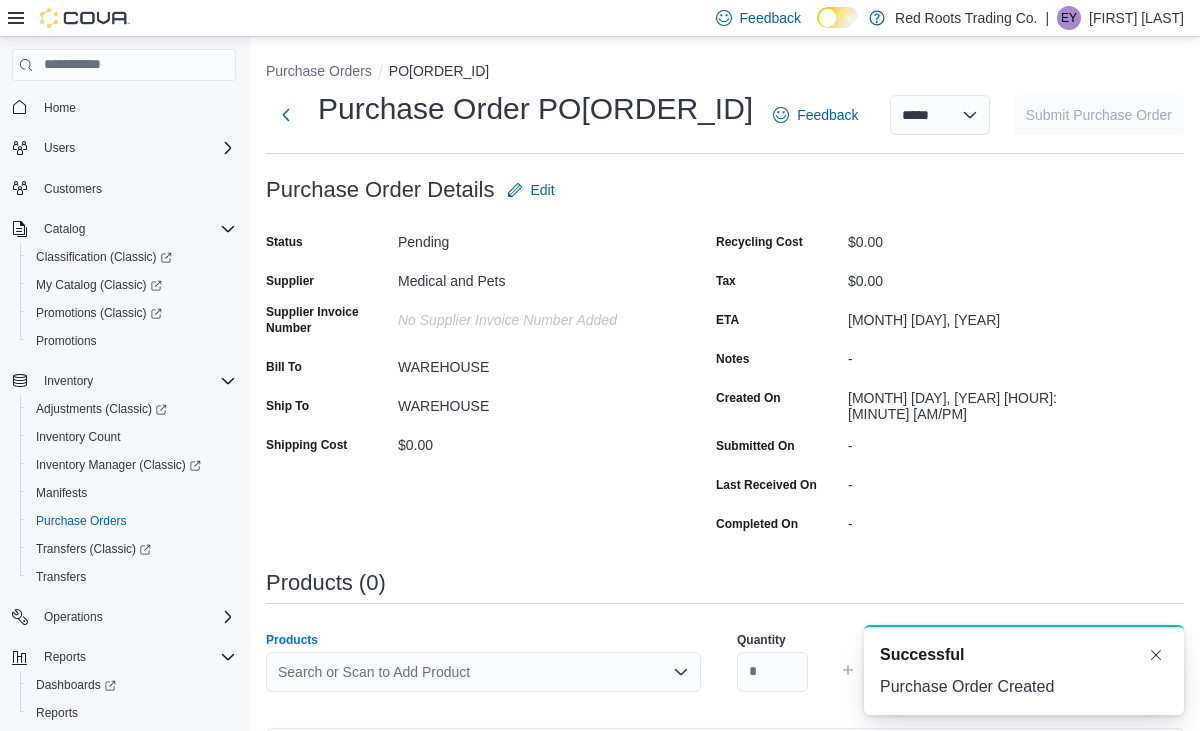 click on "Search or Scan to Add Product" at bounding box center [483, 672] 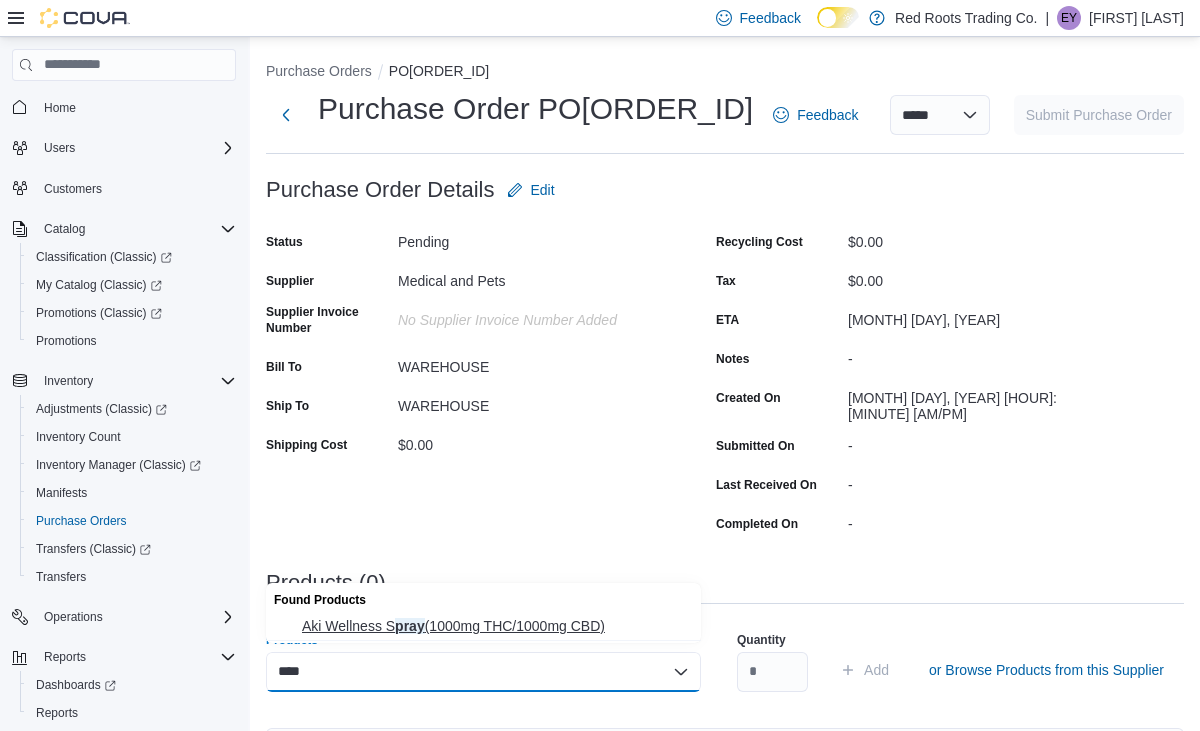 type on "****" 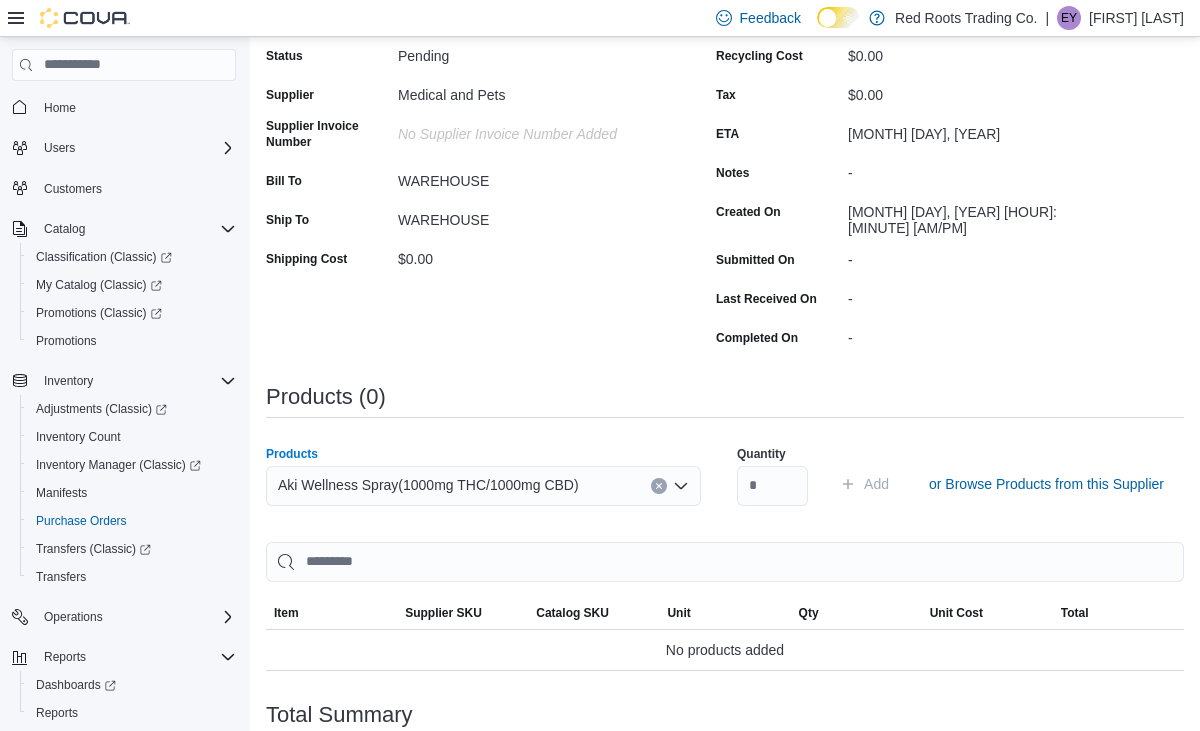 scroll, scrollTop: 195, scrollLeft: 0, axis: vertical 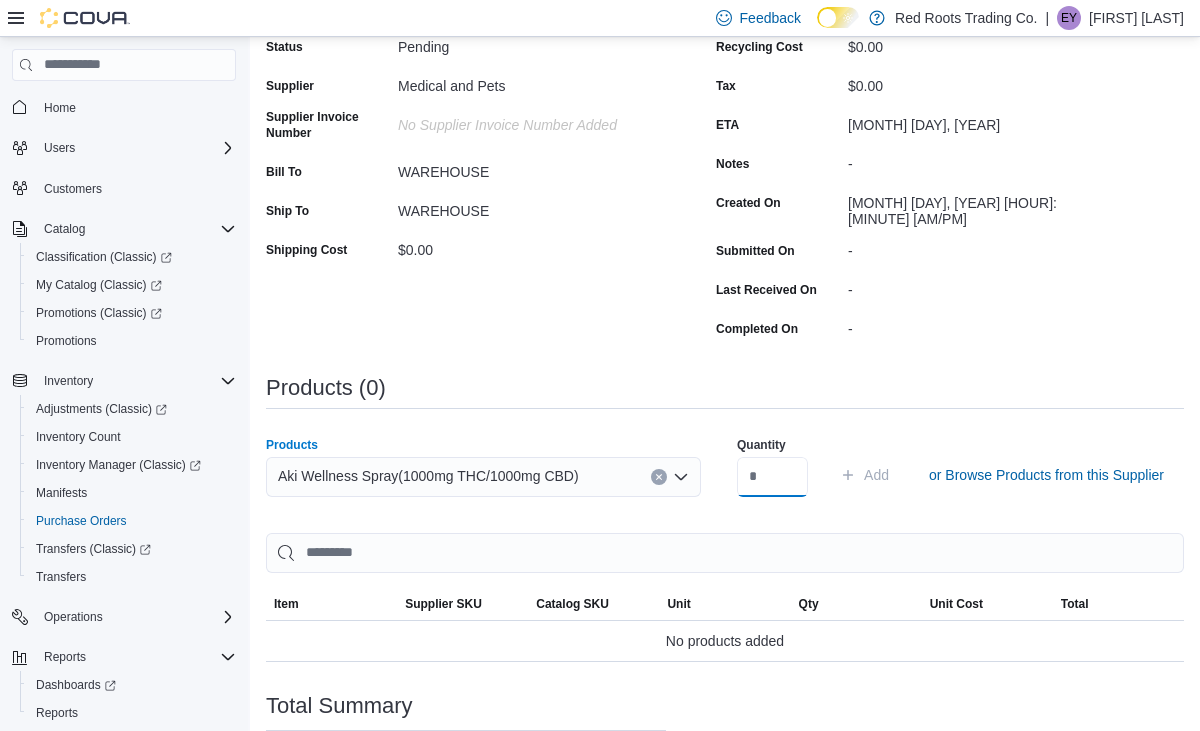 click at bounding box center (772, 477) 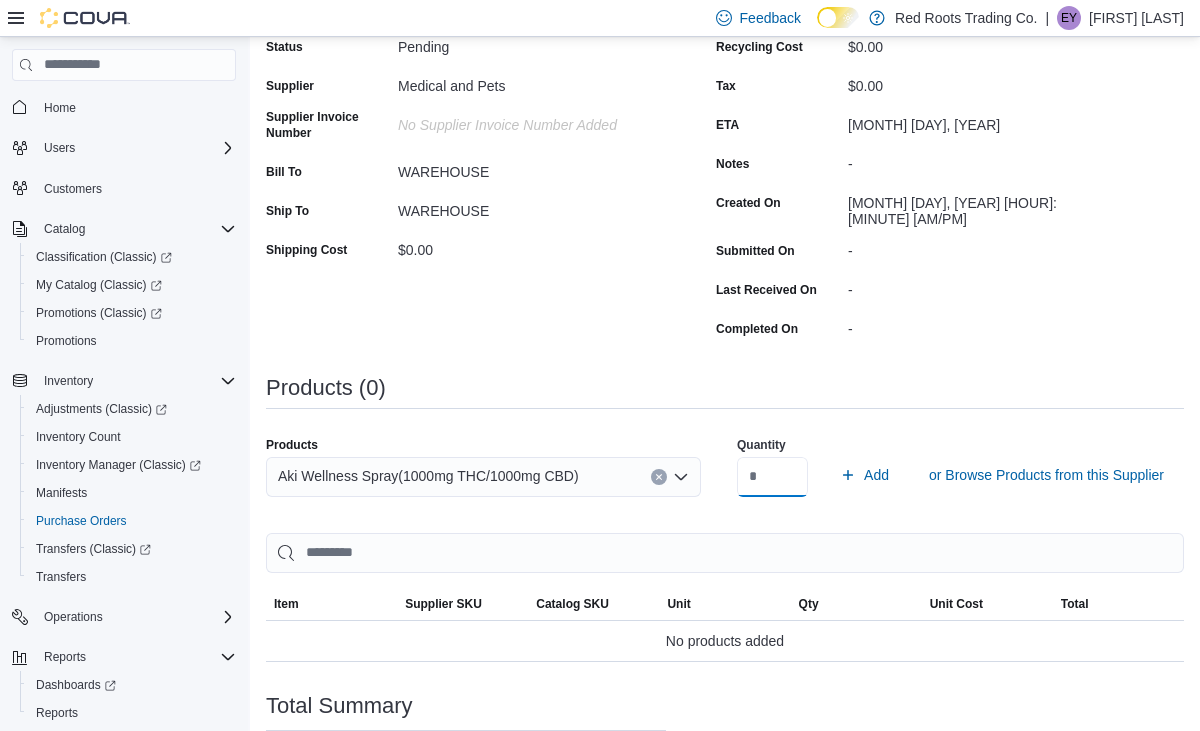 type on "*" 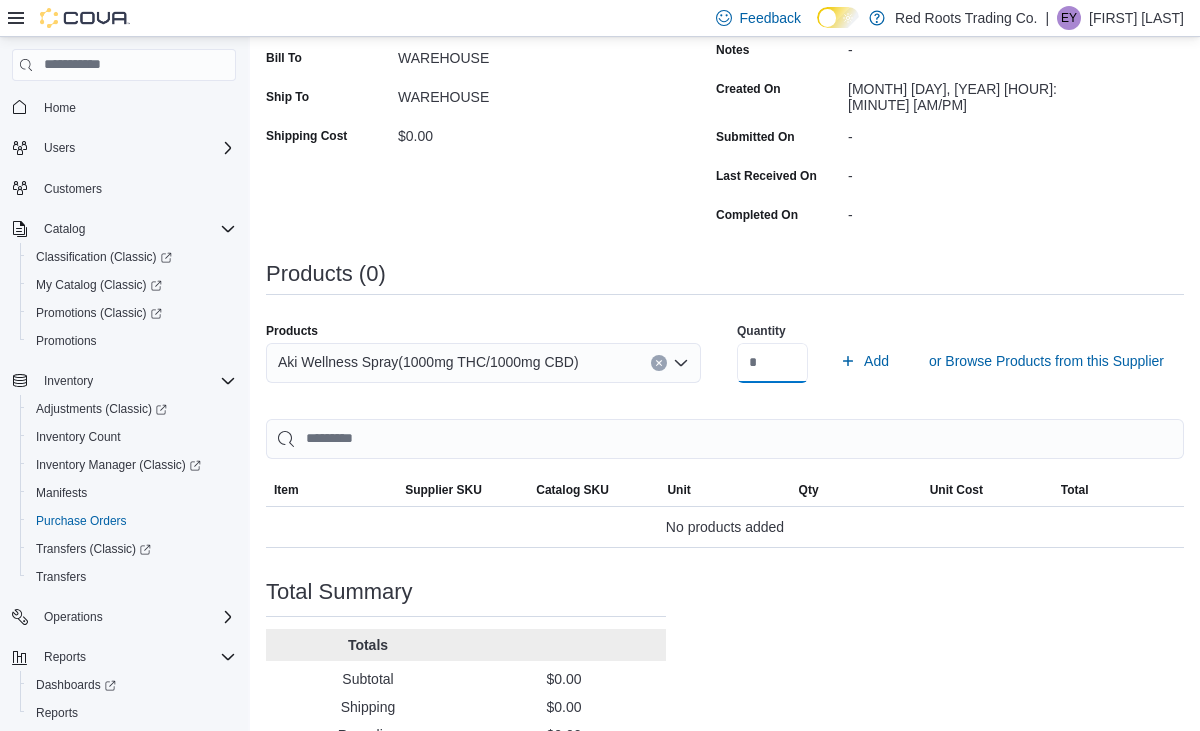 scroll, scrollTop: 312, scrollLeft: 0, axis: vertical 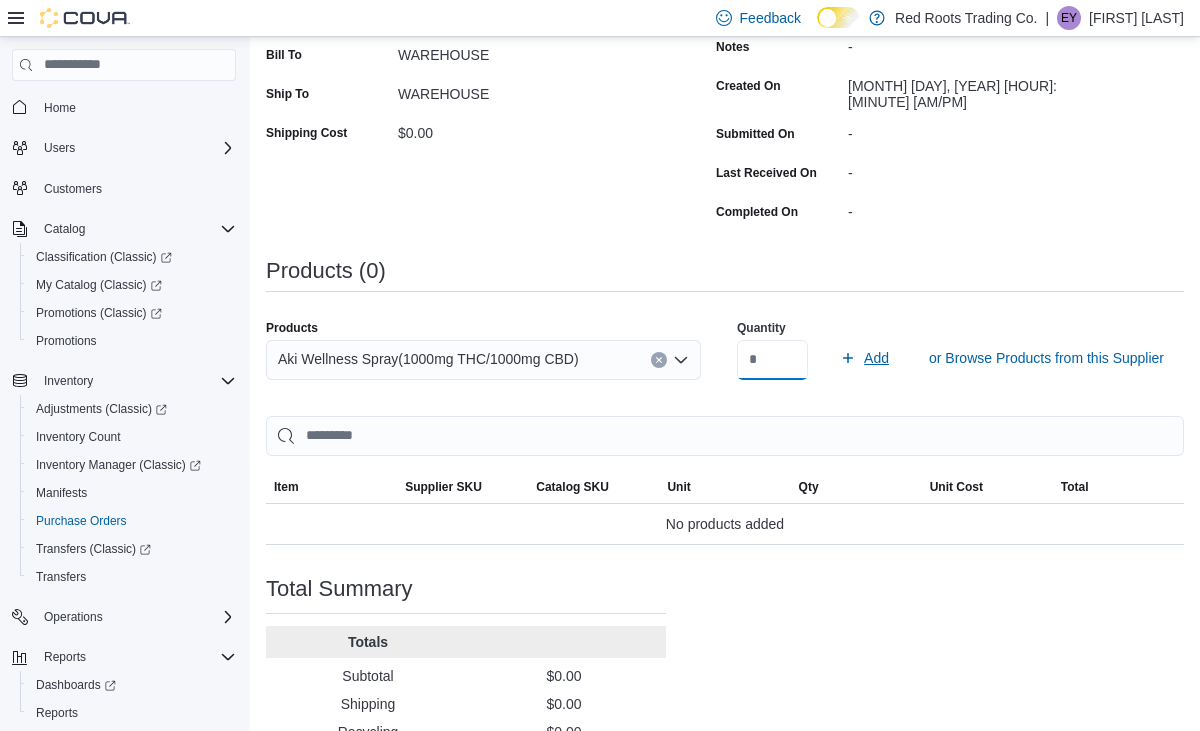 type on "*" 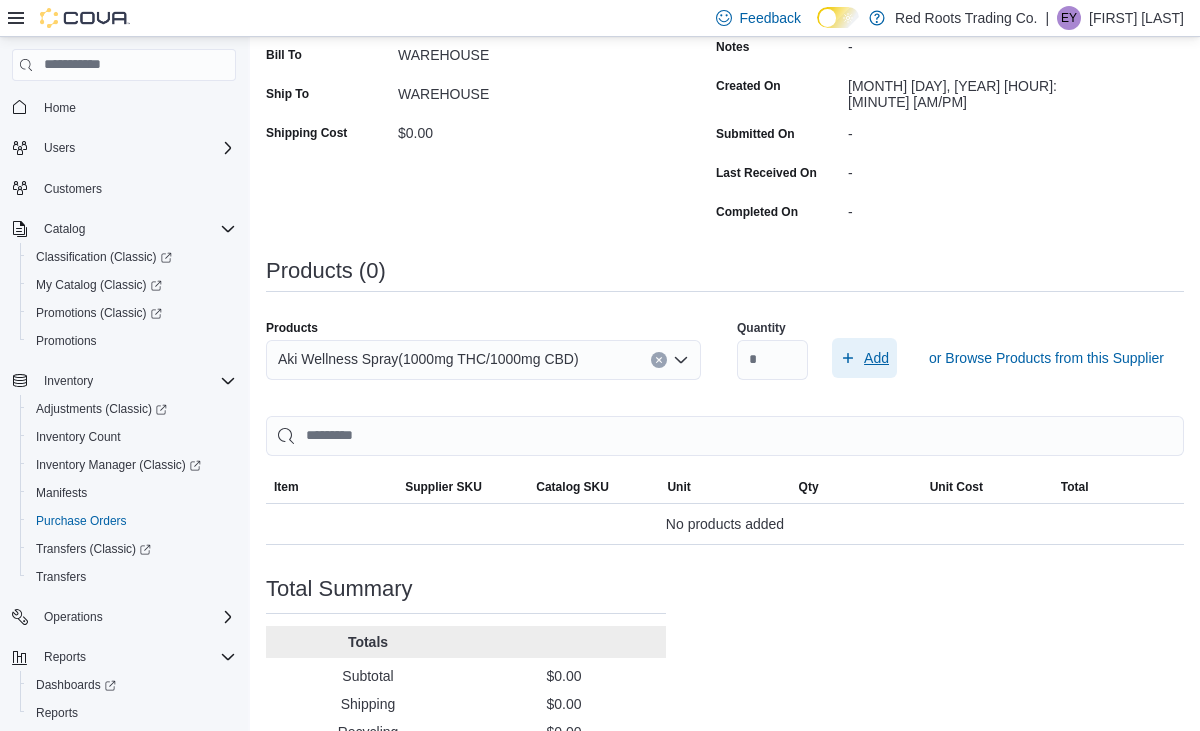 click on "Add" at bounding box center [876, 358] 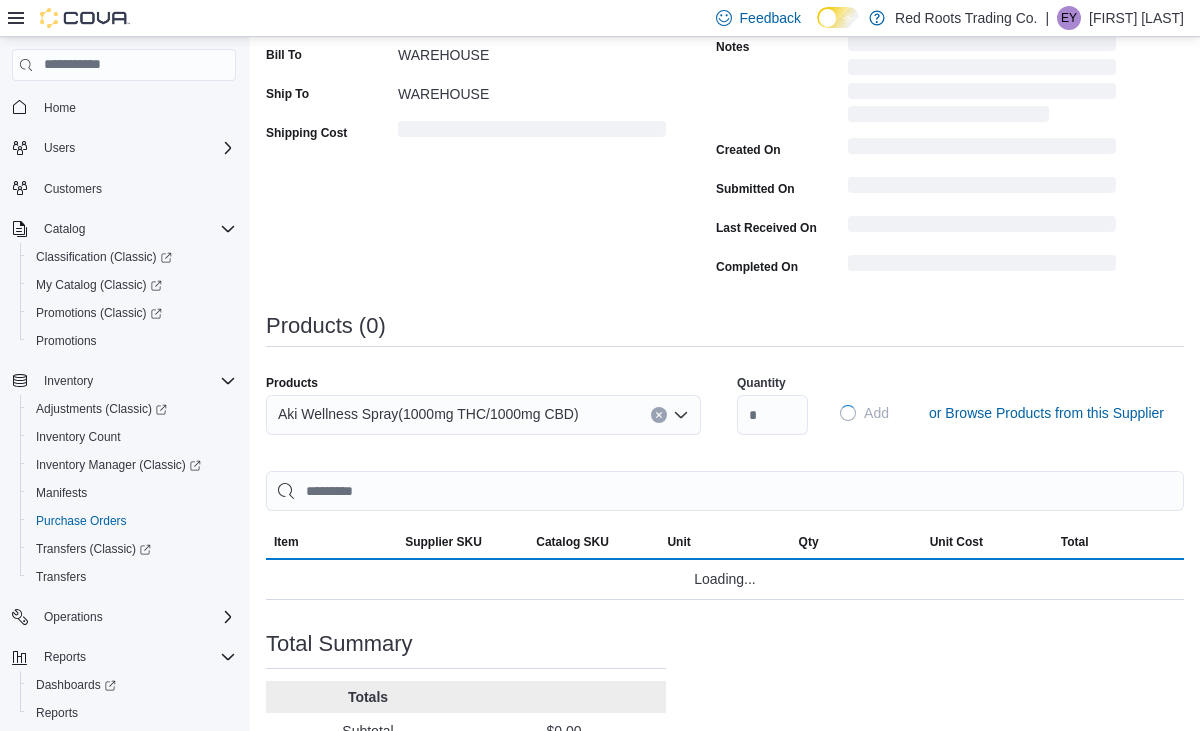 type 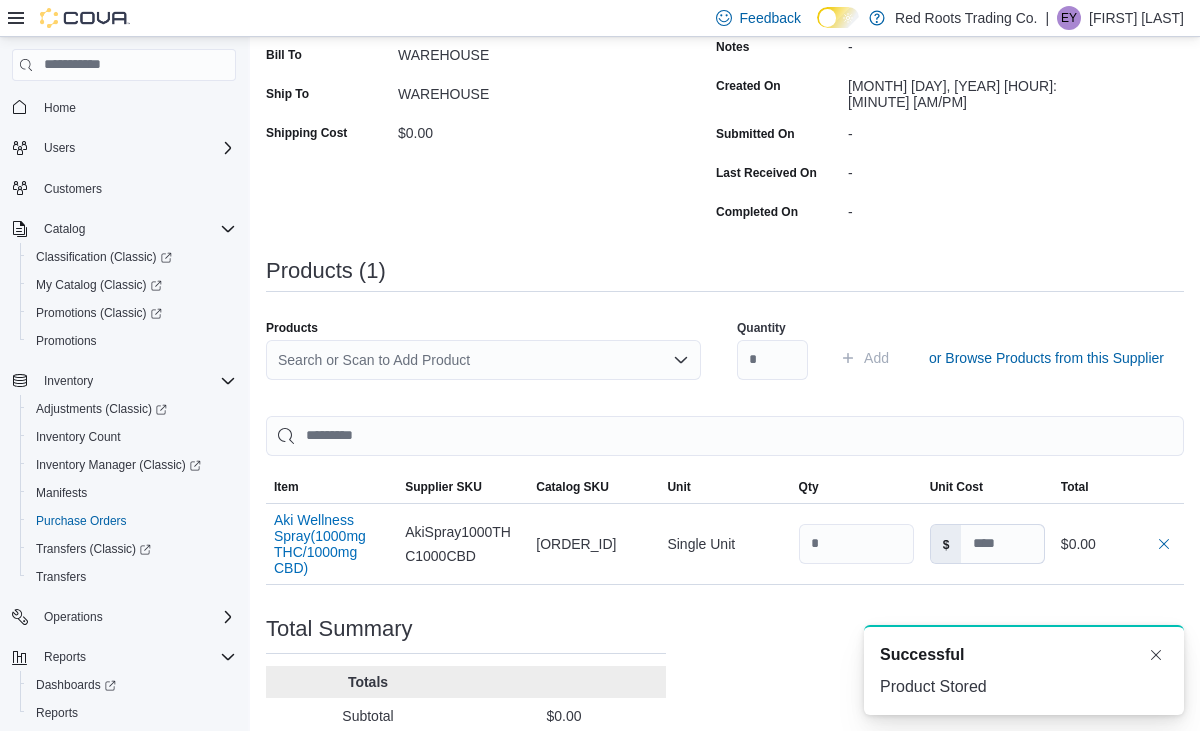 scroll, scrollTop: 0, scrollLeft: 0, axis: both 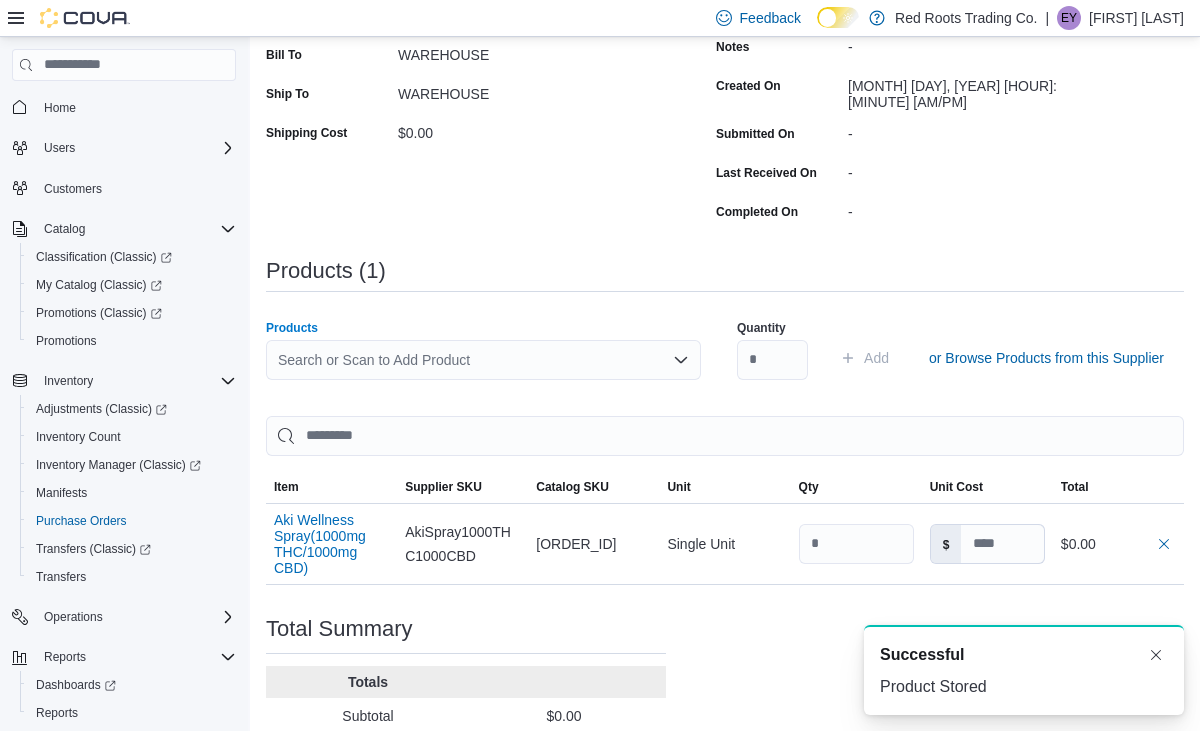 click on "Search or Scan to Add Product" at bounding box center (483, 360) 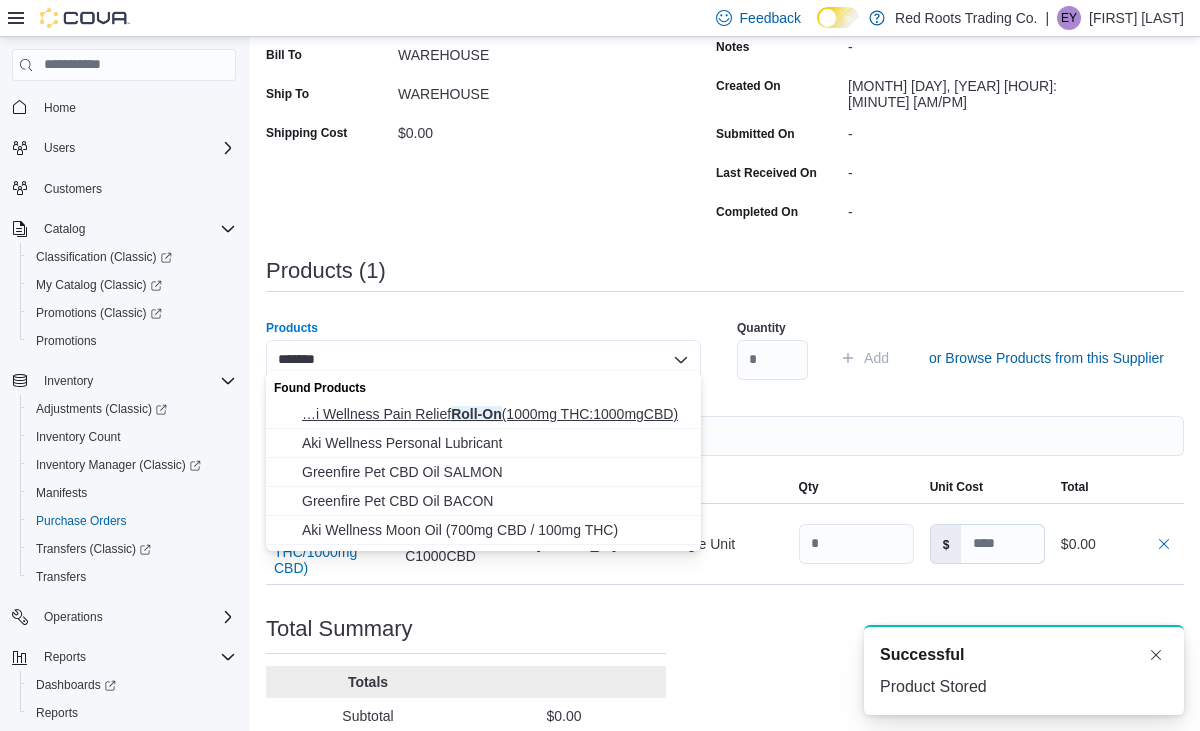 type on "*******" 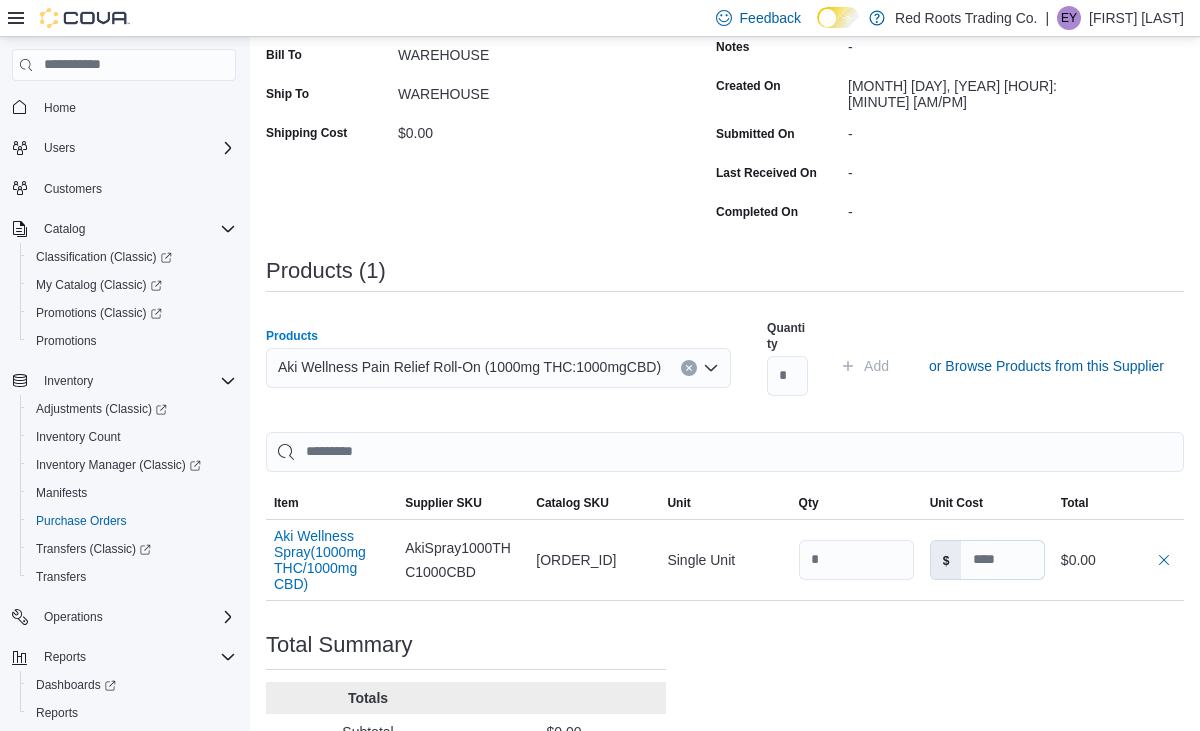 click on "Quantity  Add or Browse Products from this Supplier" at bounding box center [969, 366] 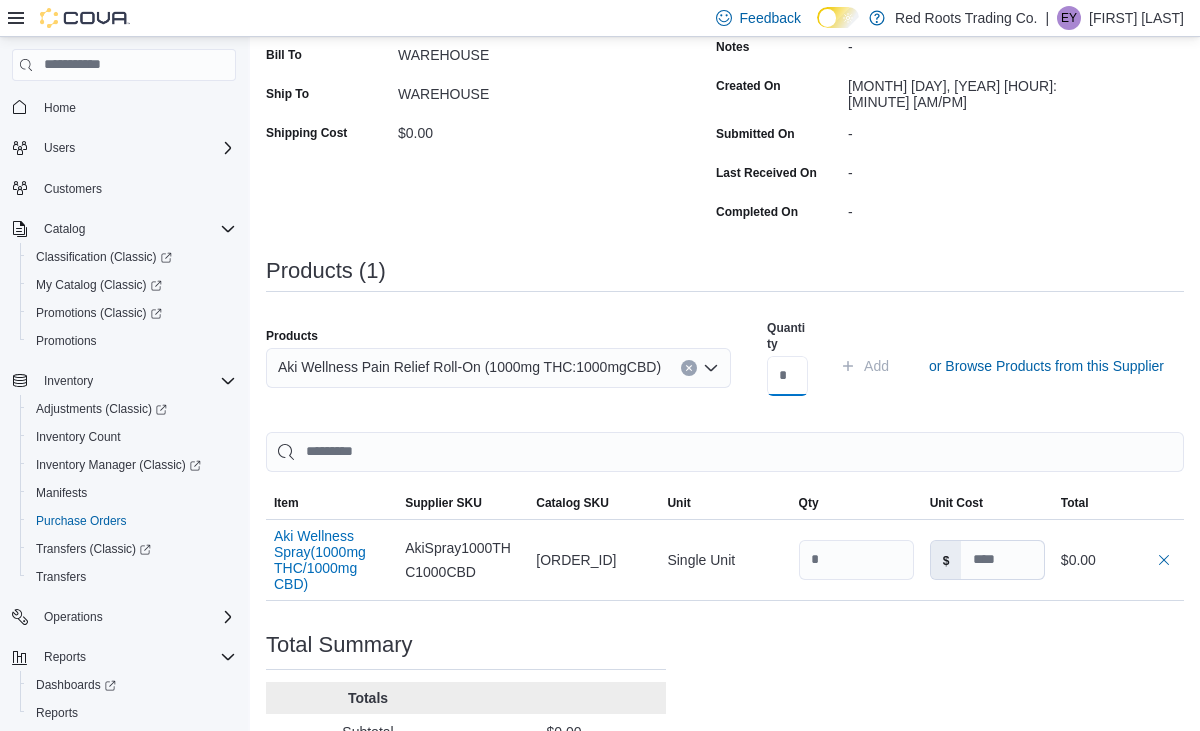click at bounding box center (787, 376) 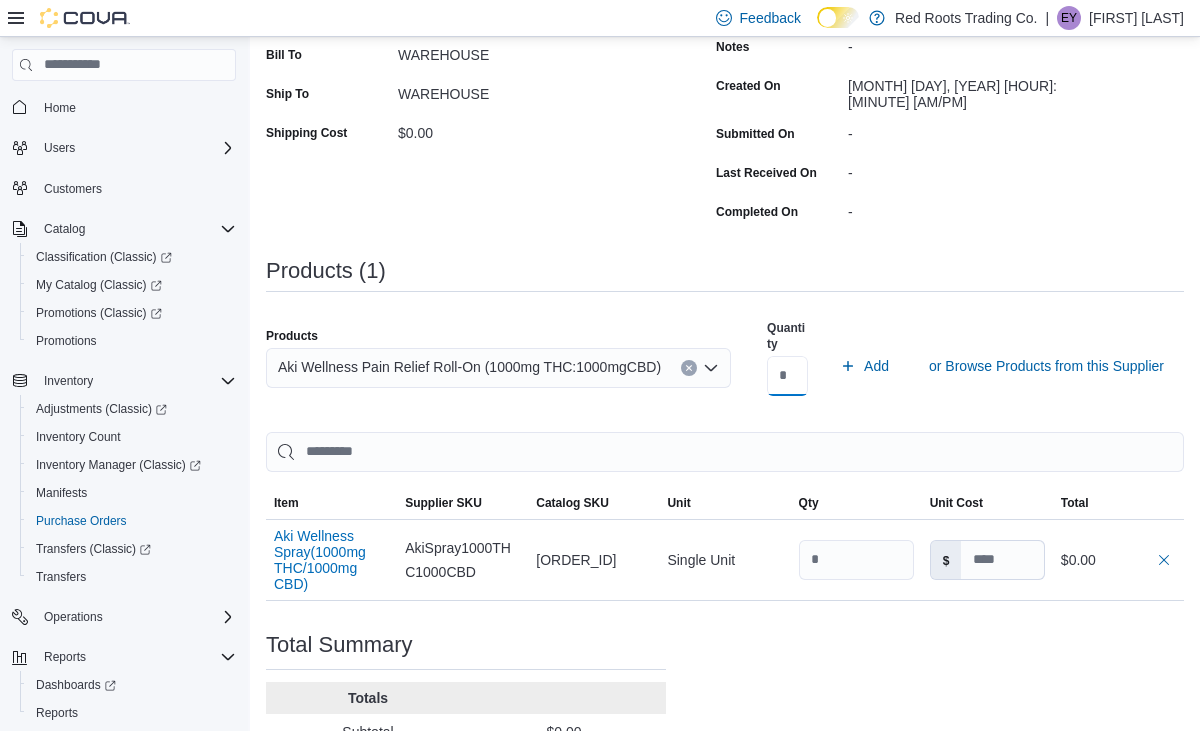 scroll, scrollTop: 0, scrollLeft: 7, axis: horizontal 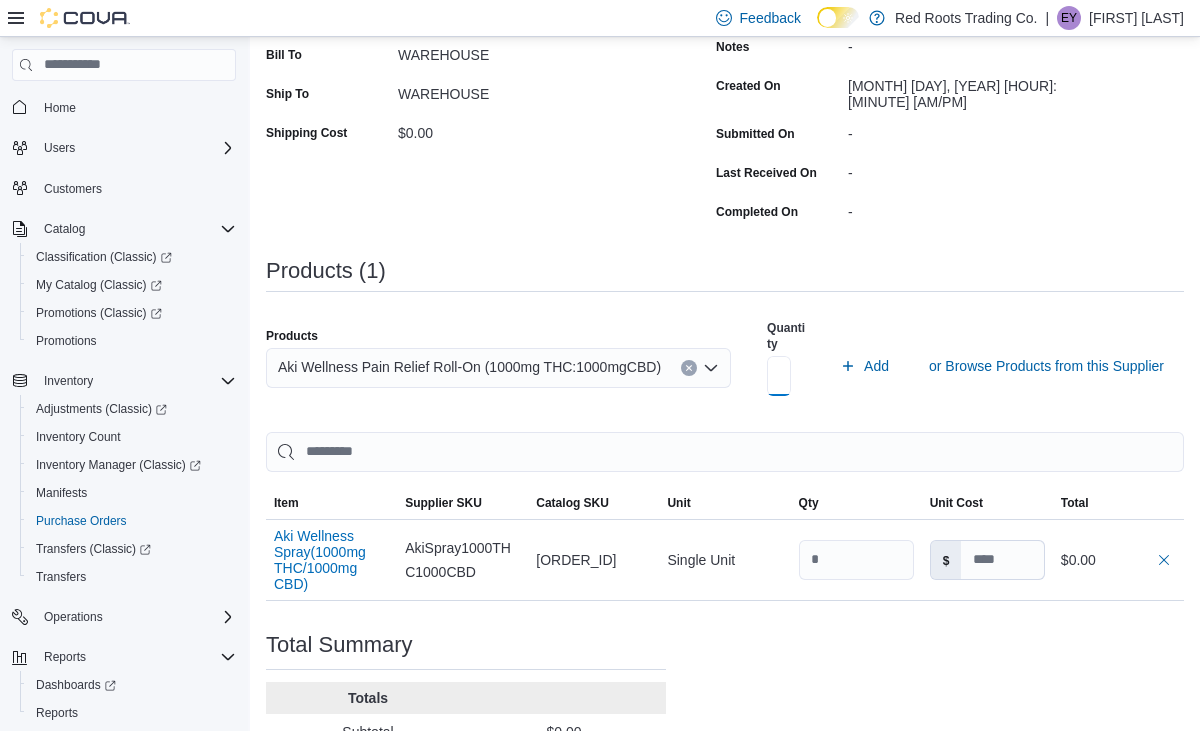 click on "*" at bounding box center (779, 376) 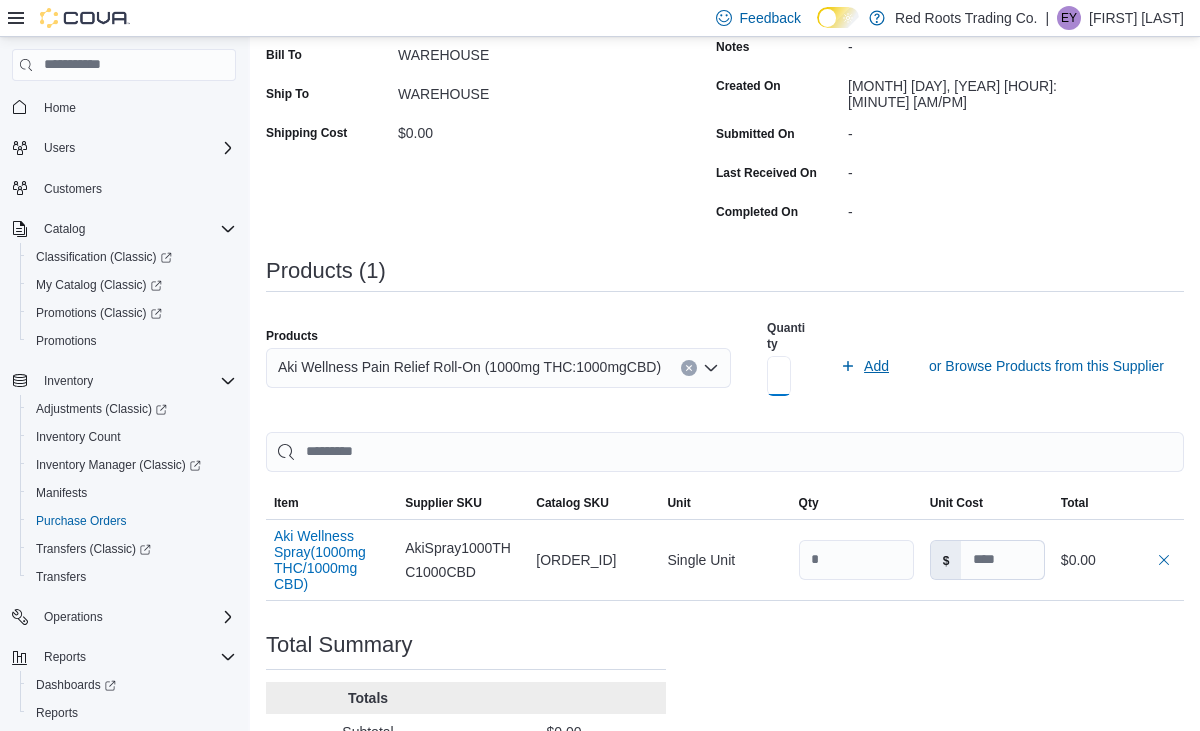 type on "**" 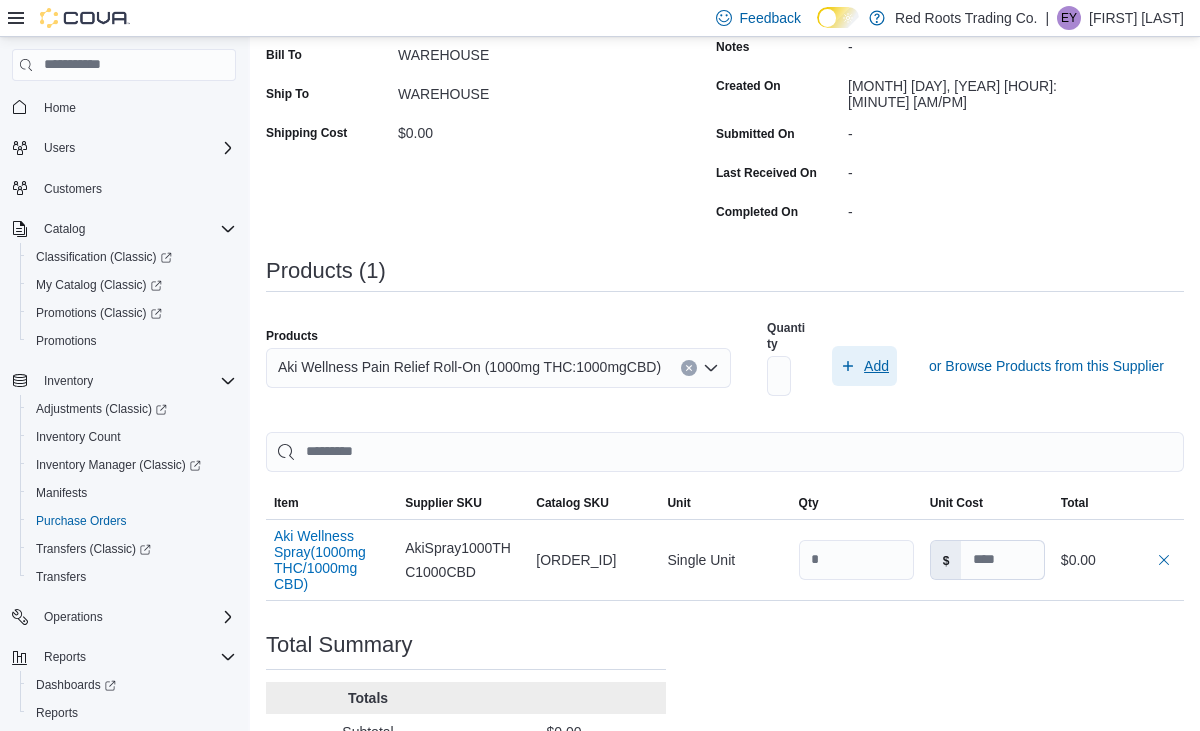 scroll, scrollTop: 0, scrollLeft: 0, axis: both 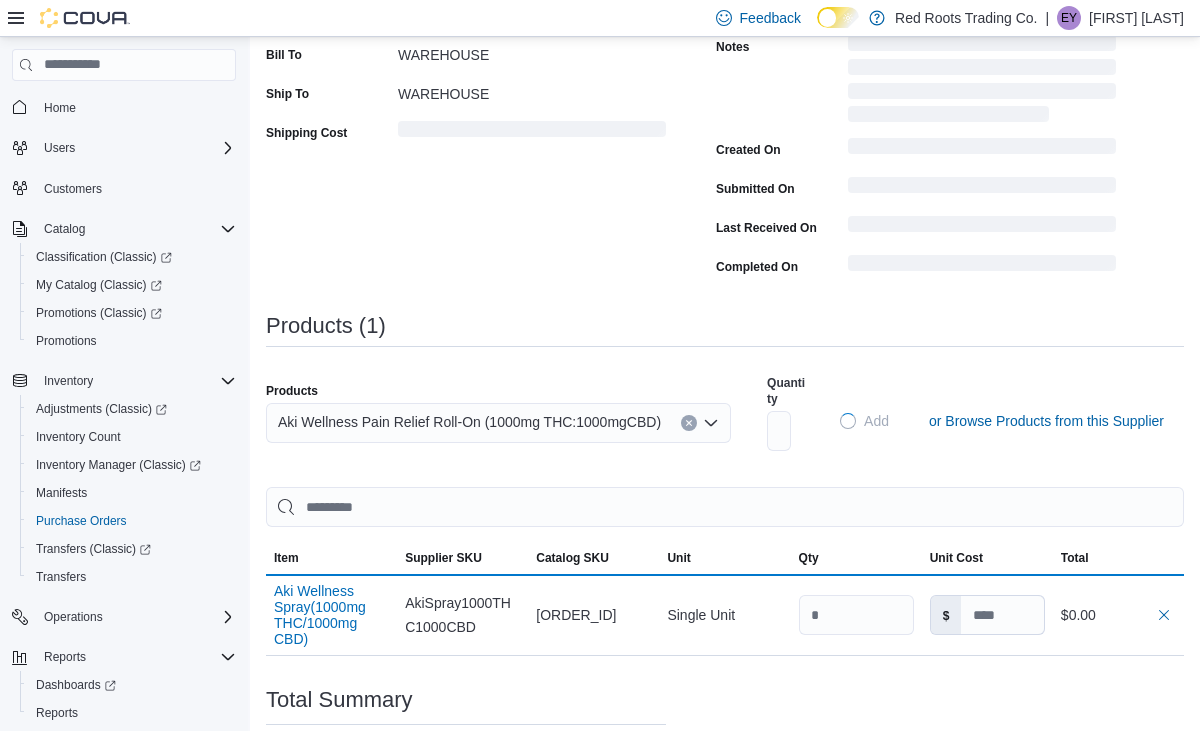 type 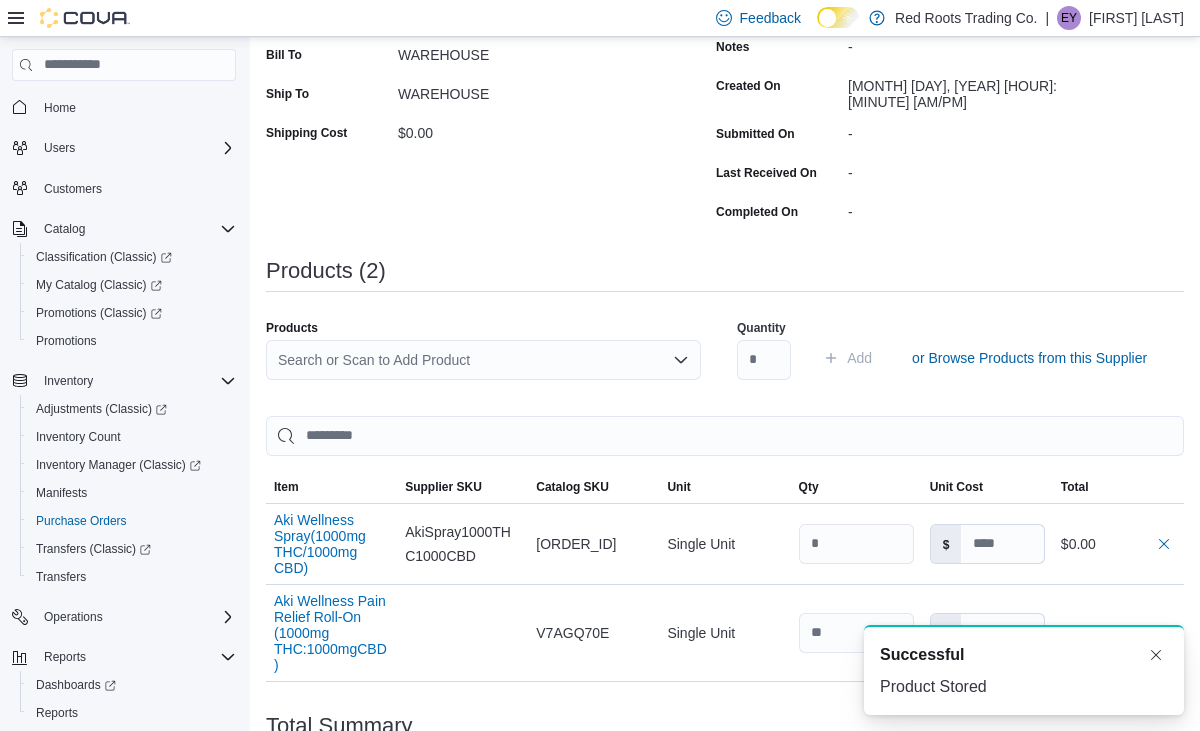 scroll, scrollTop: 0, scrollLeft: 0, axis: both 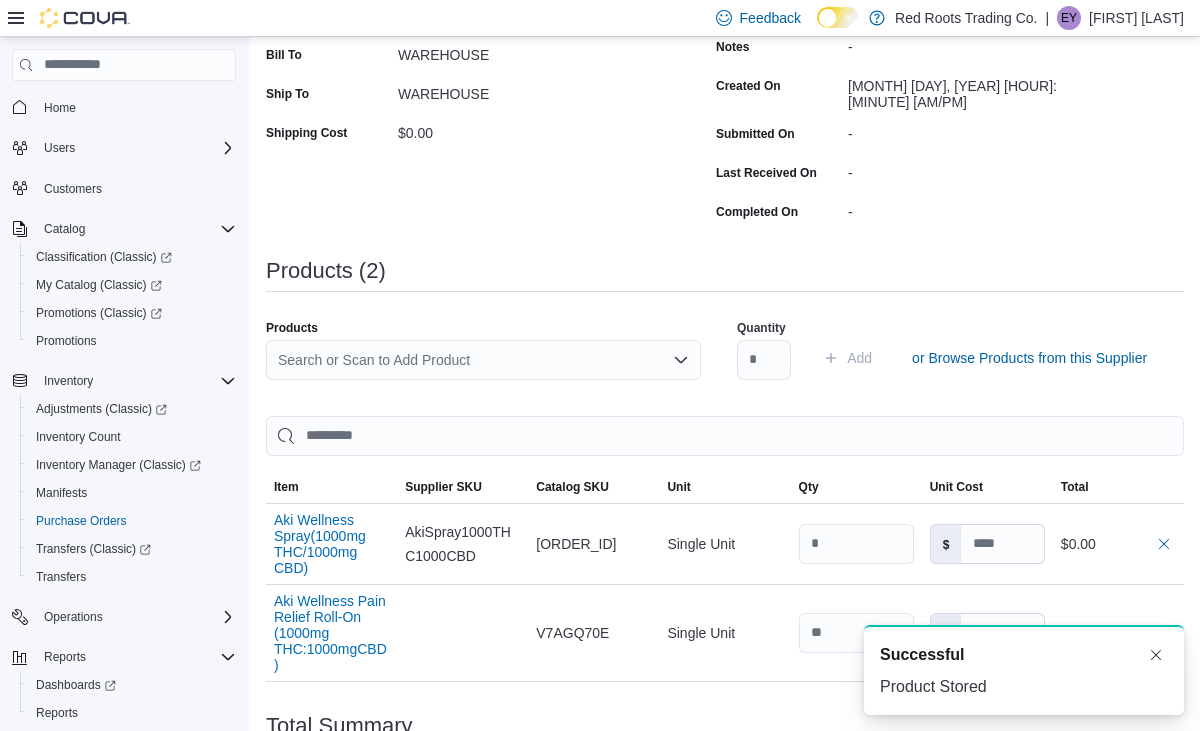 click on "A new notification appears Successful Product Stored" at bounding box center [1000, 670] 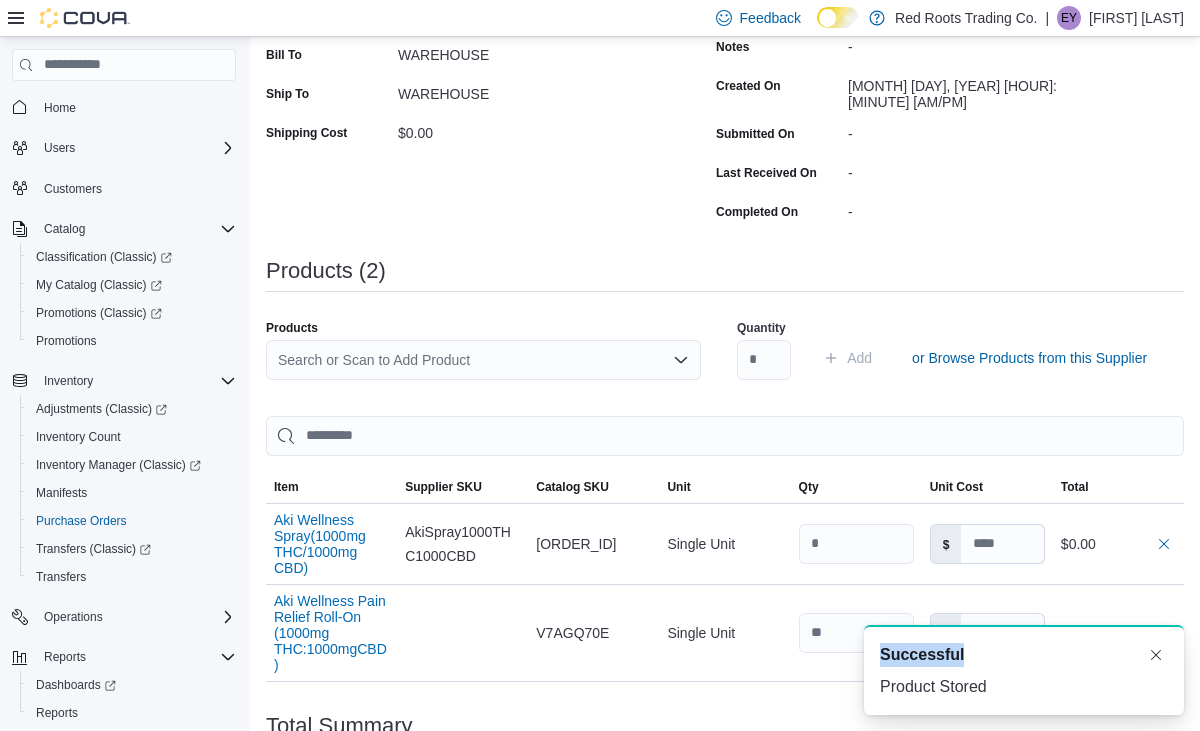 click on "A new notification appears Successful Product Stored" at bounding box center [1000, 670] 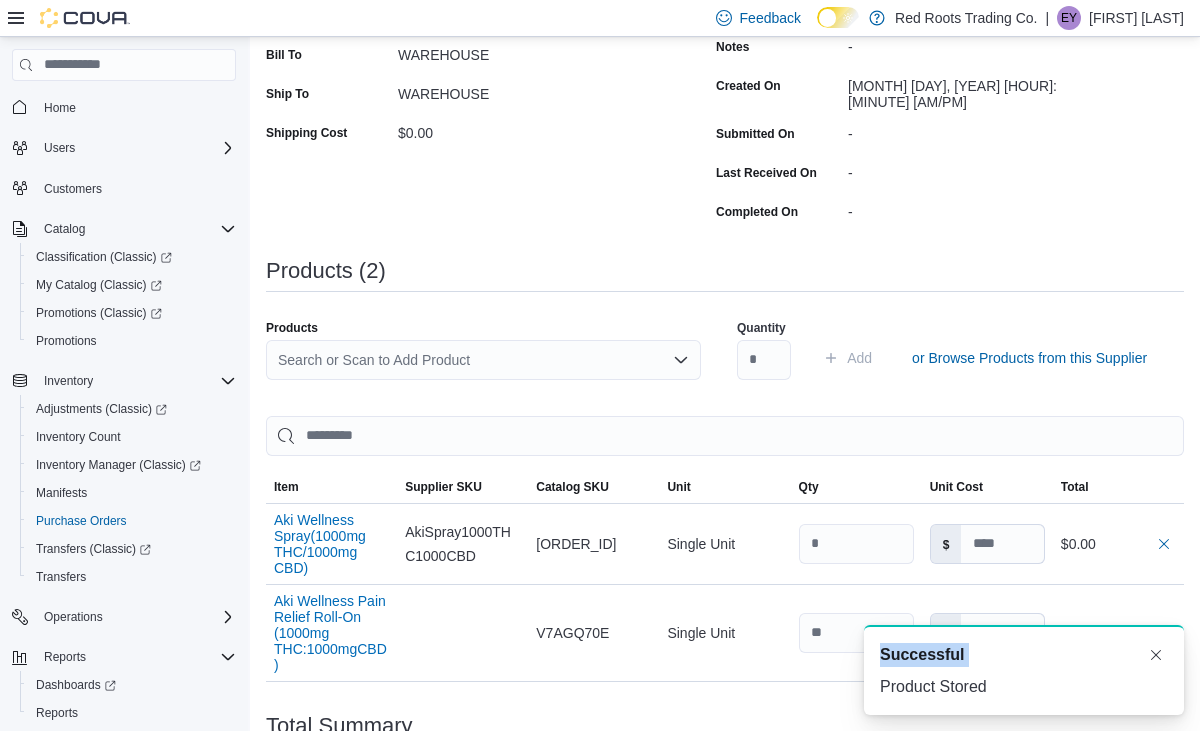 click on "A new notification appears Successful Product Stored" at bounding box center [1000, 670] 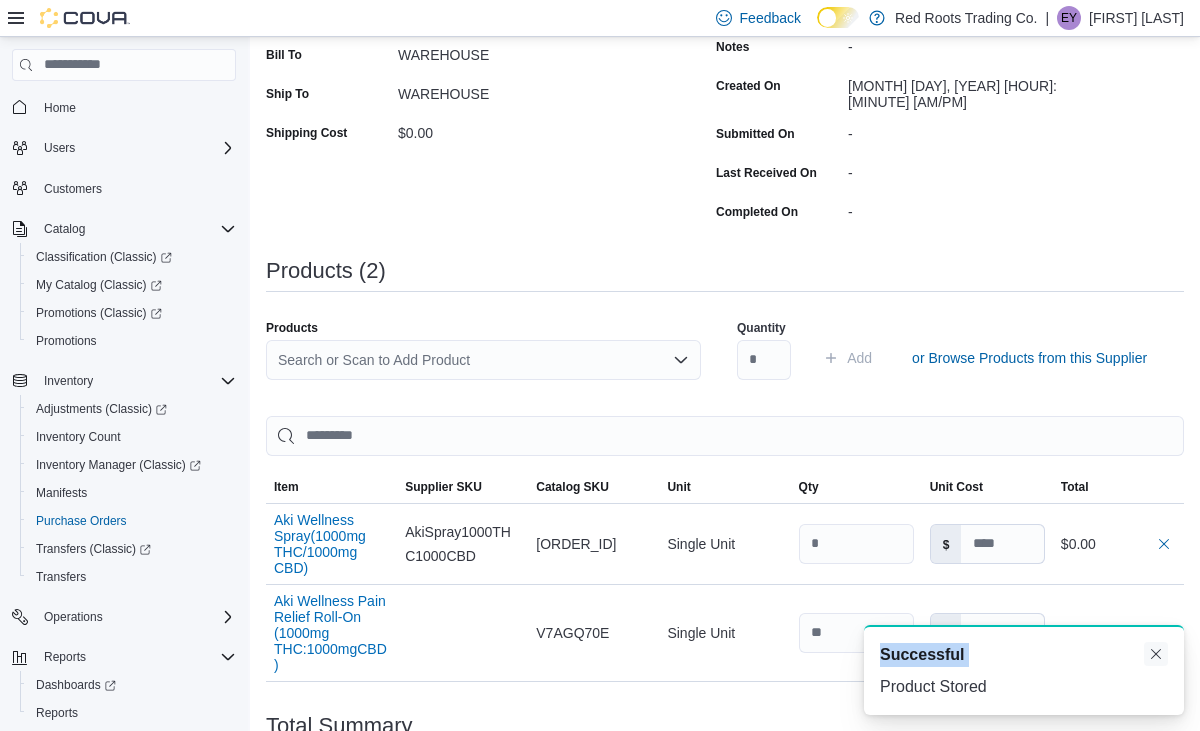 click at bounding box center (1156, 654) 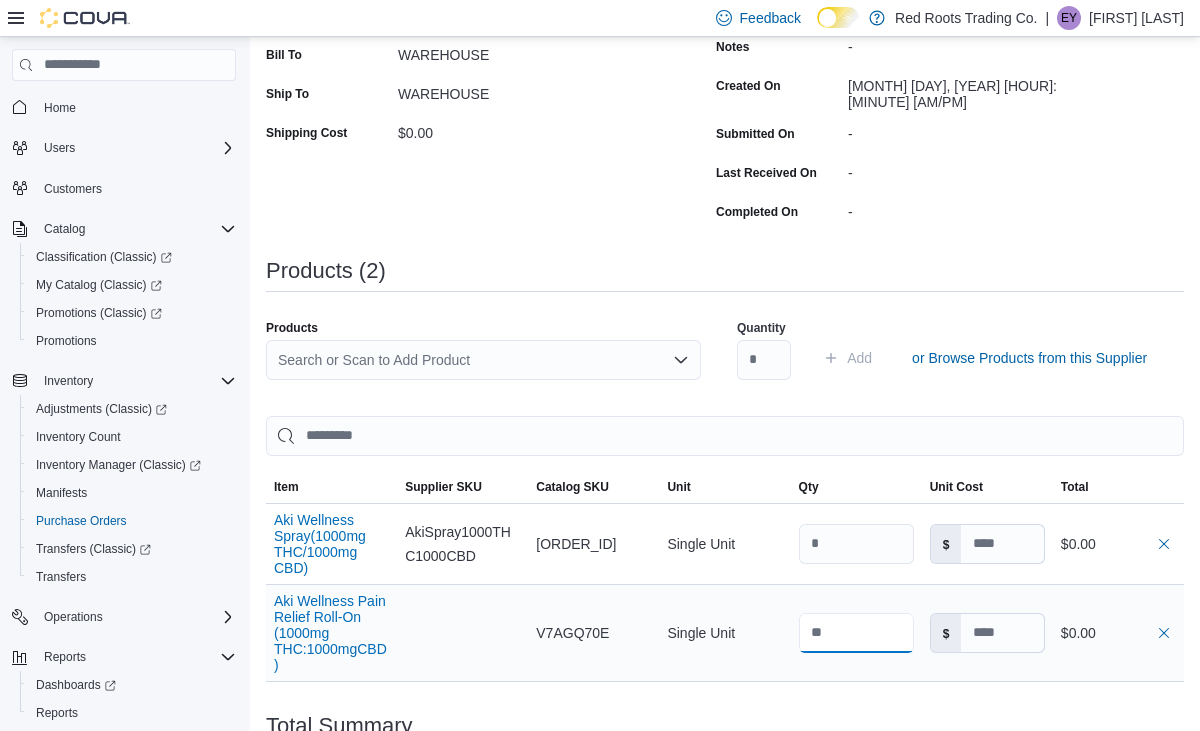 click at bounding box center [856, 633] 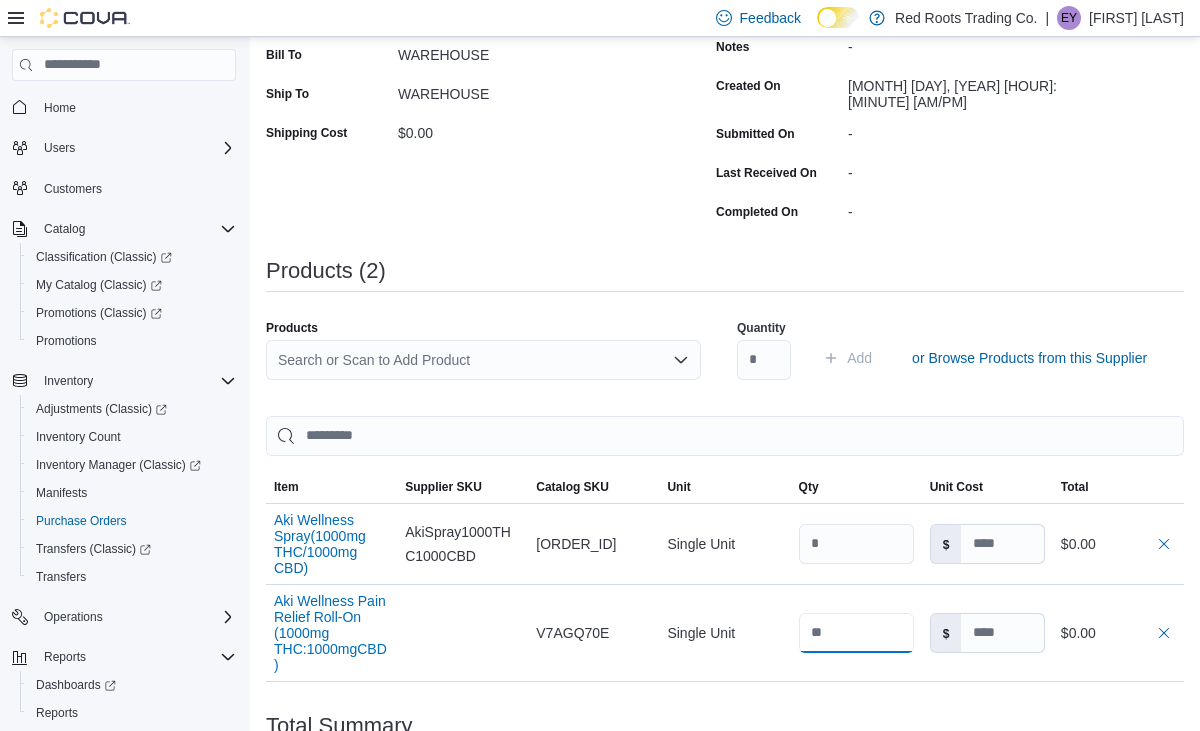type on "*" 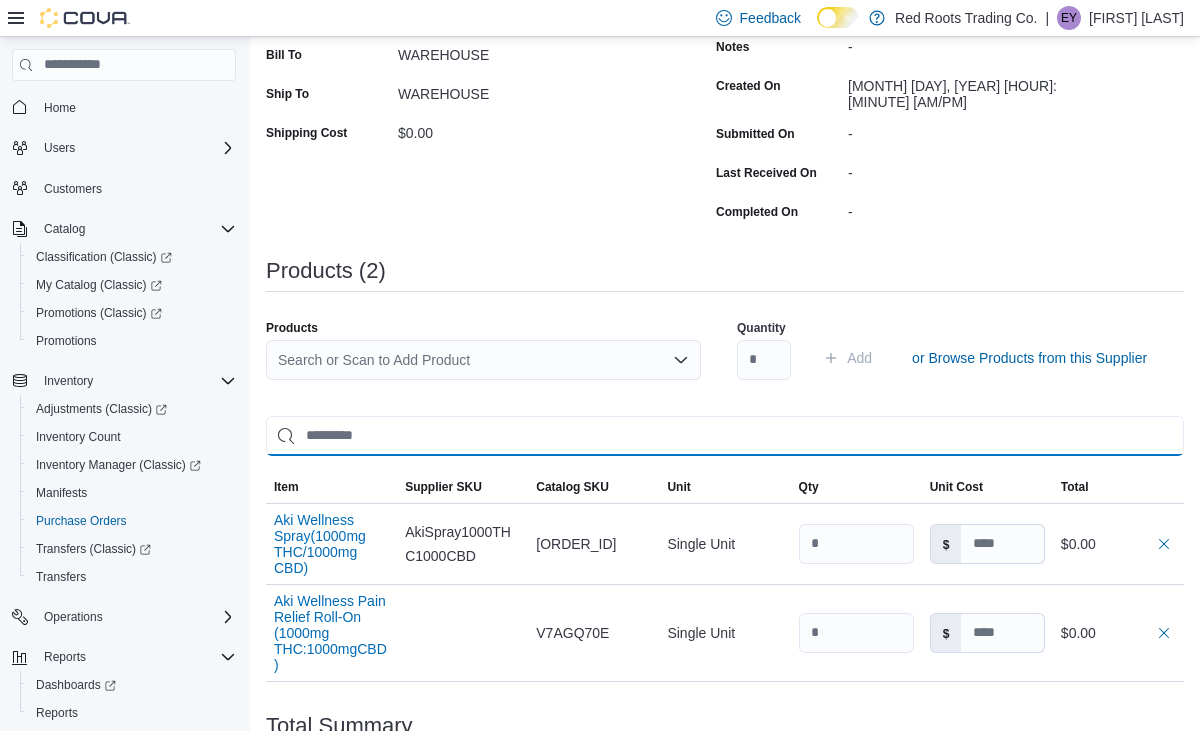 click at bounding box center [725, 436] 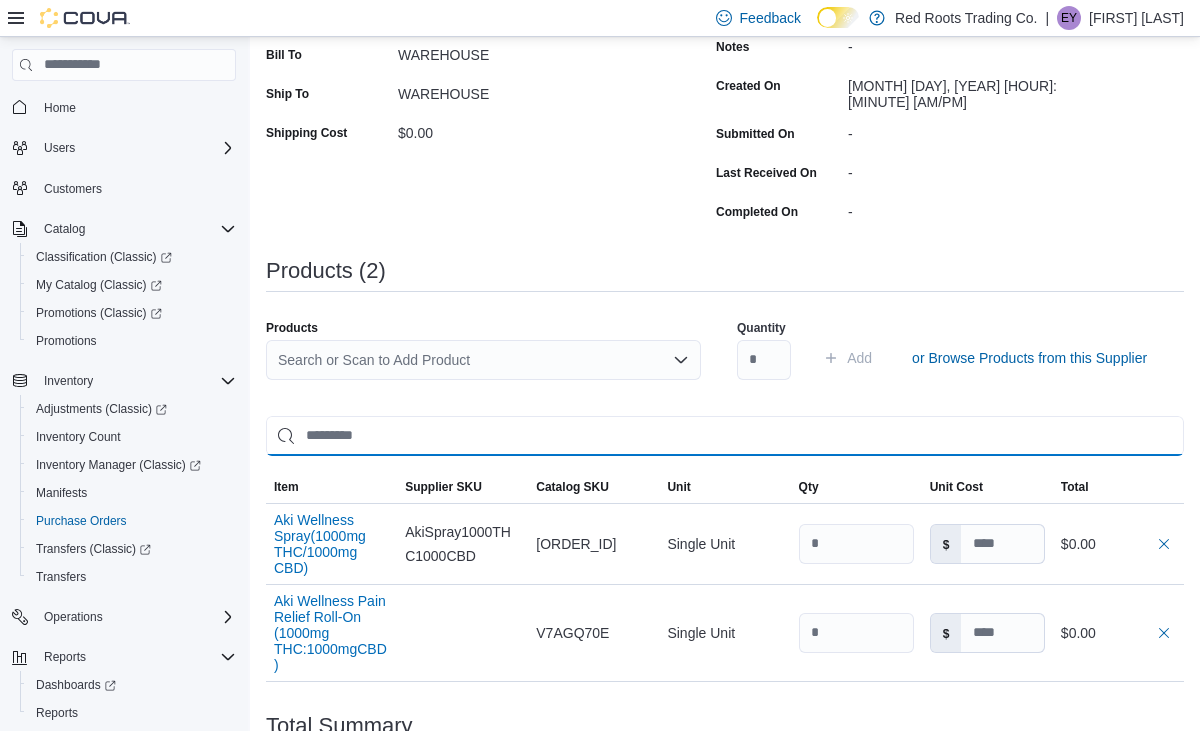 type 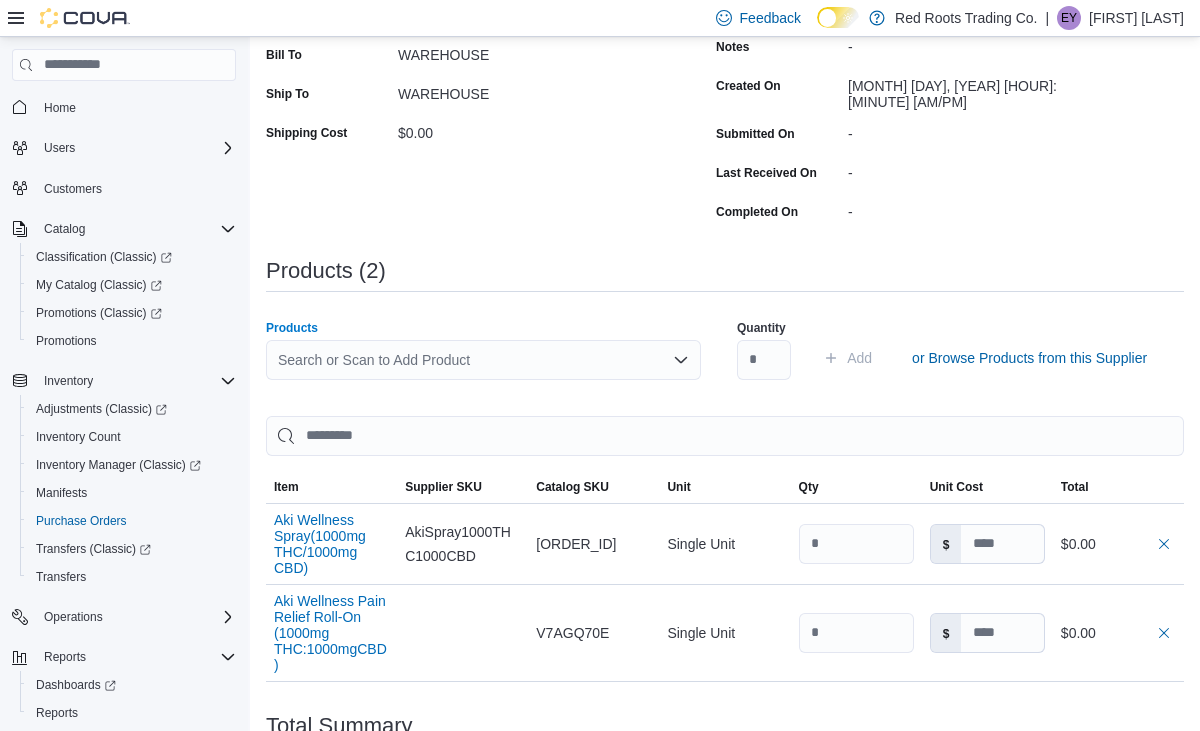 click on "Search or Scan to Add Product" at bounding box center (483, 360) 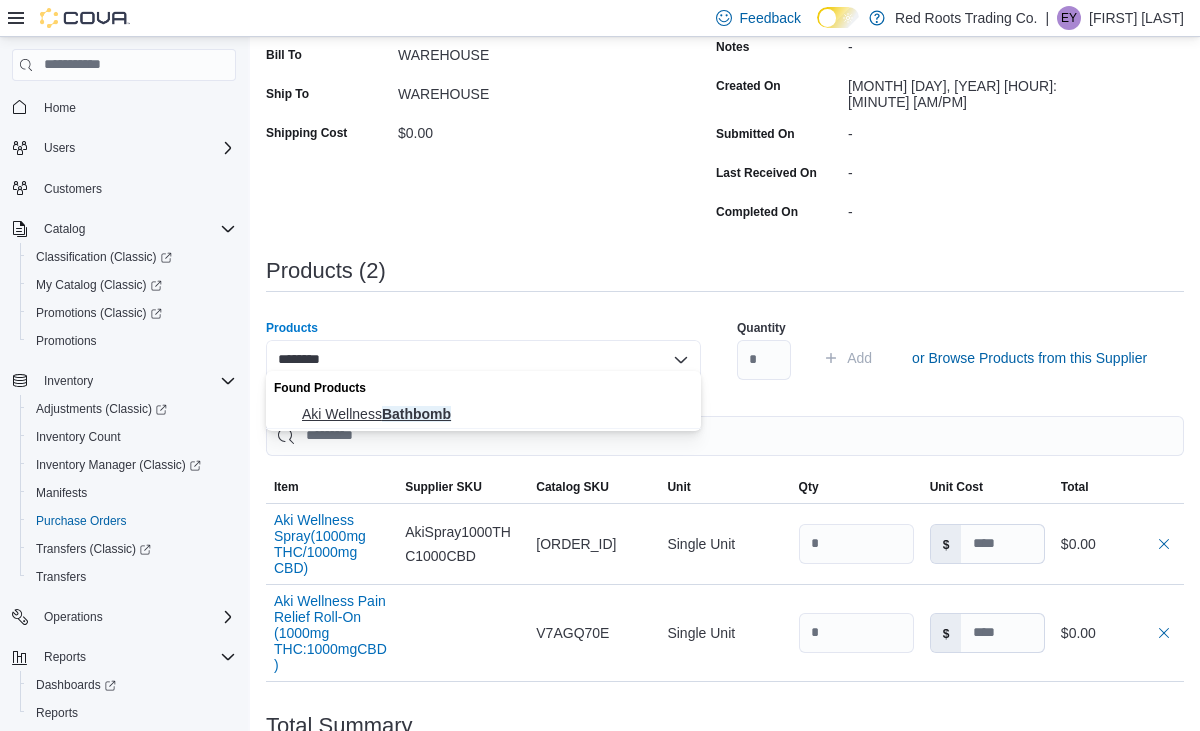 type on "********" 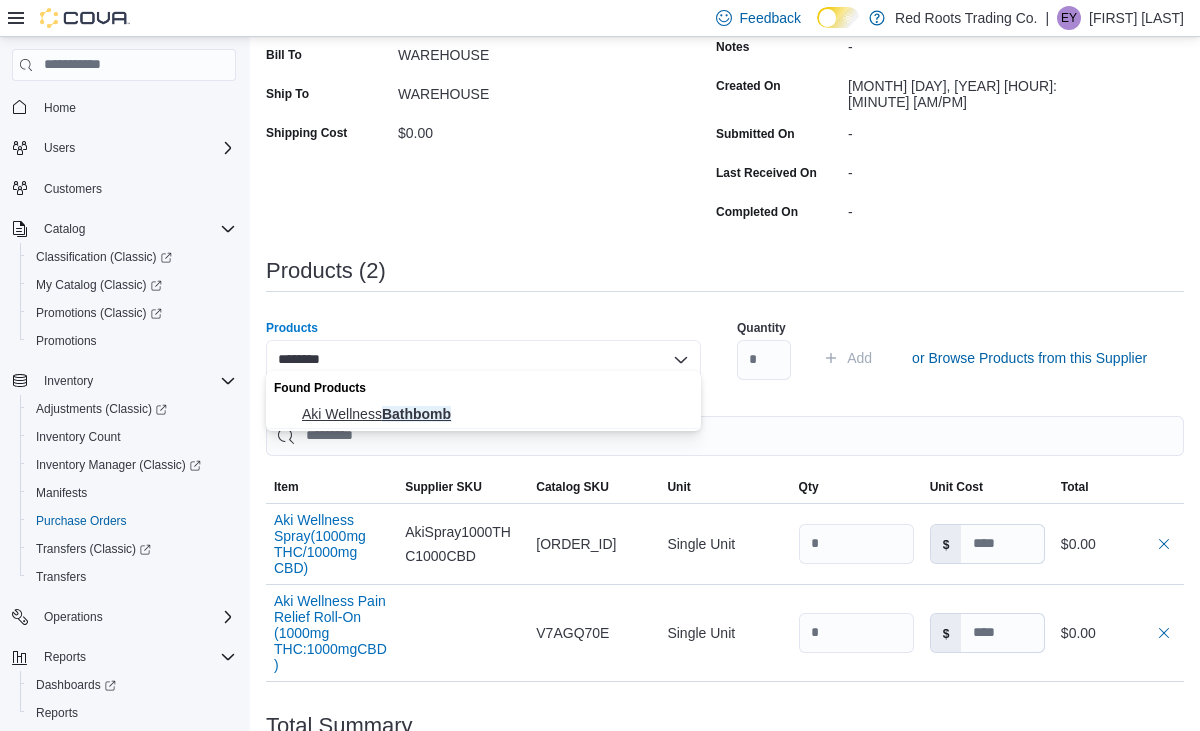 click on "Aki Wellness  Bathbomb" at bounding box center [495, 414] 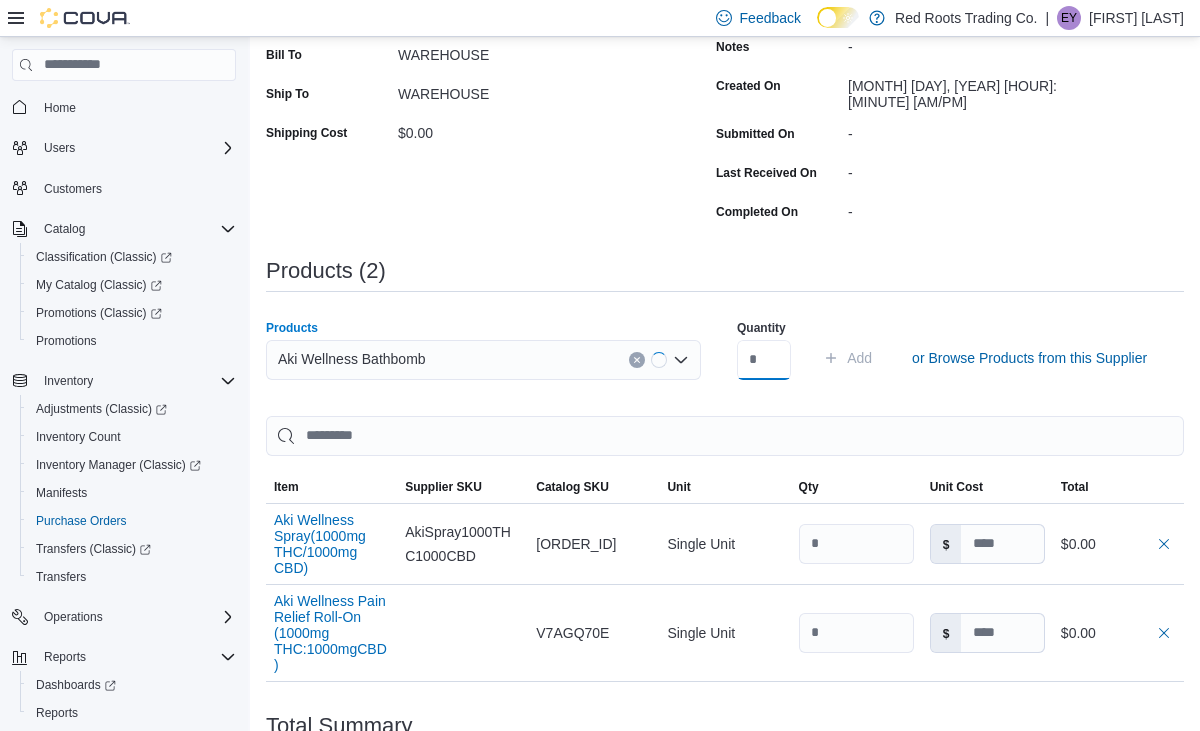 click at bounding box center (764, 360) 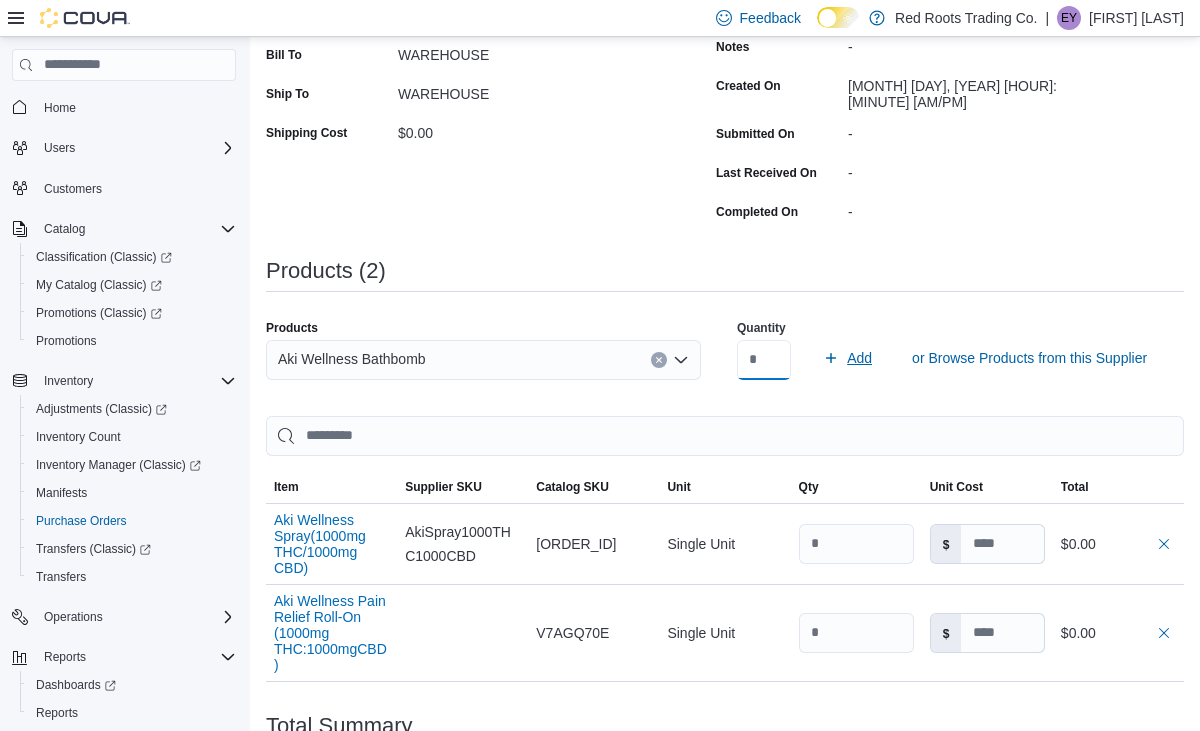 type on "**" 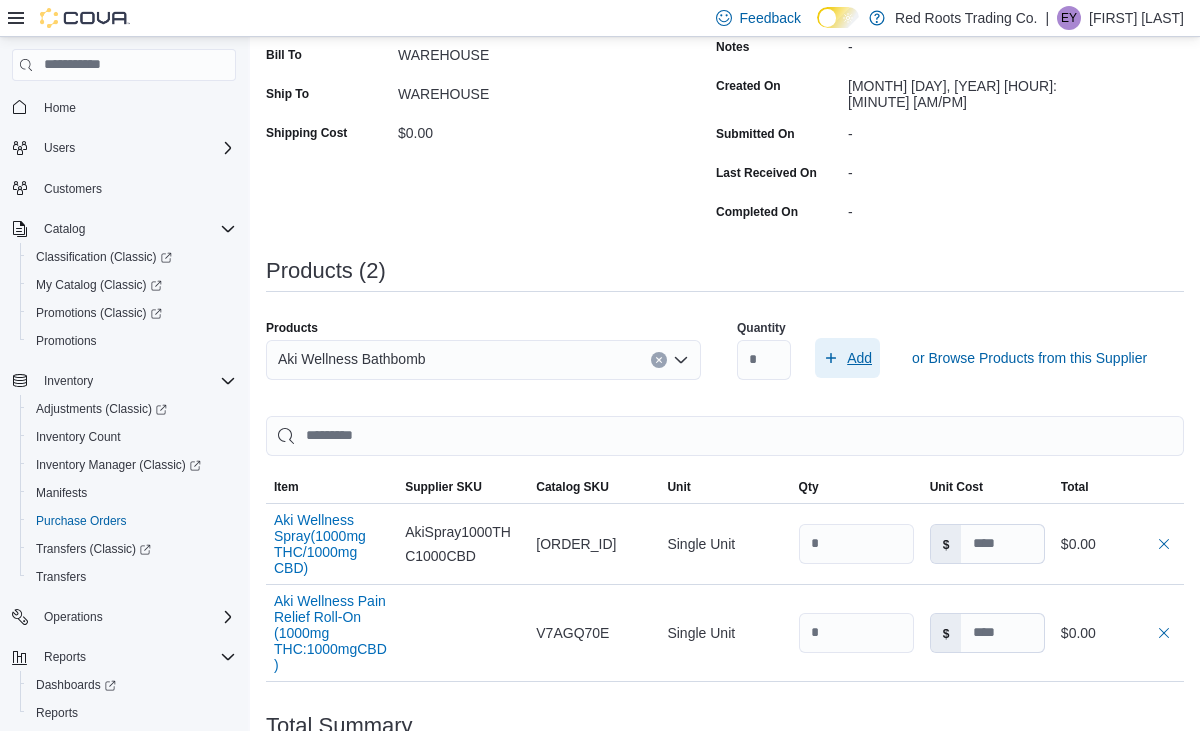 click on "Add" at bounding box center [847, 358] 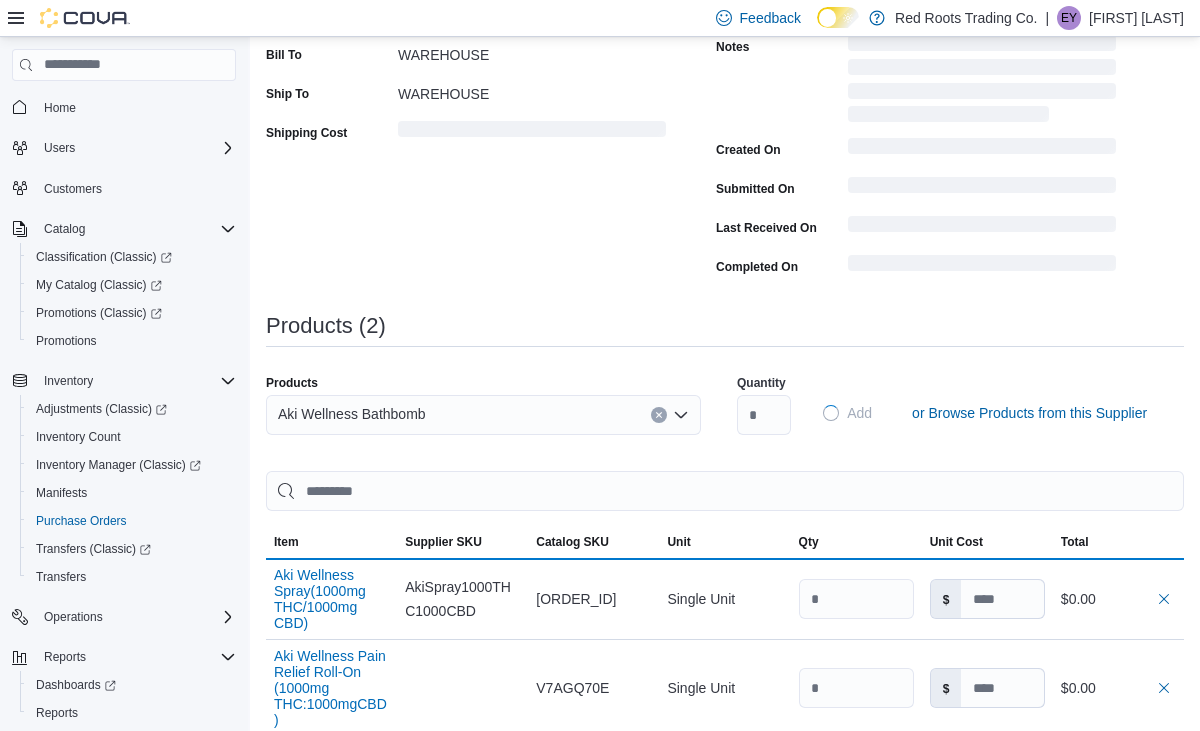 type 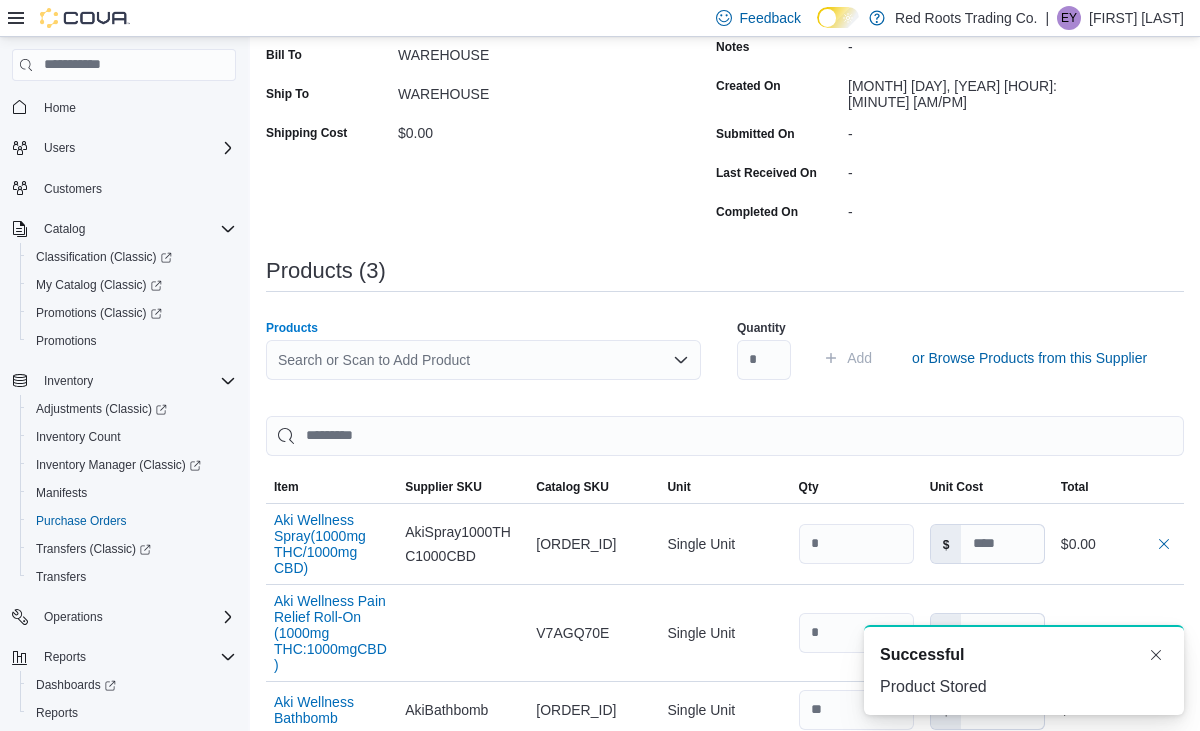 click on "Search or Scan to Add Product" at bounding box center [483, 360] 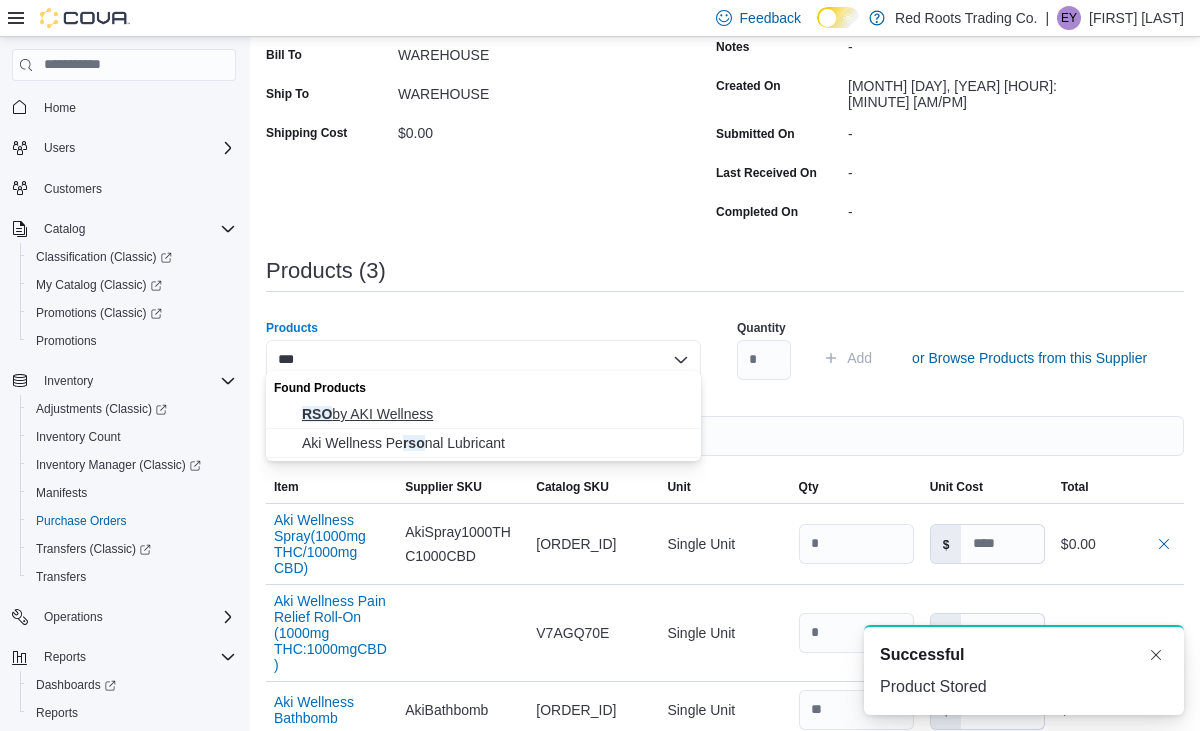 type on "***" 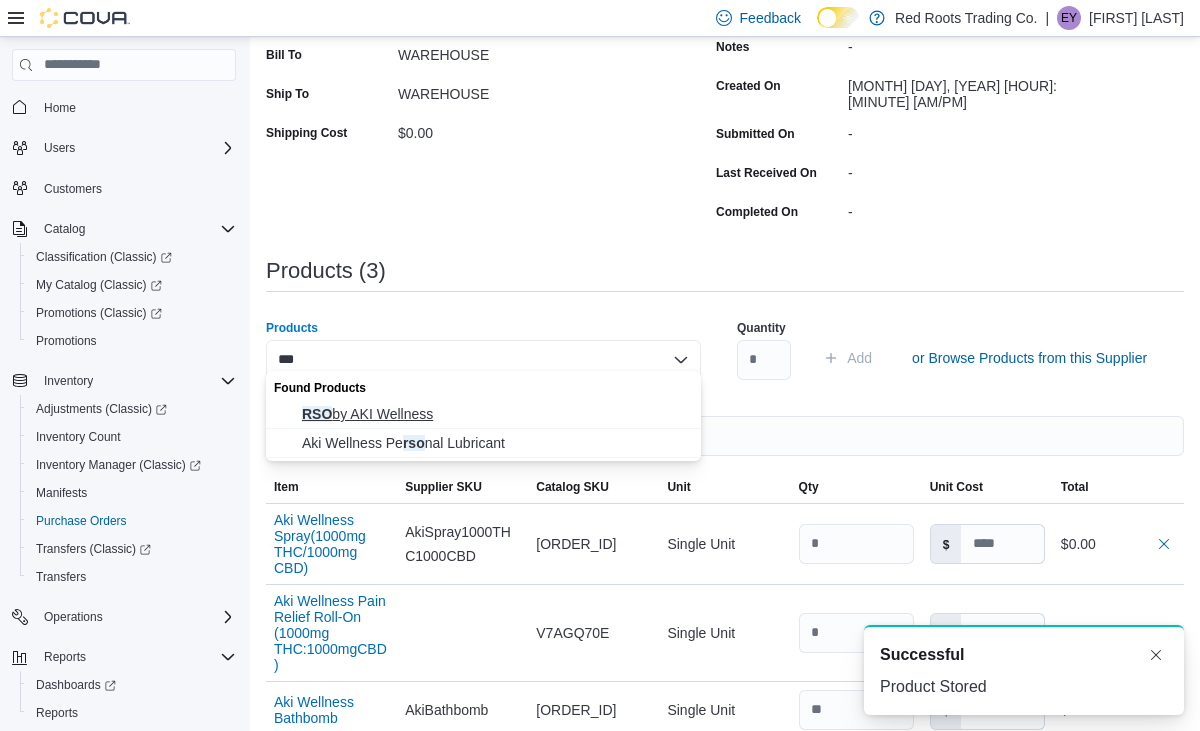 click on "RSO  by AKI Wellness" at bounding box center [495, 414] 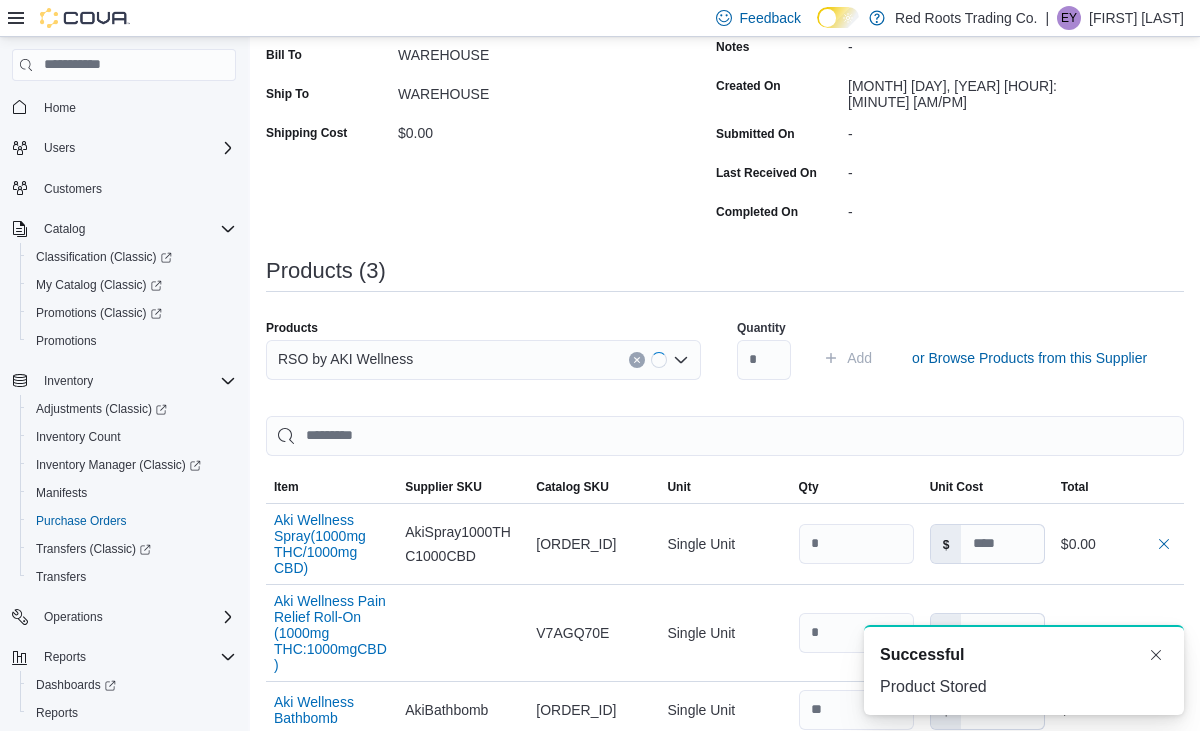click on "Quantity  Add or Browse Products from this Supplier" at bounding box center (954, 358) 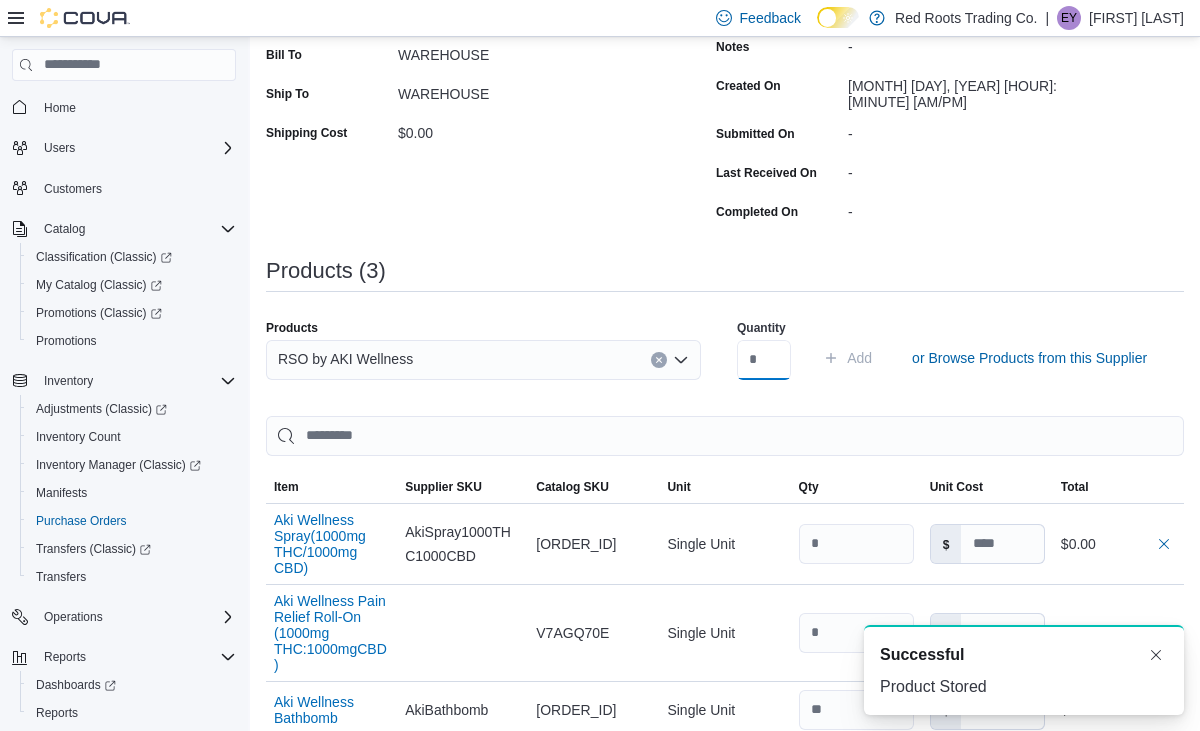 click at bounding box center (764, 360) 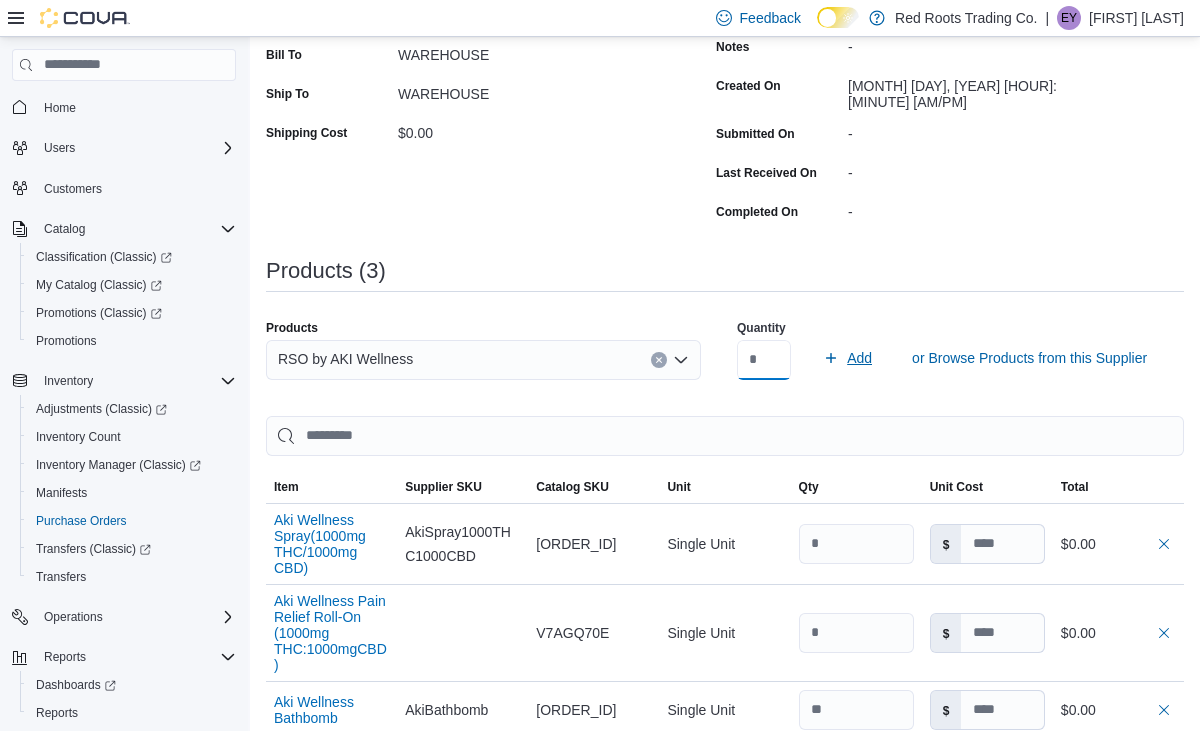 type on "**" 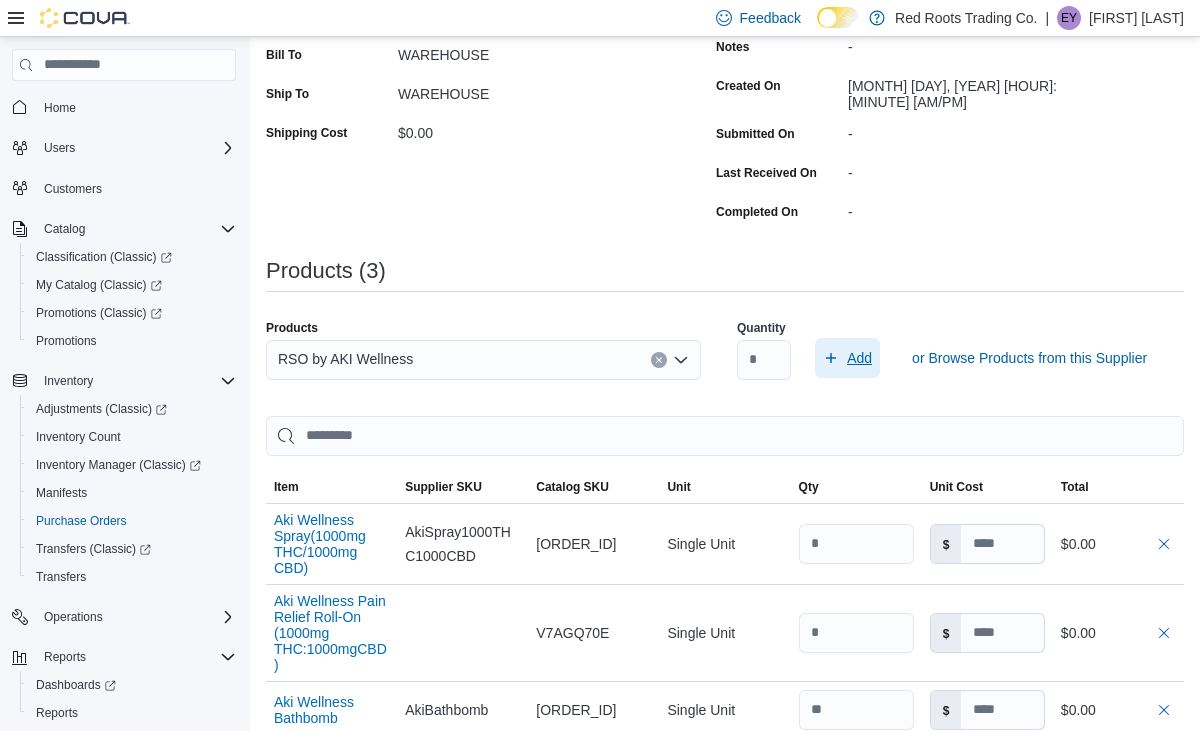 click on "Add" at bounding box center (859, 358) 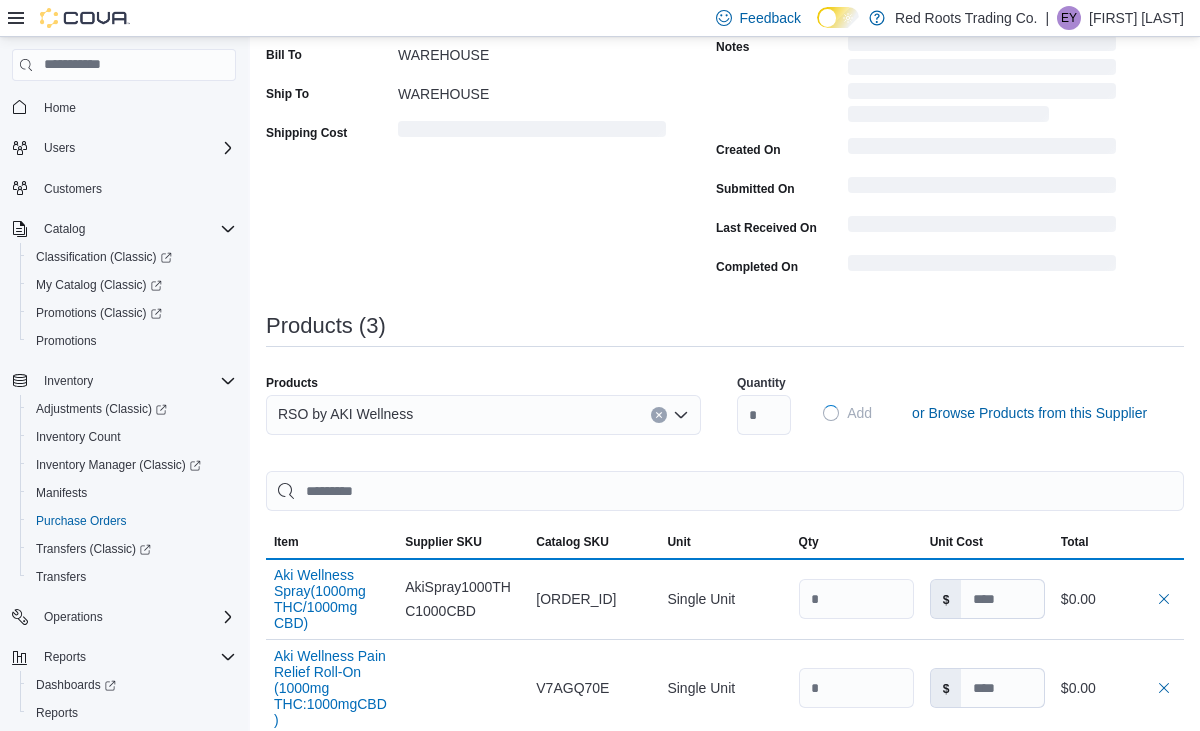 type 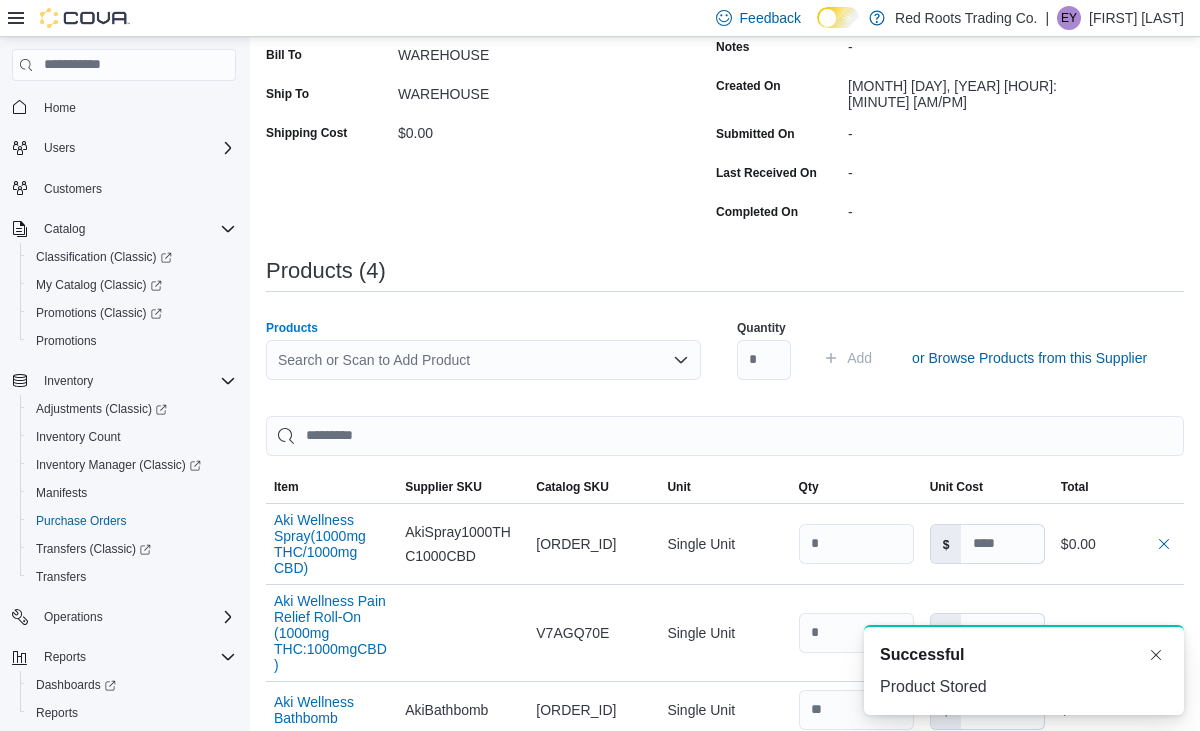 click on "Search or Scan to Add Product" at bounding box center (483, 360) 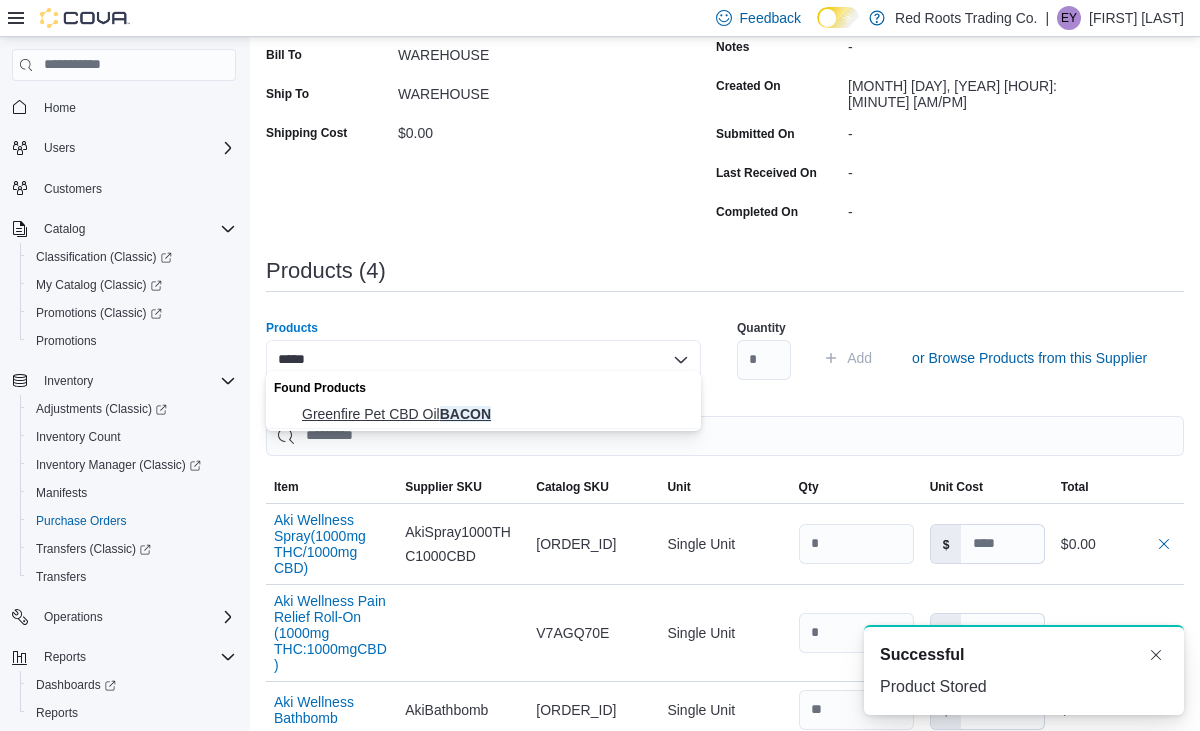 type on "*****" 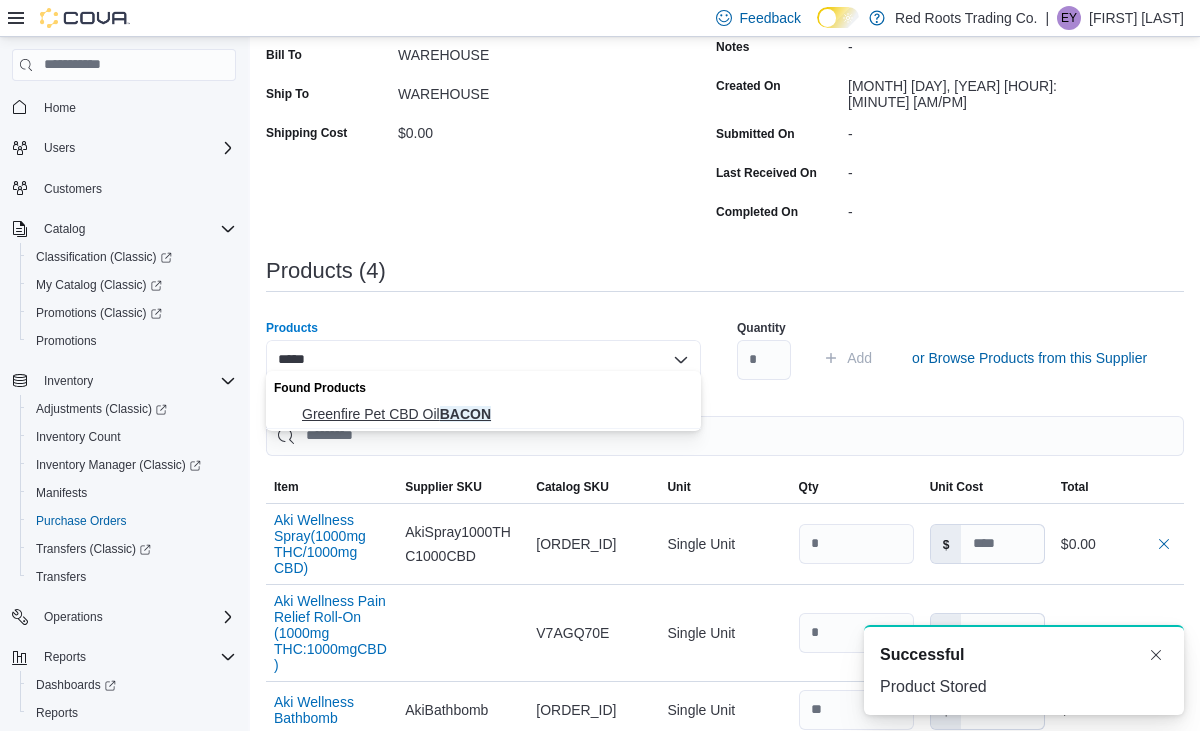 click on "Greenfire Pet CBD Oil  BACON" at bounding box center [495, 414] 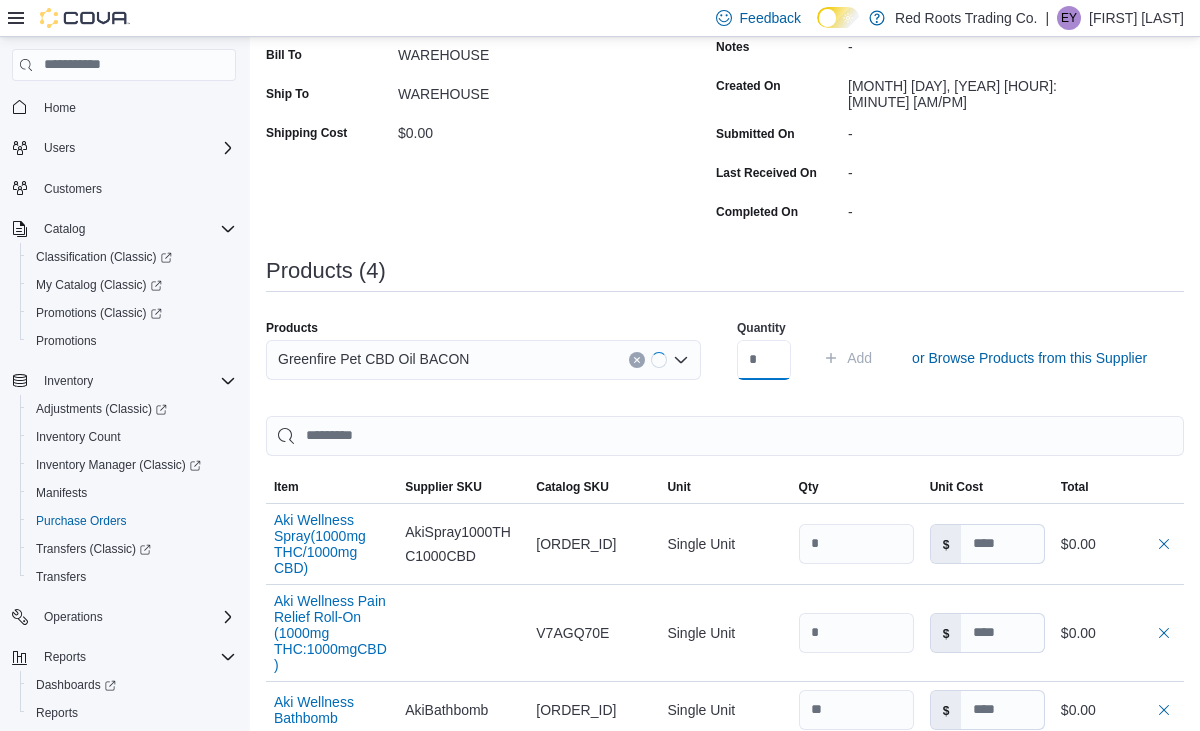 click at bounding box center (764, 360) 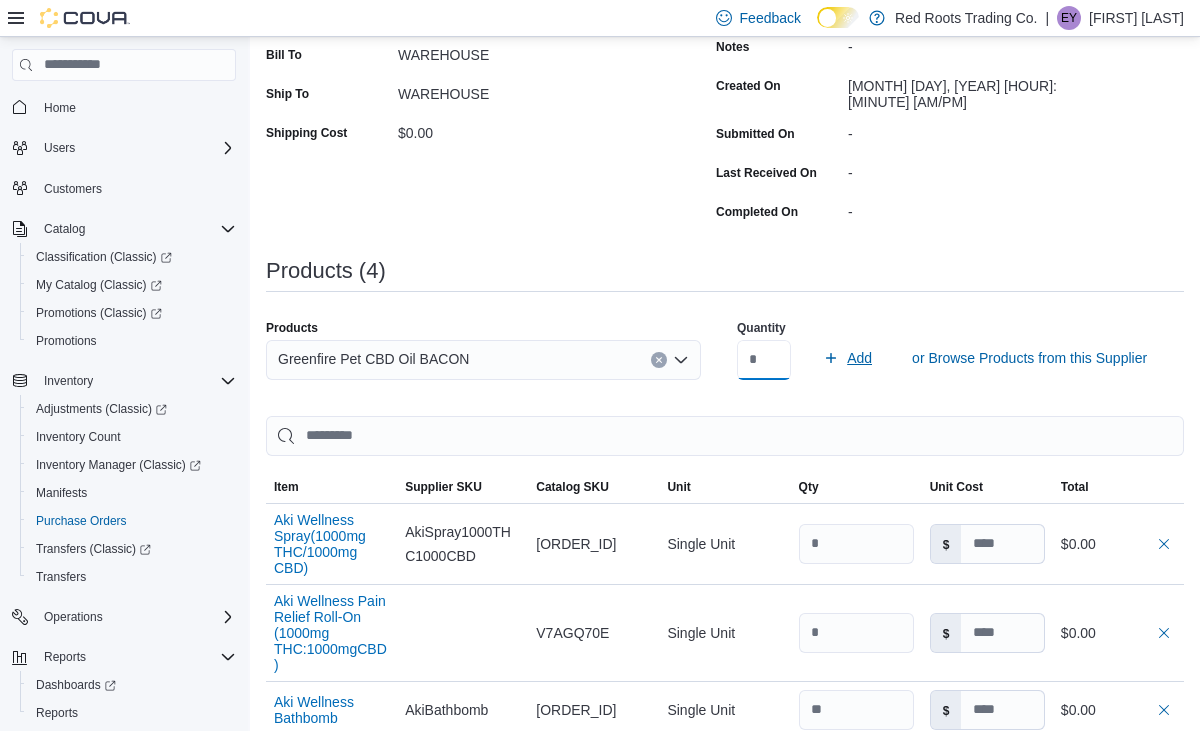 type on "*" 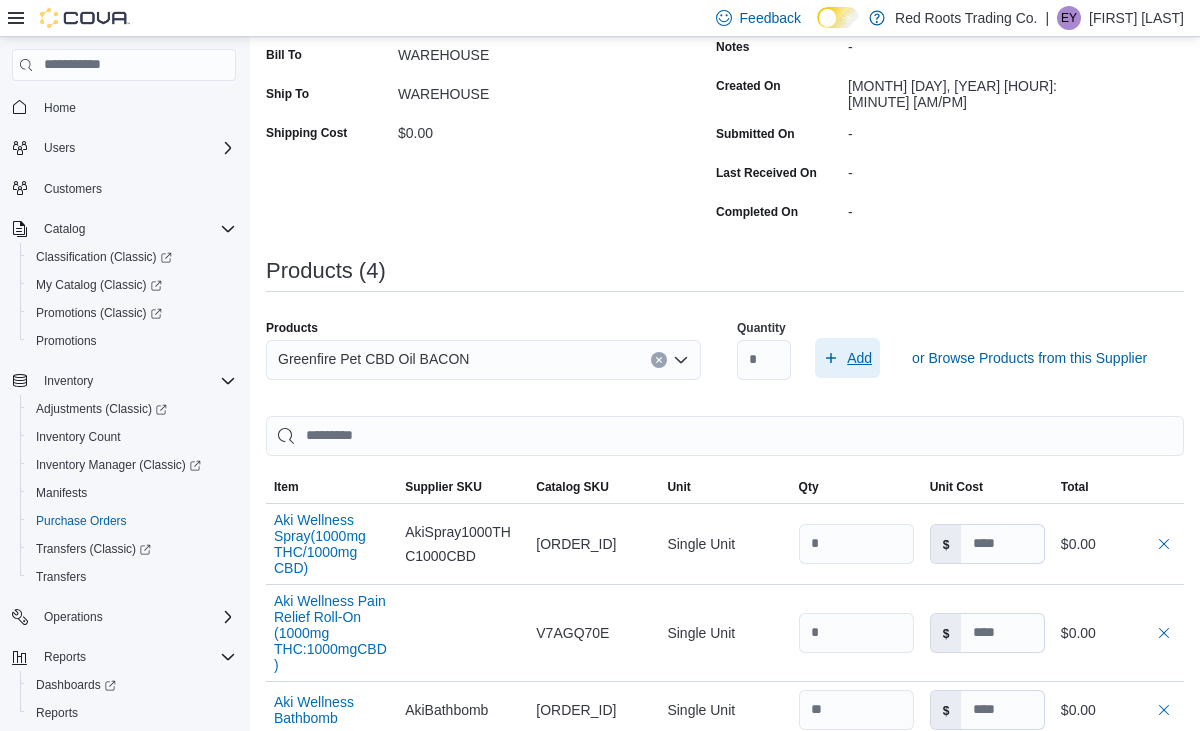 click on "Add" at bounding box center (847, 358) 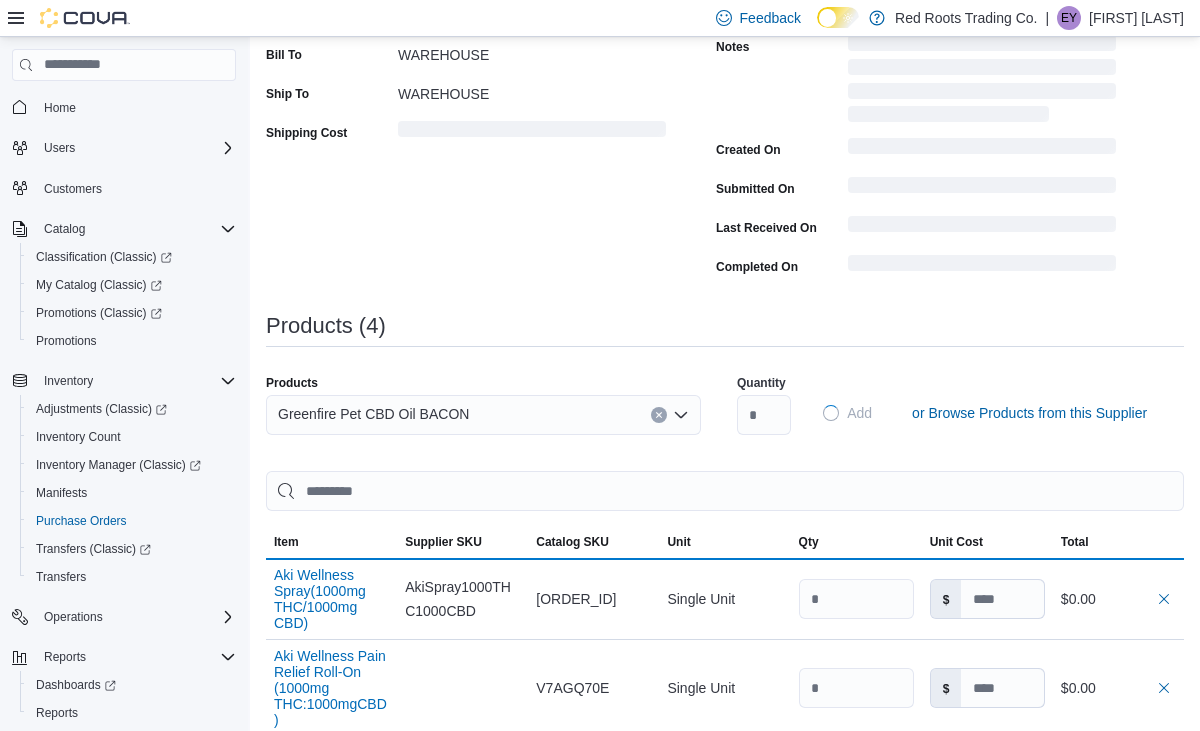 type 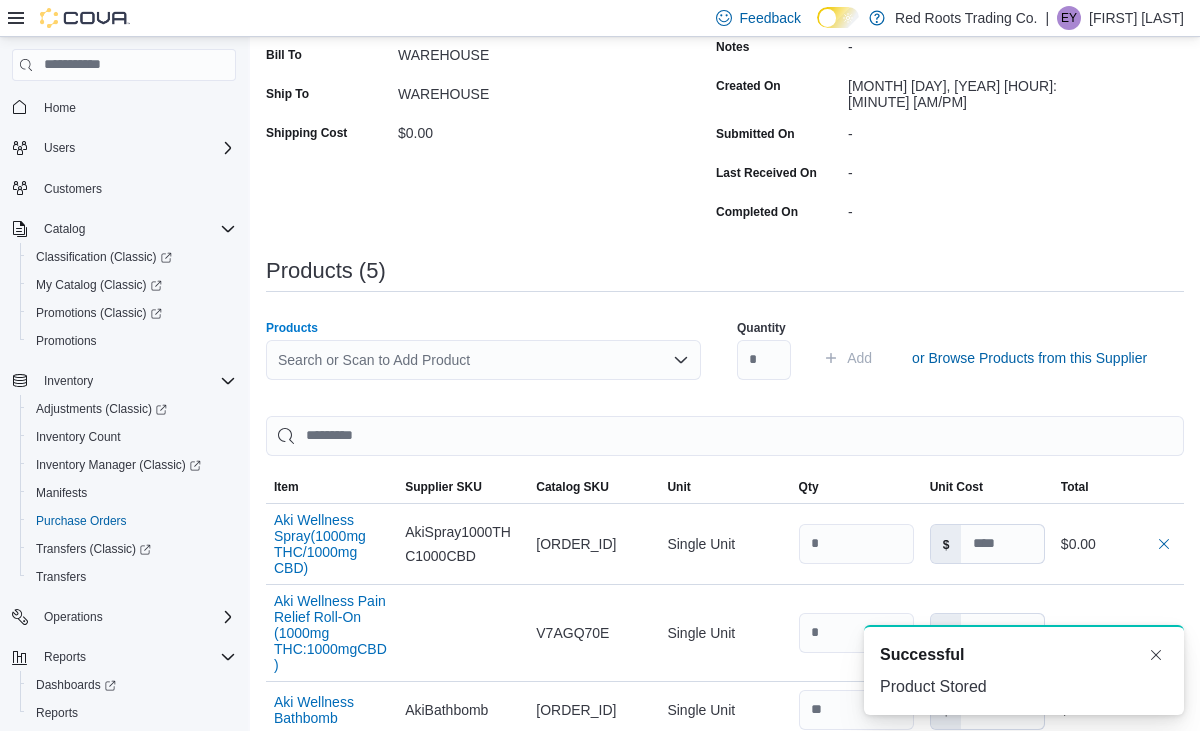 click on "Search or Scan to Add Product" at bounding box center [483, 360] 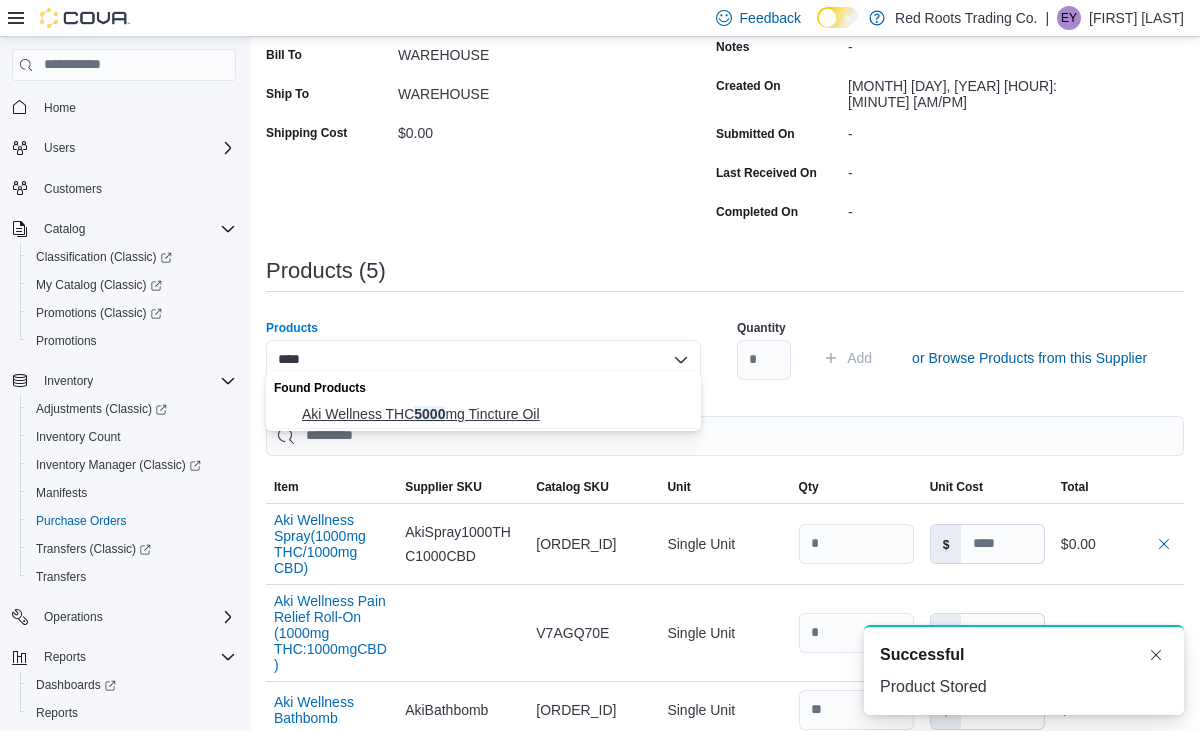 type on "****" 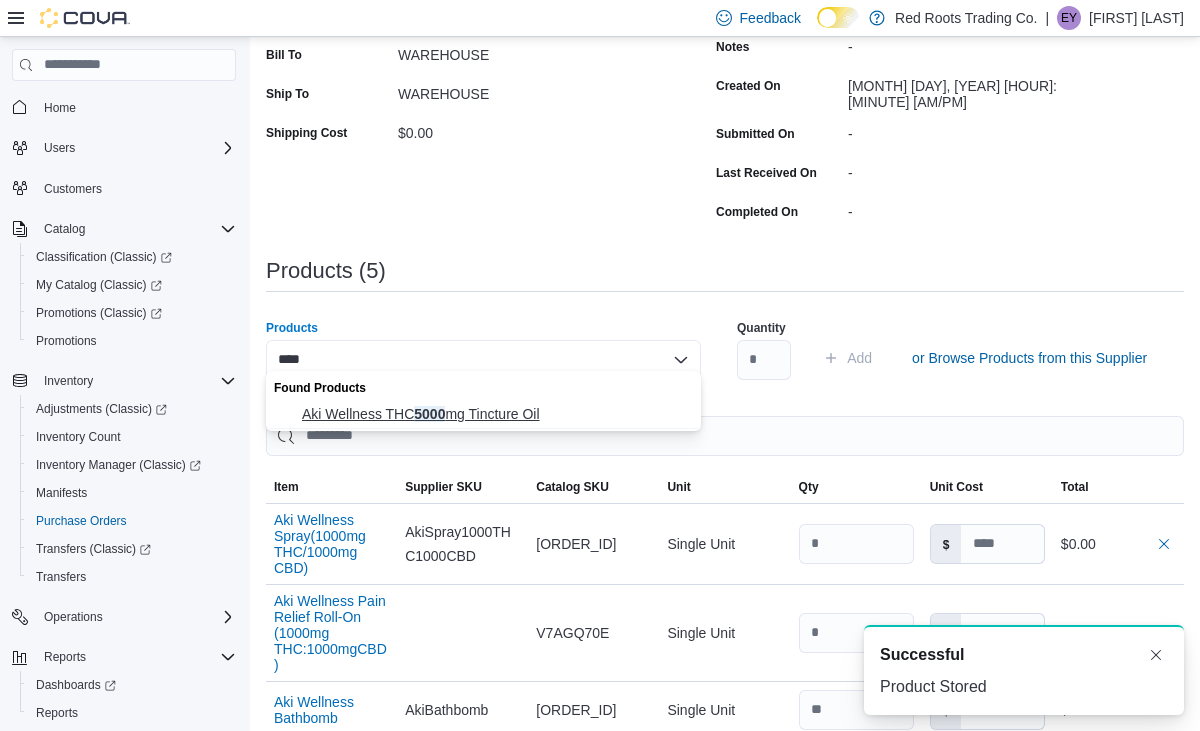click on "Aki Wellness THC  5000 mg Tincture Oil" at bounding box center [495, 414] 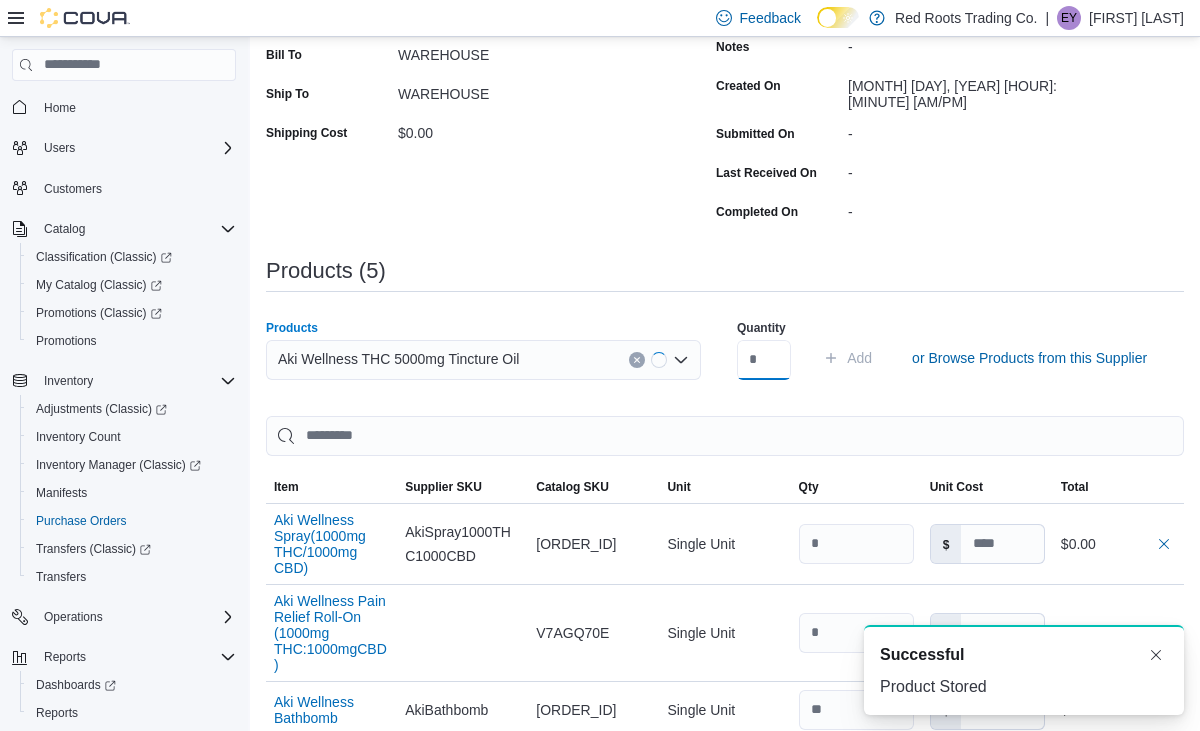 click at bounding box center [764, 360] 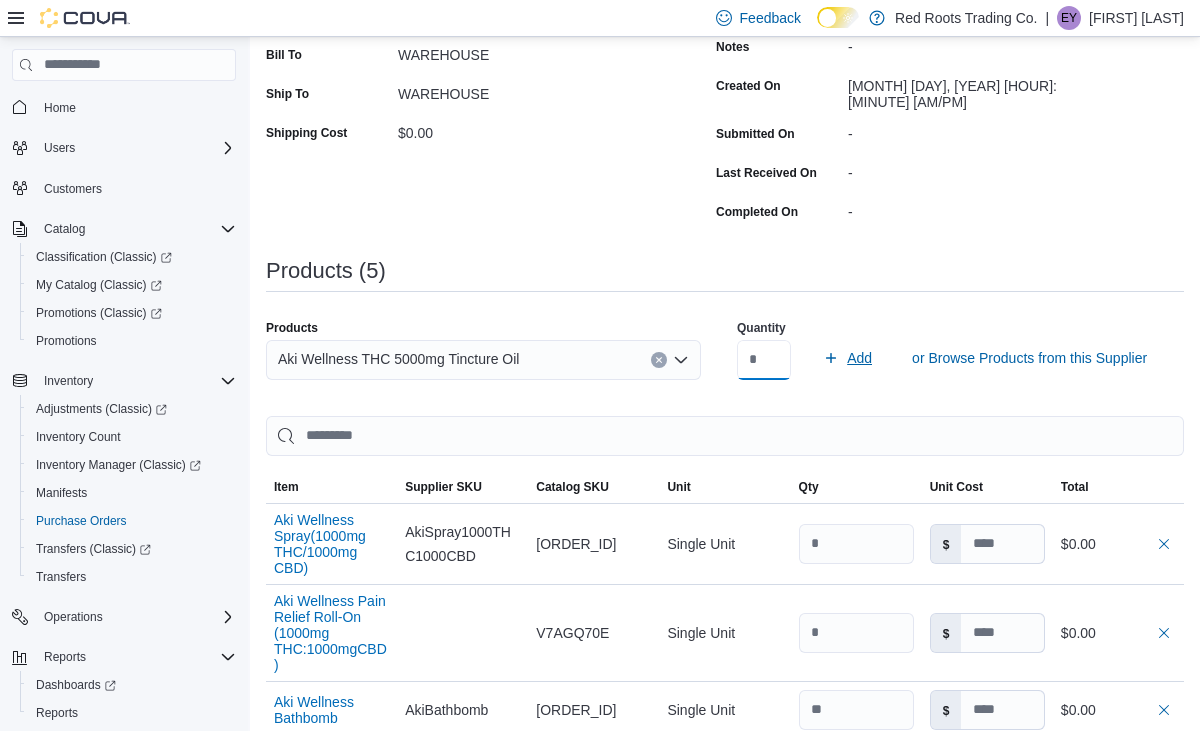 type on "*" 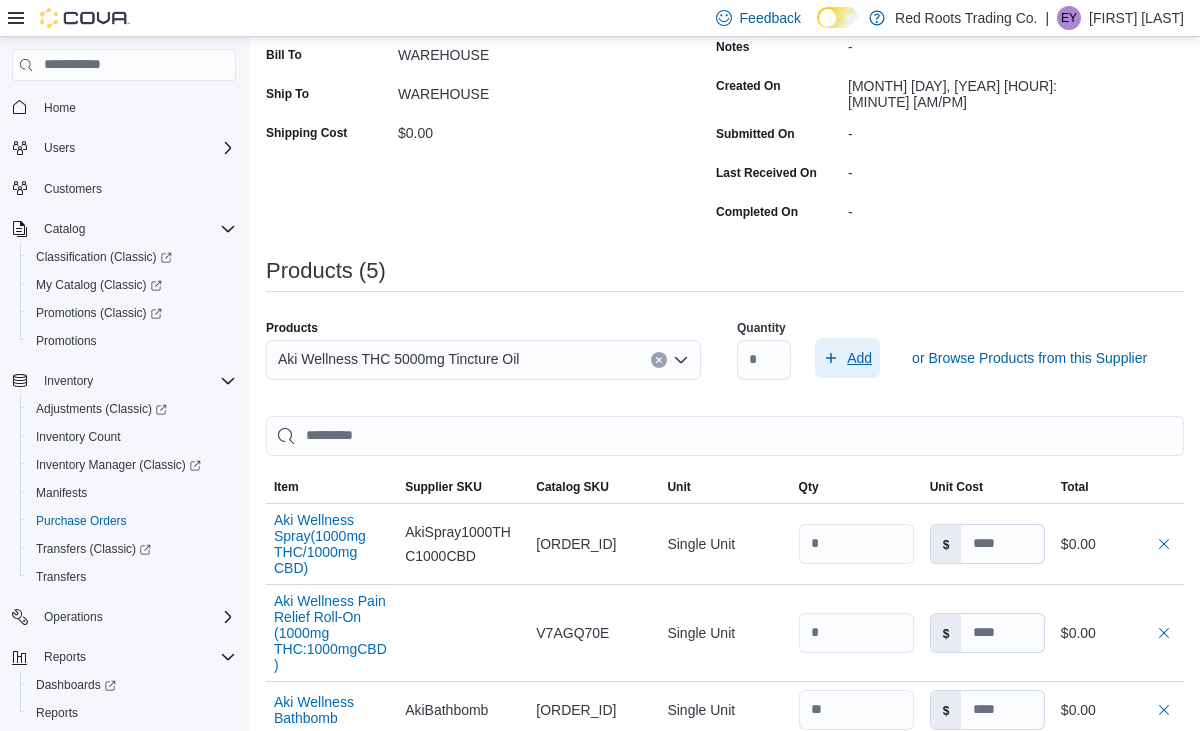 click on "Add" at bounding box center (859, 358) 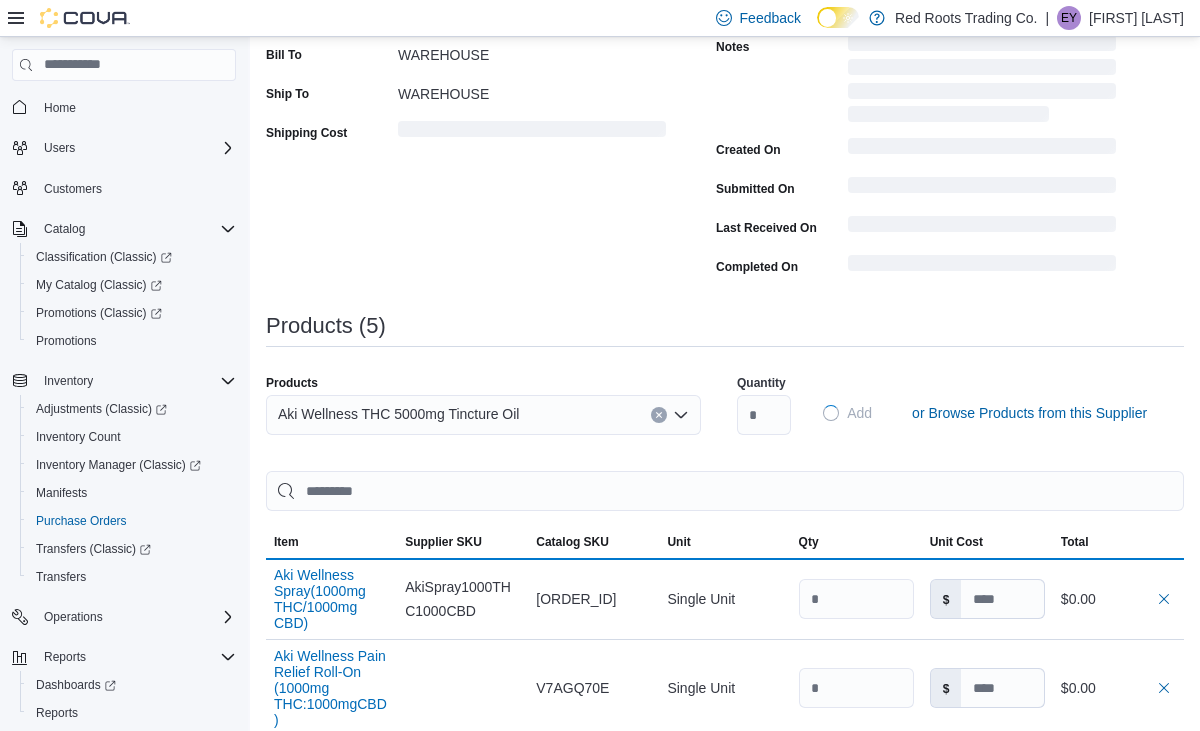 type 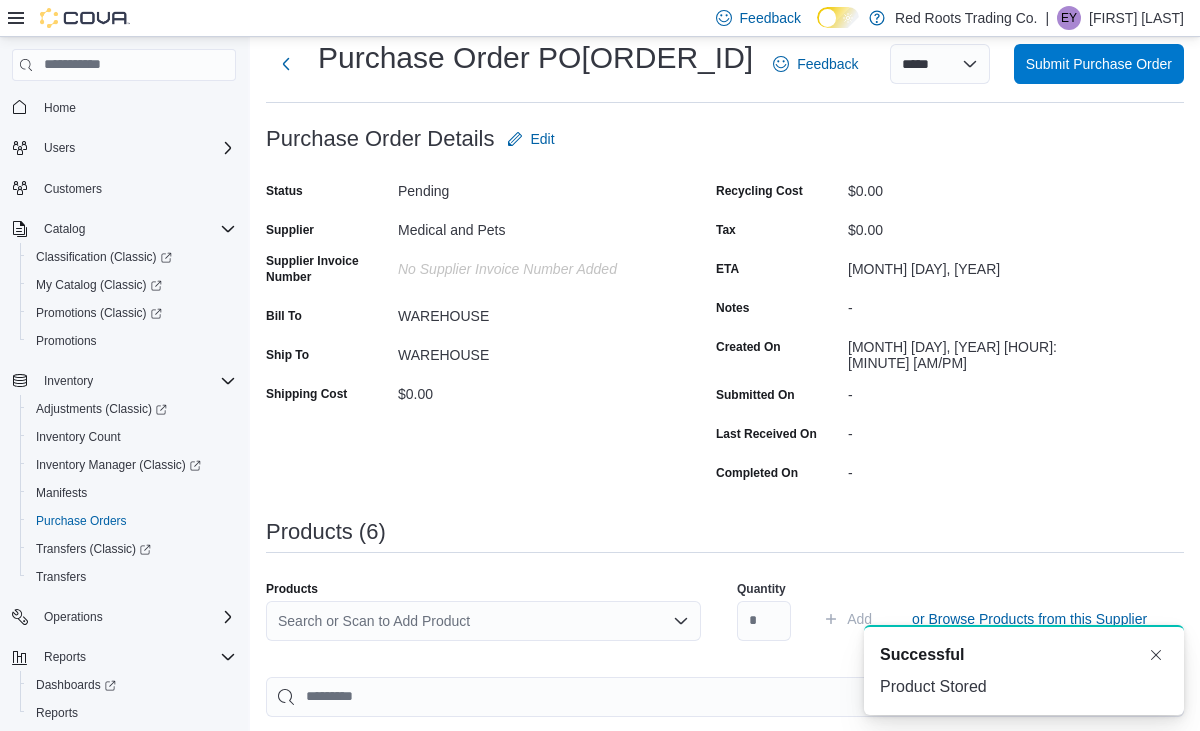 scroll, scrollTop: 0, scrollLeft: 0, axis: both 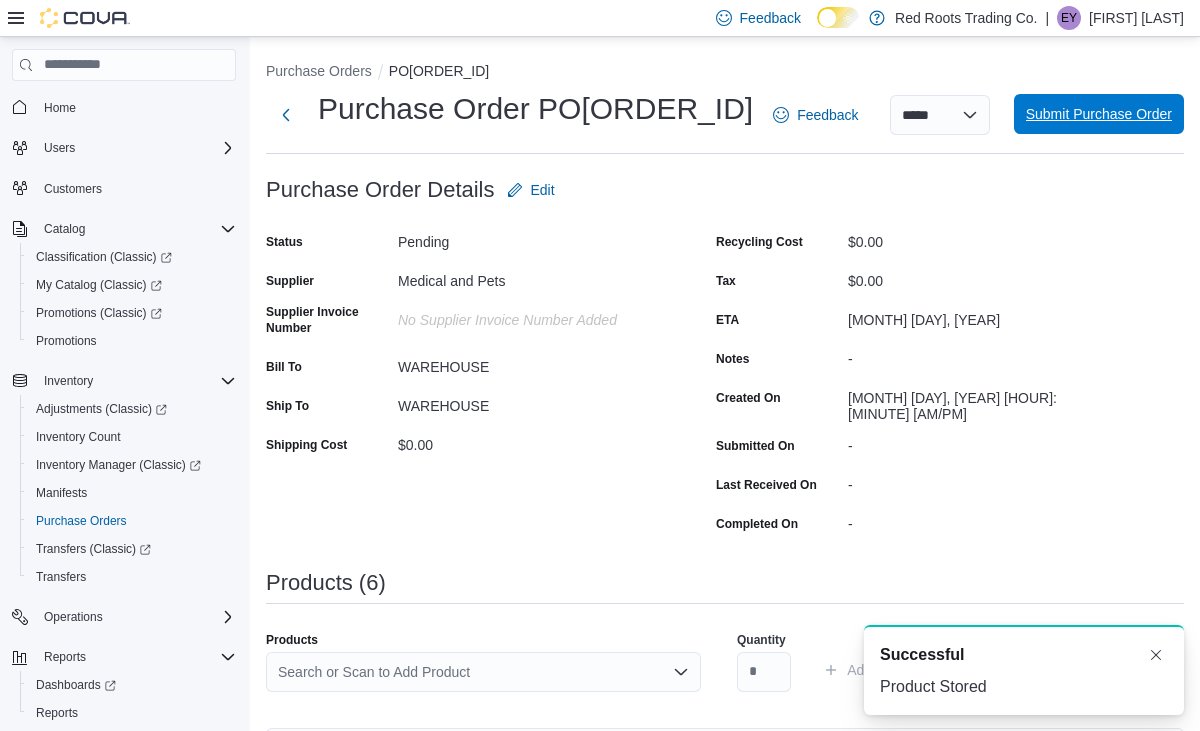 click on "Submit Purchase Order" at bounding box center (1099, 114) 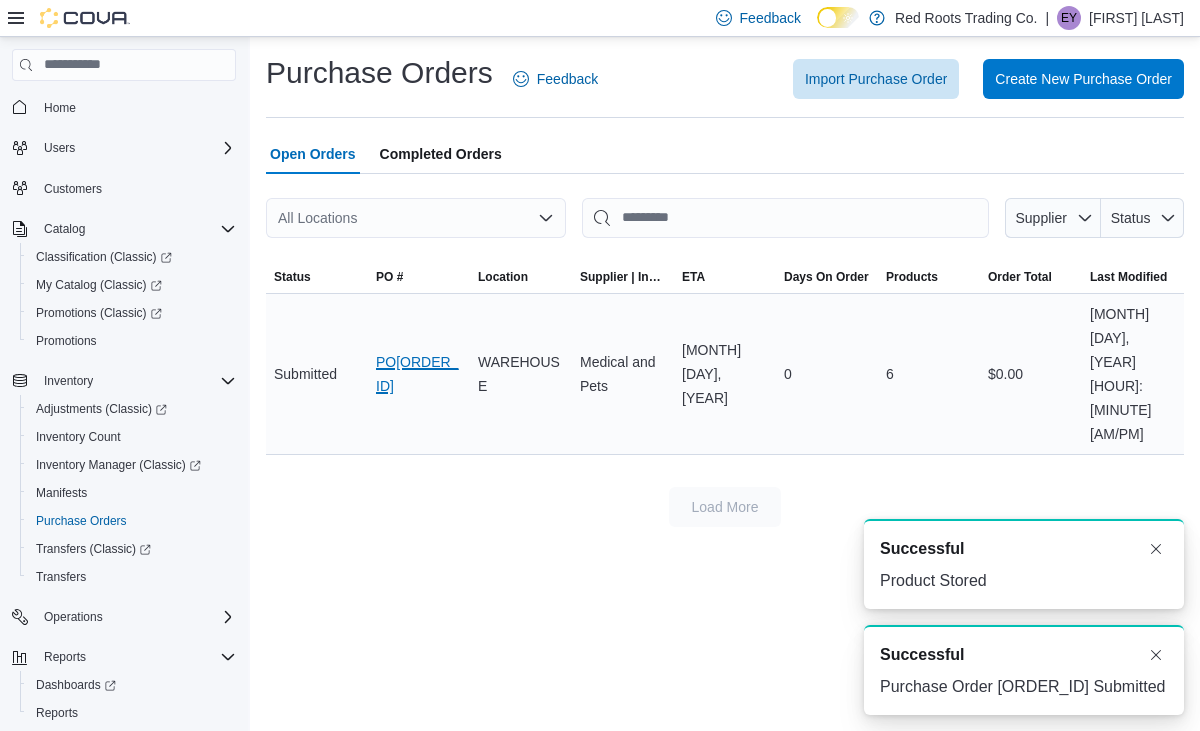 click on "POFB65-537" at bounding box center [419, 374] 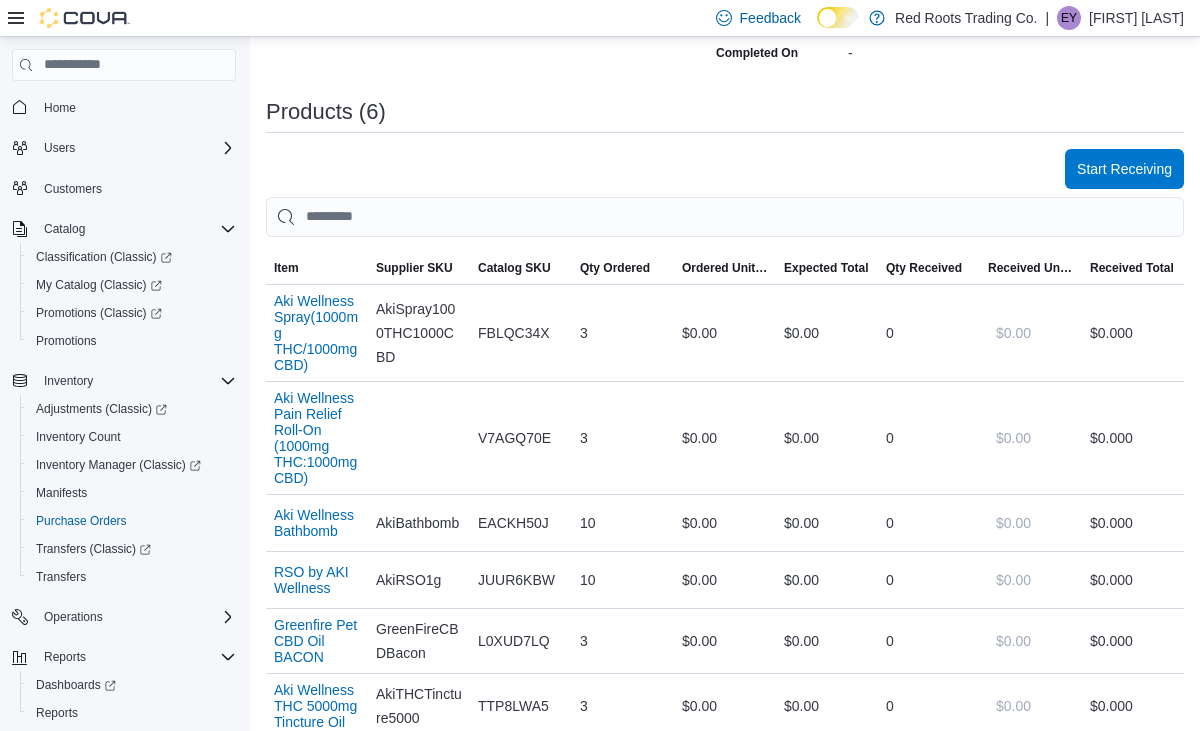 scroll, scrollTop: 464, scrollLeft: 0, axis: vertical 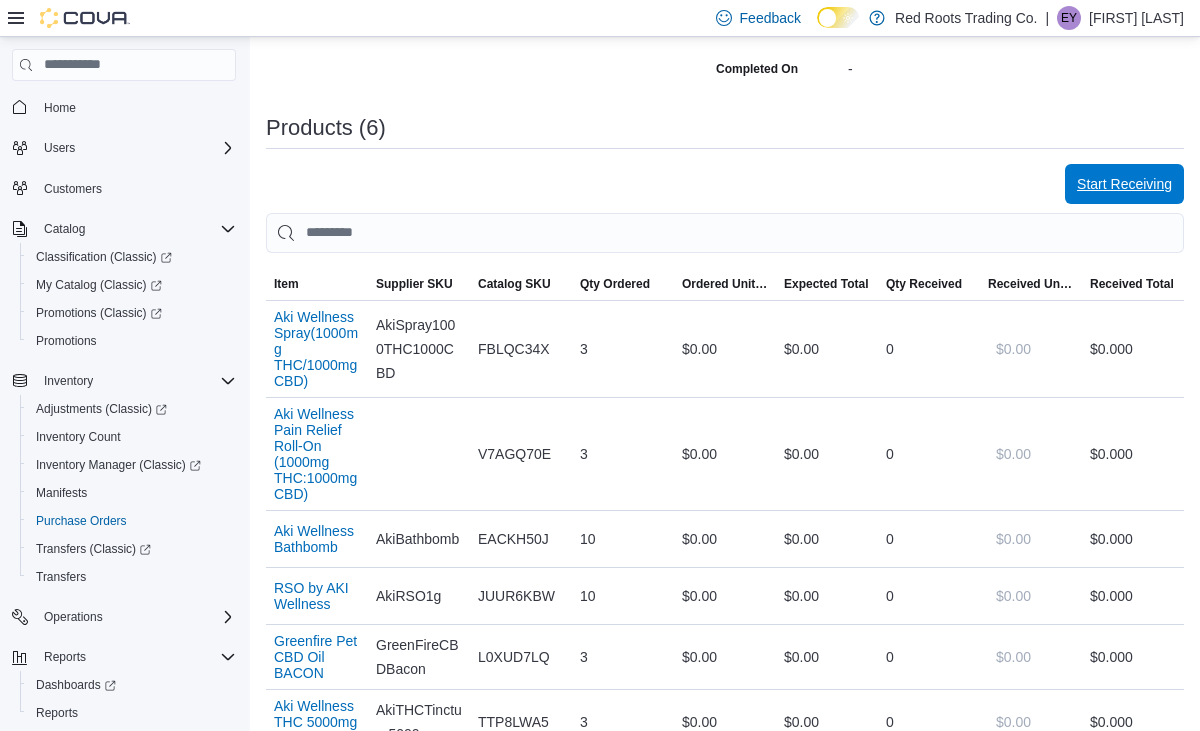 click on "Start Receiving" at bounding box center [1124, 184] 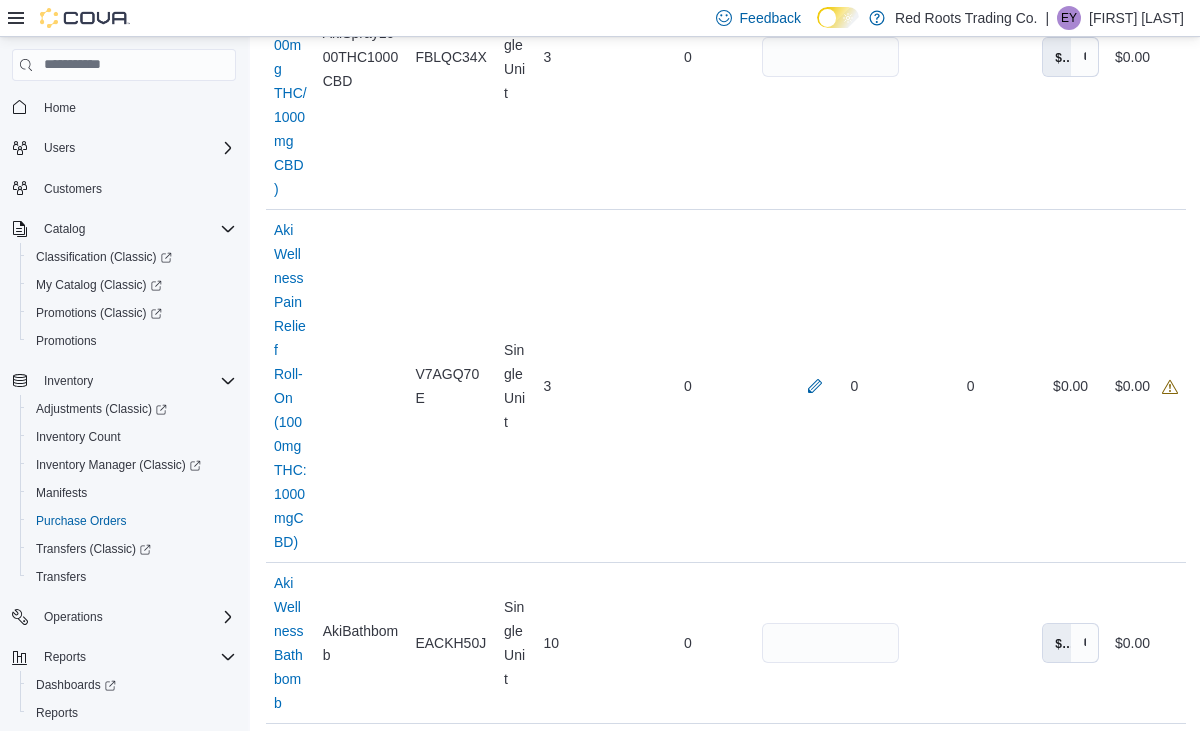 scroll, scrollTop: 777, scrollLeft: 0, axis: vertical 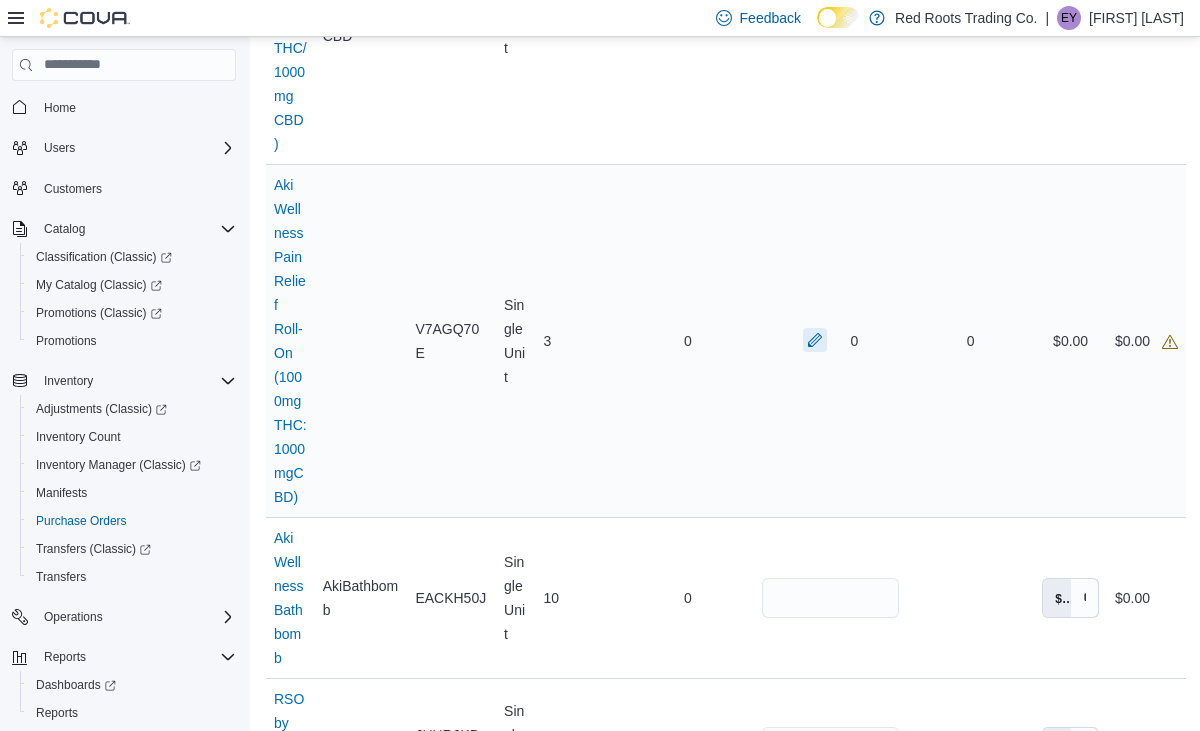 click at bounding box center [815, 340] 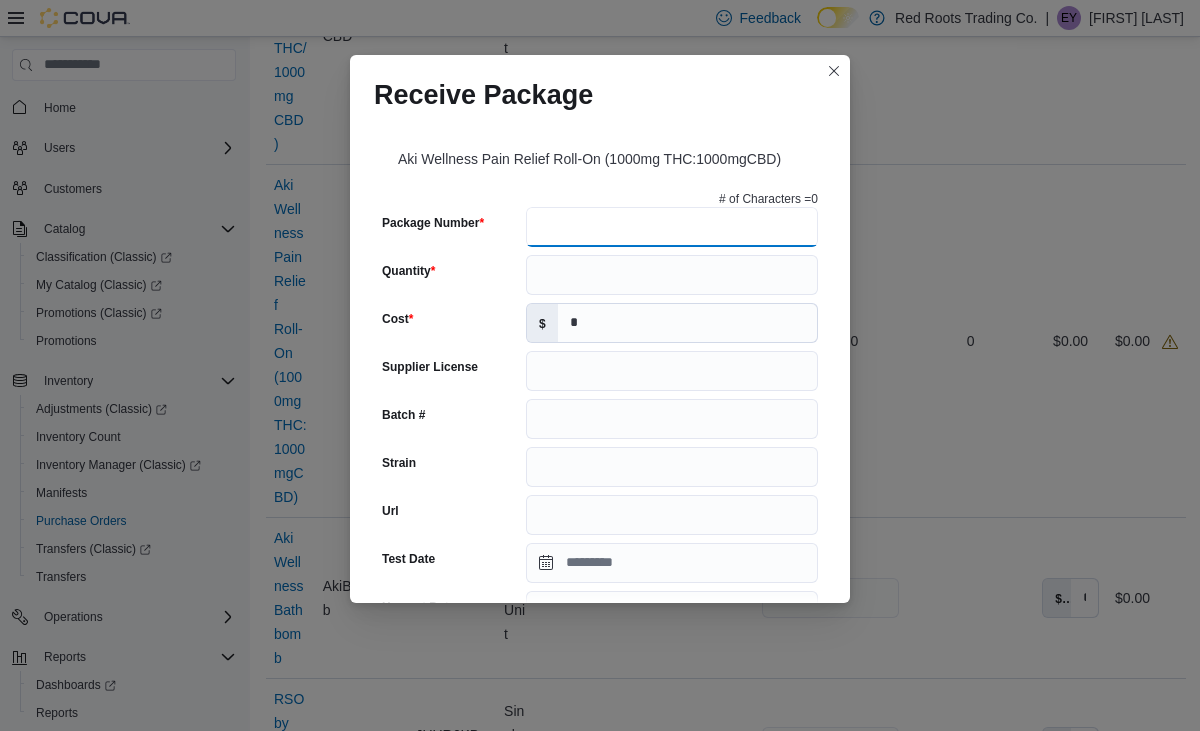 click on "Package Number" at bounding box center [672, 227] 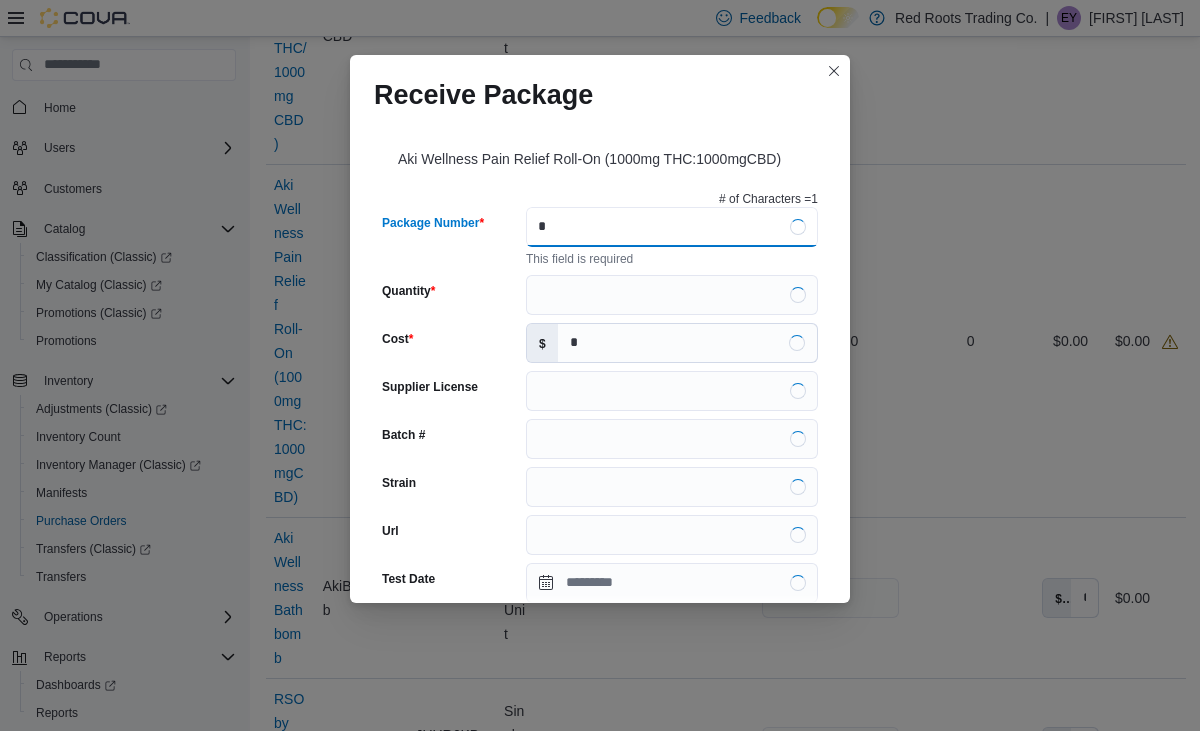 type on "*" 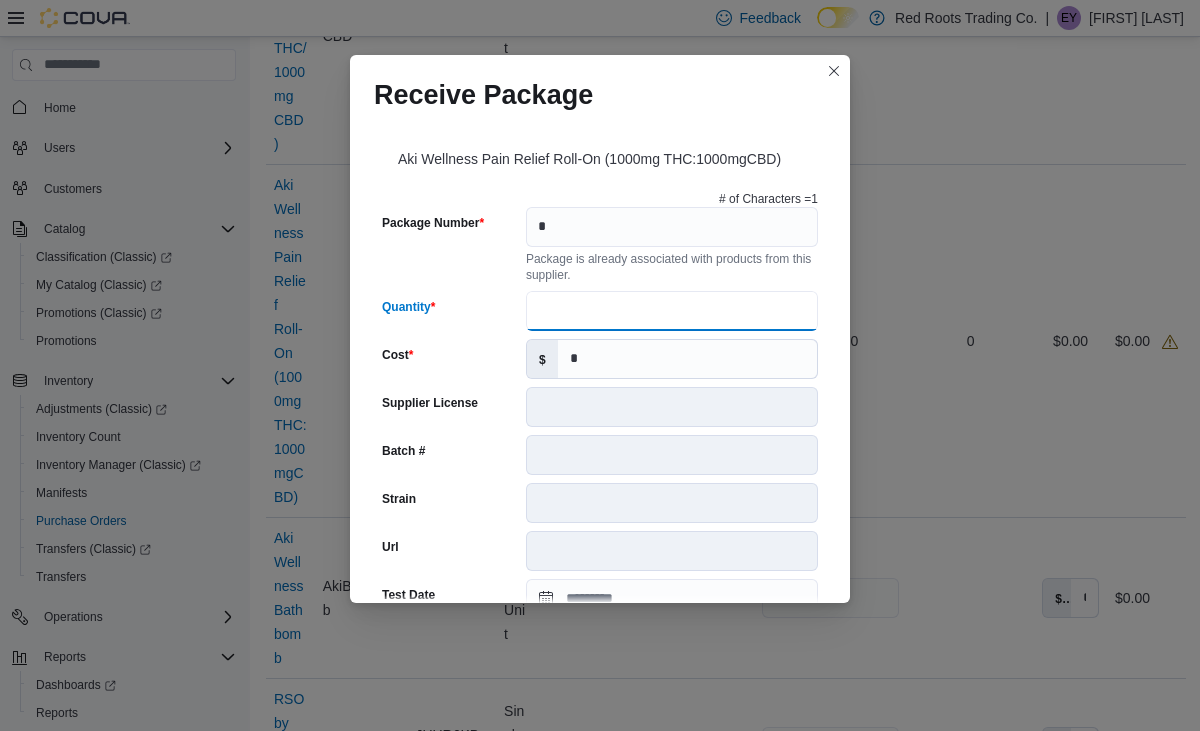 scroll, scrollTop: 695, scrollLeft: 0, axis: vertical 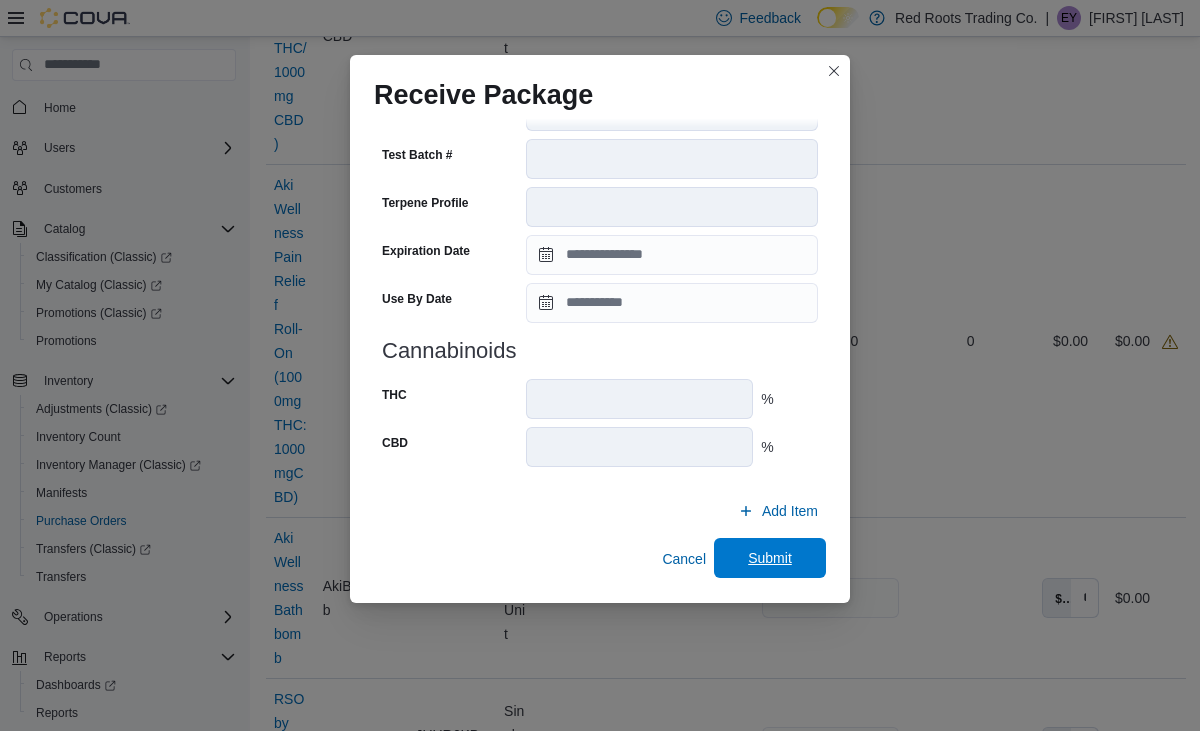 type on "*" 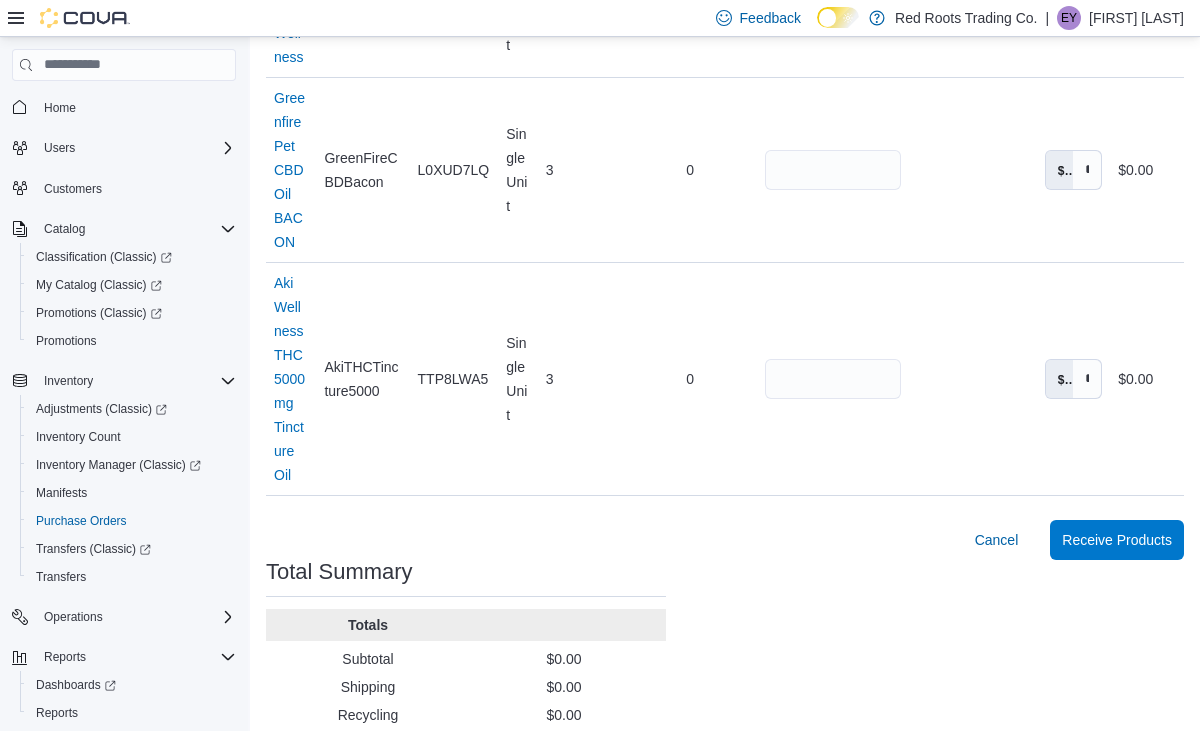 scroll, scrollTop: 1621, scrollLeft: 0, axis: vertical 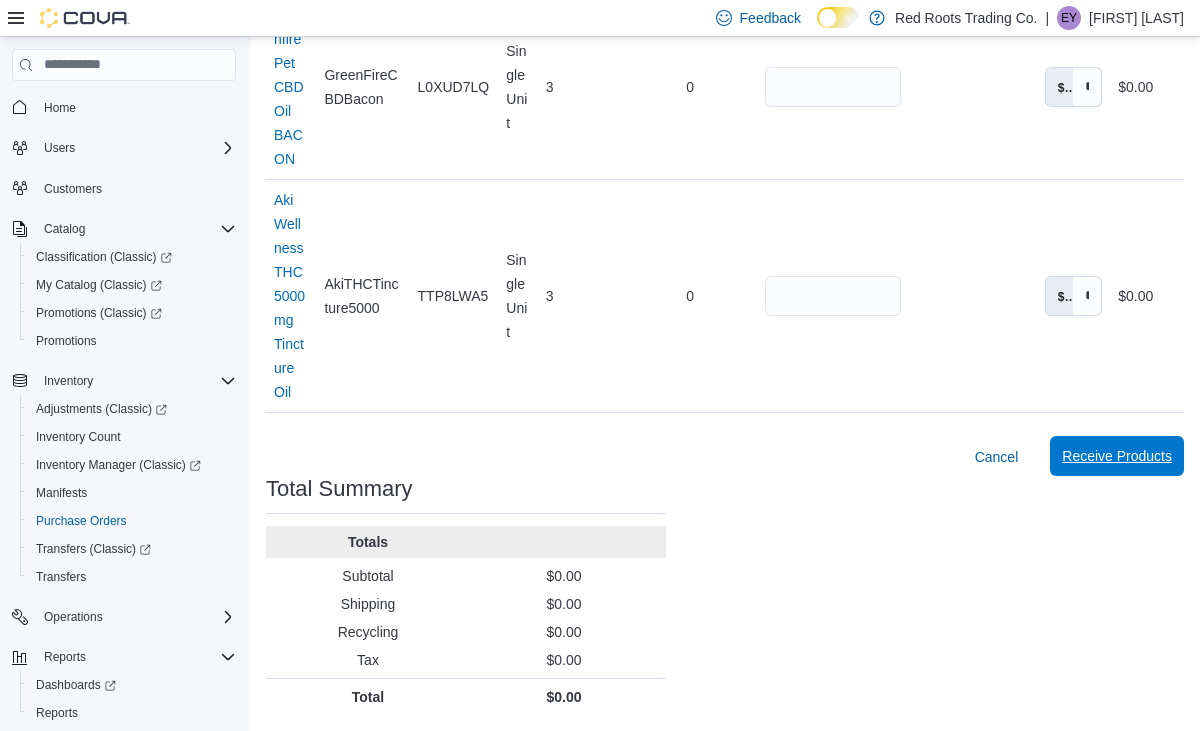 click on "Receive Products" at bounding box center [1117, 456] 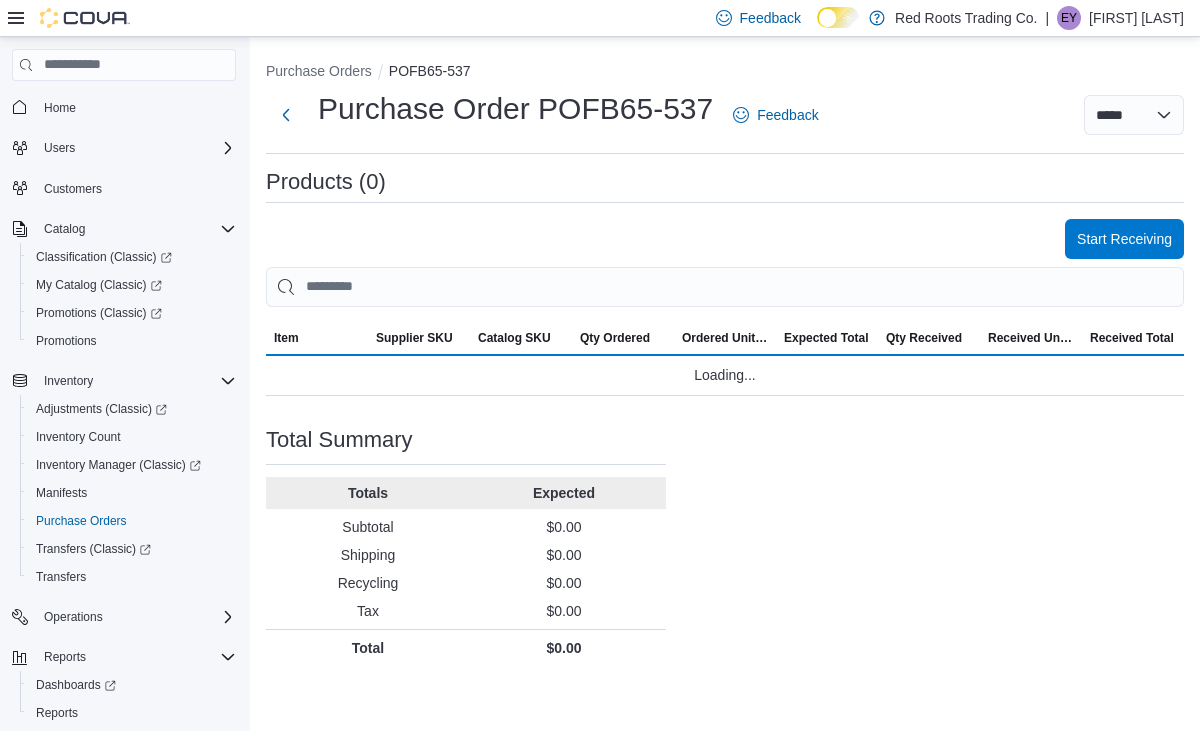 scroll, scrollTop: 0, scrollLeft: 0, axis: both 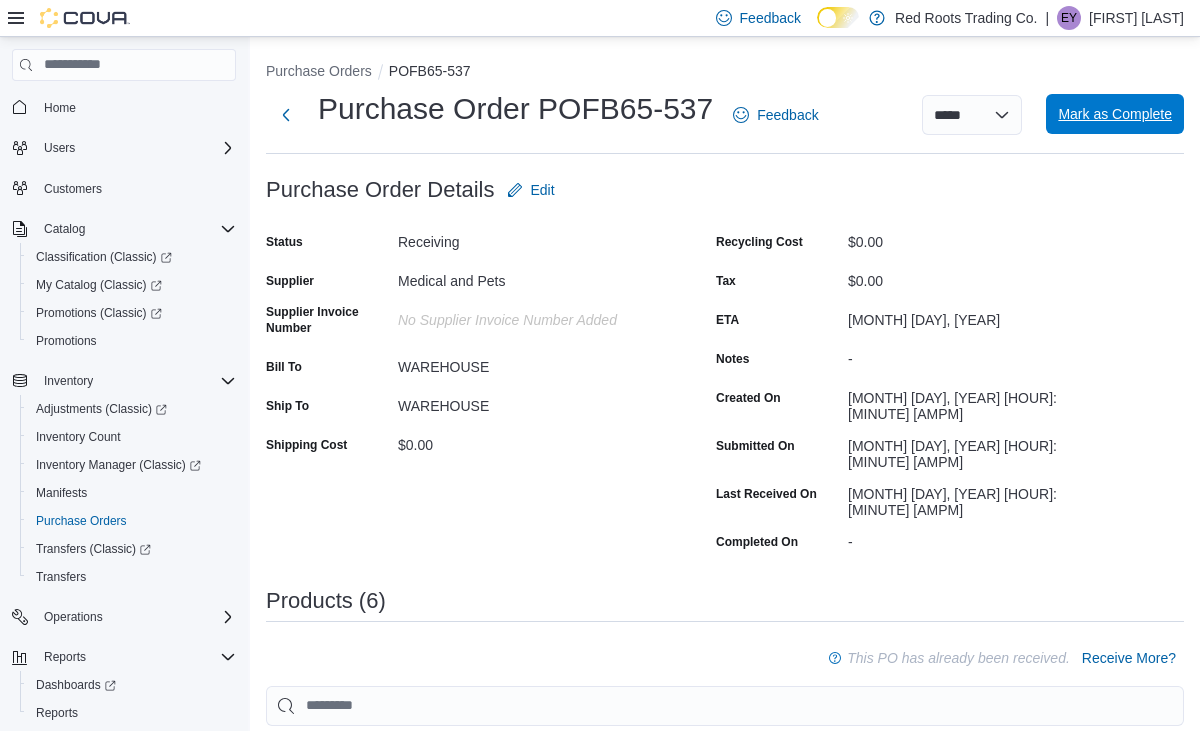 click on "Mark as Complete" at bounding box center (1115, 114) 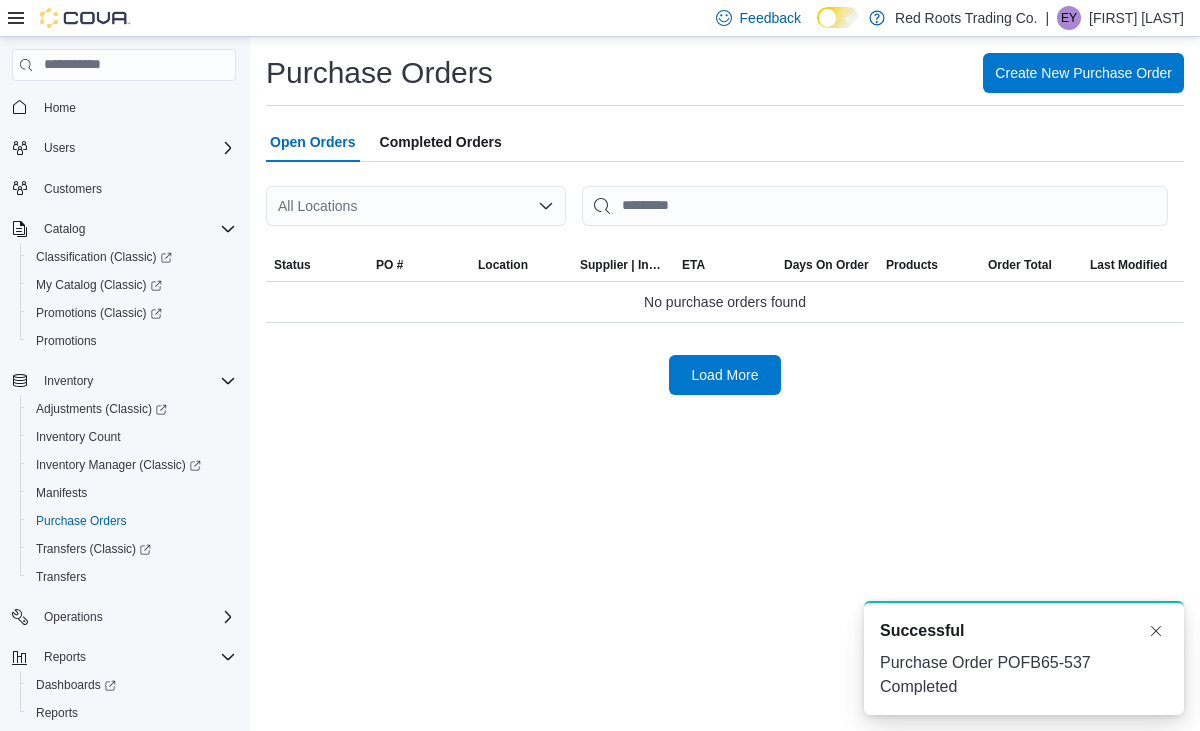 scroll, scrollTop: 0, scrollLeft: 0, axis: both 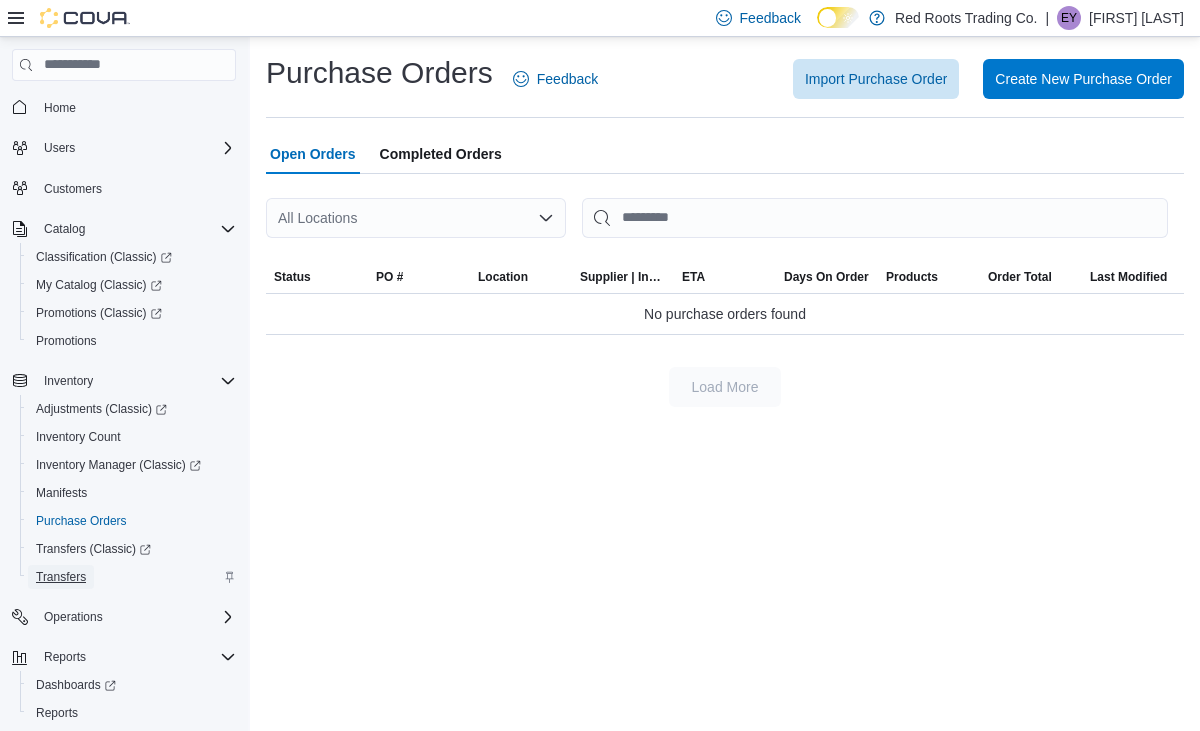 click on "Transfers" at bounding box center (61, 577) 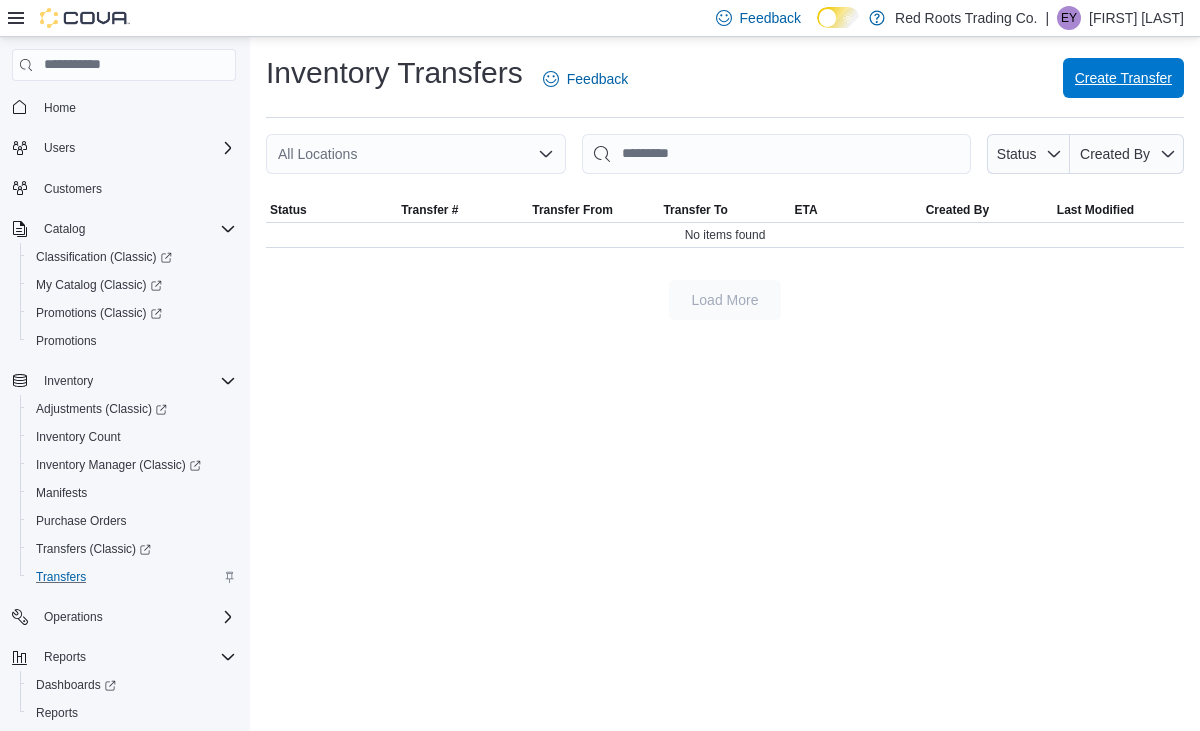 click on "Create Transfer" at bounding box center (1123, 78) 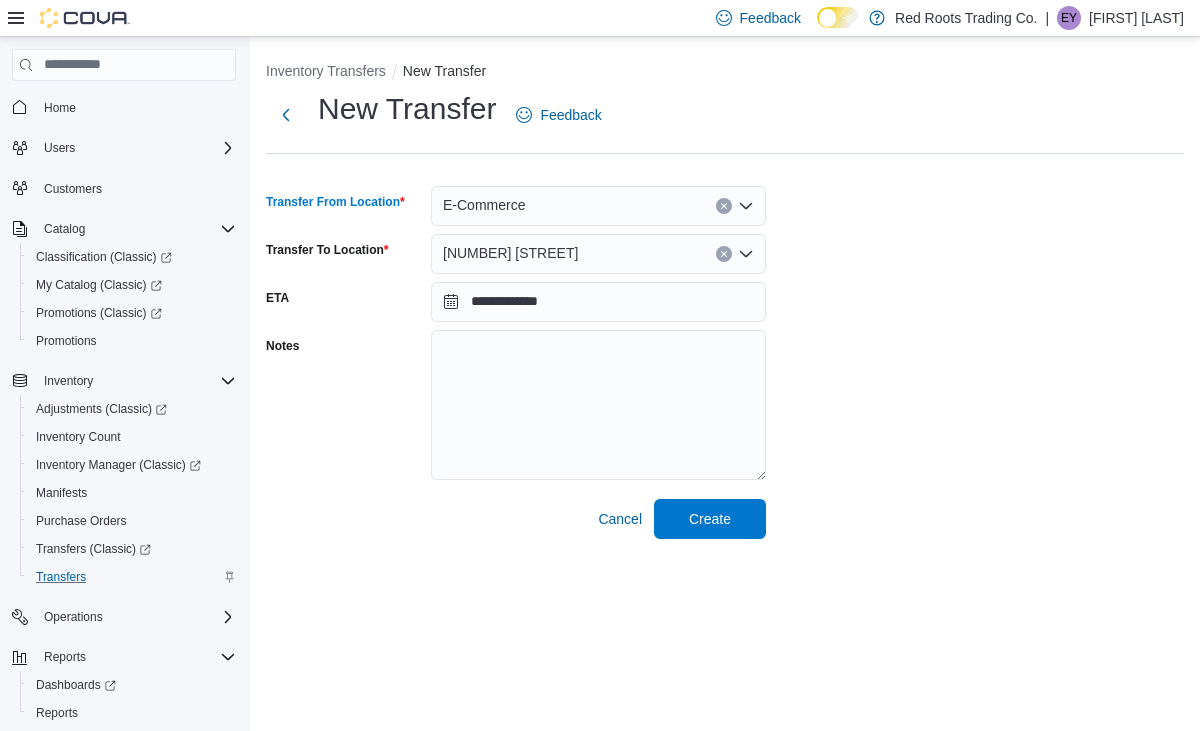 click on "E-Commerce" at bounding box center [598, 206] 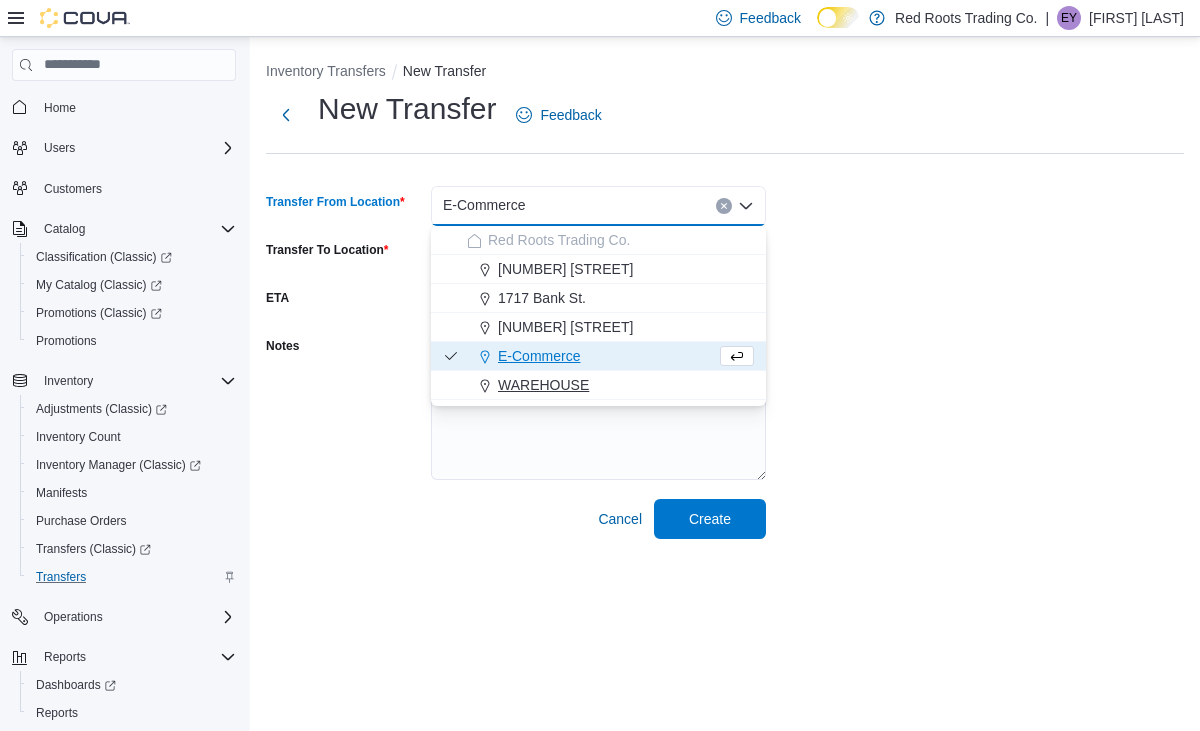 click on "WAREHOUSE" at bounding box center [543, 385] 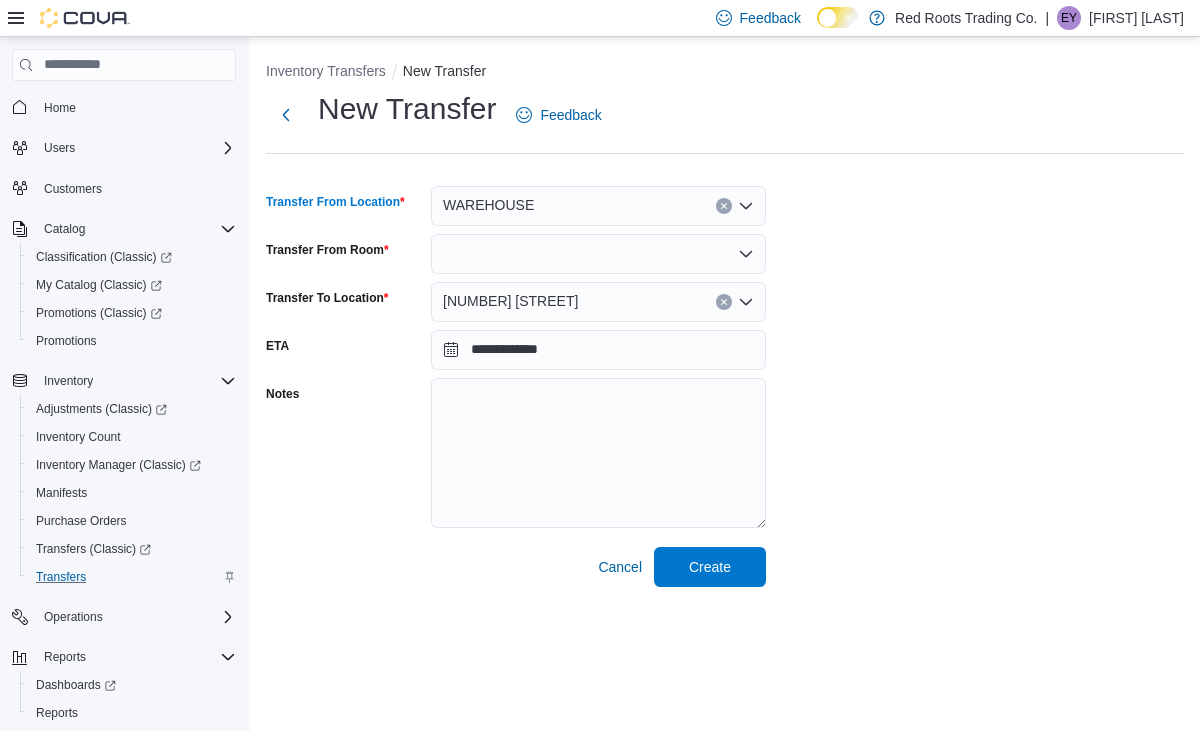 click at bounding box center [598, 254] 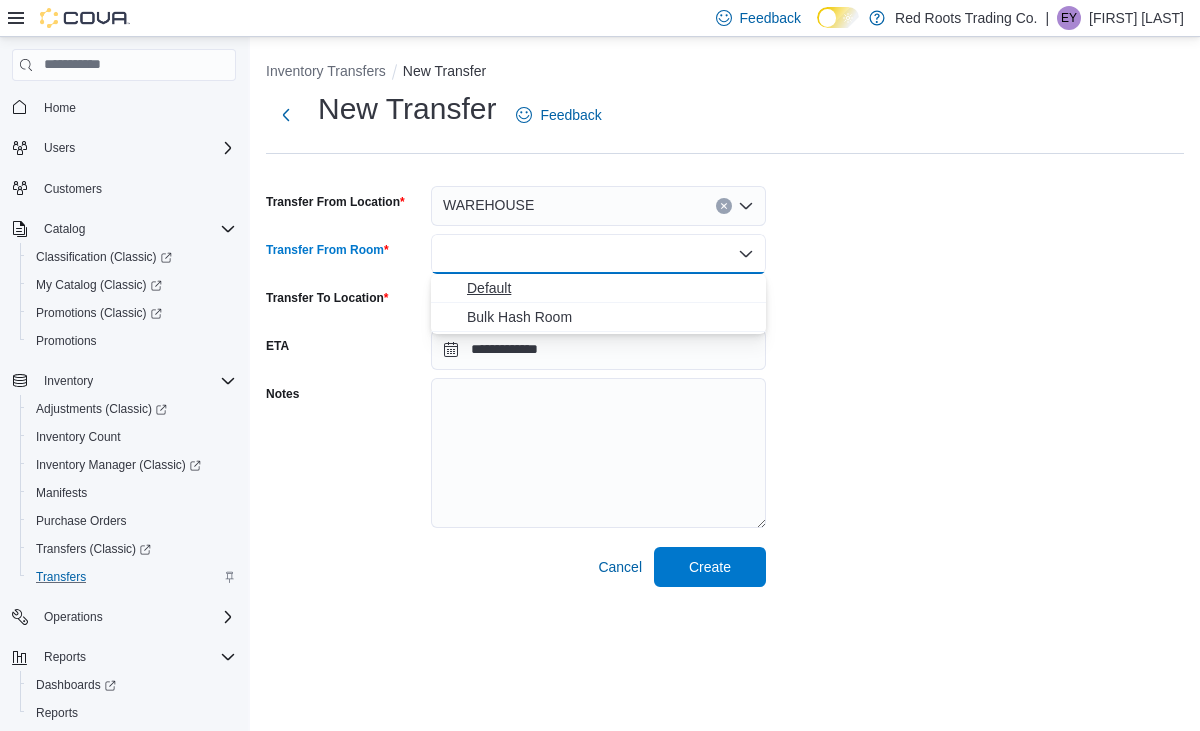 click on "Default" at bounding box center (610, 288) 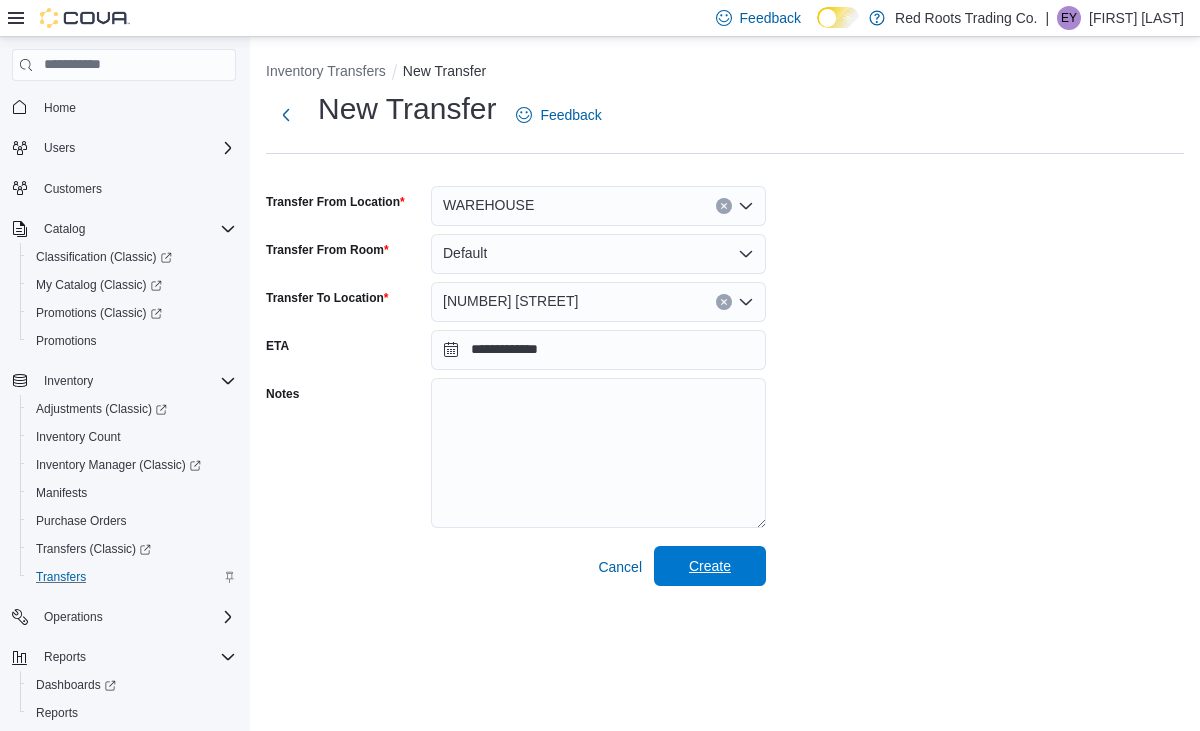 click on "Create" at bounding box center [710, 566] 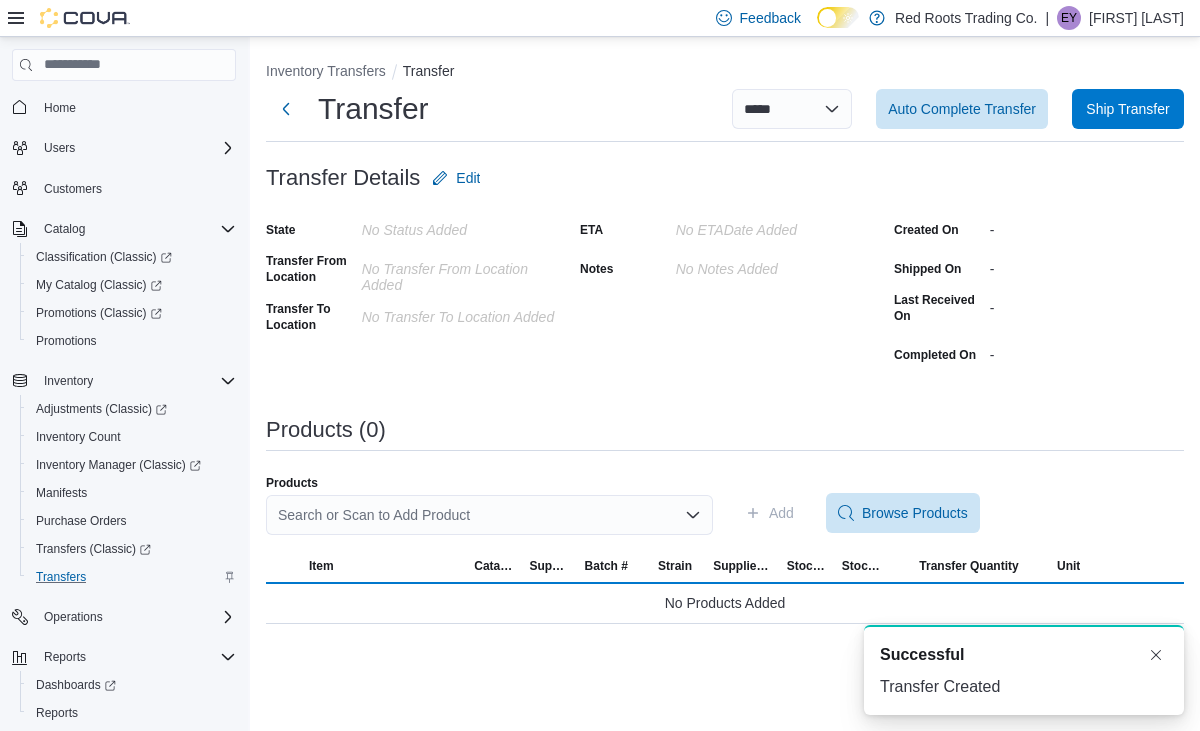 scroll, scrollTop: 0, scrollLeft: 0, axis: both 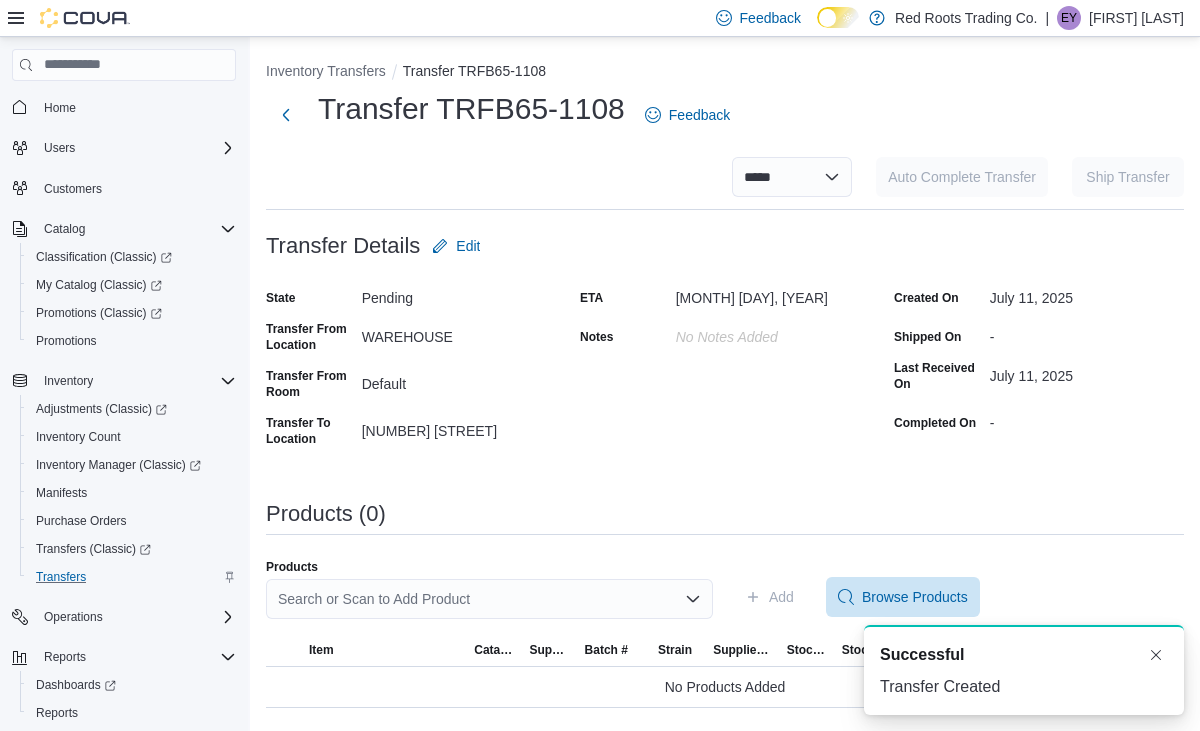 click on "Search or Scan to Add Product" at bounding box center [489, 599] 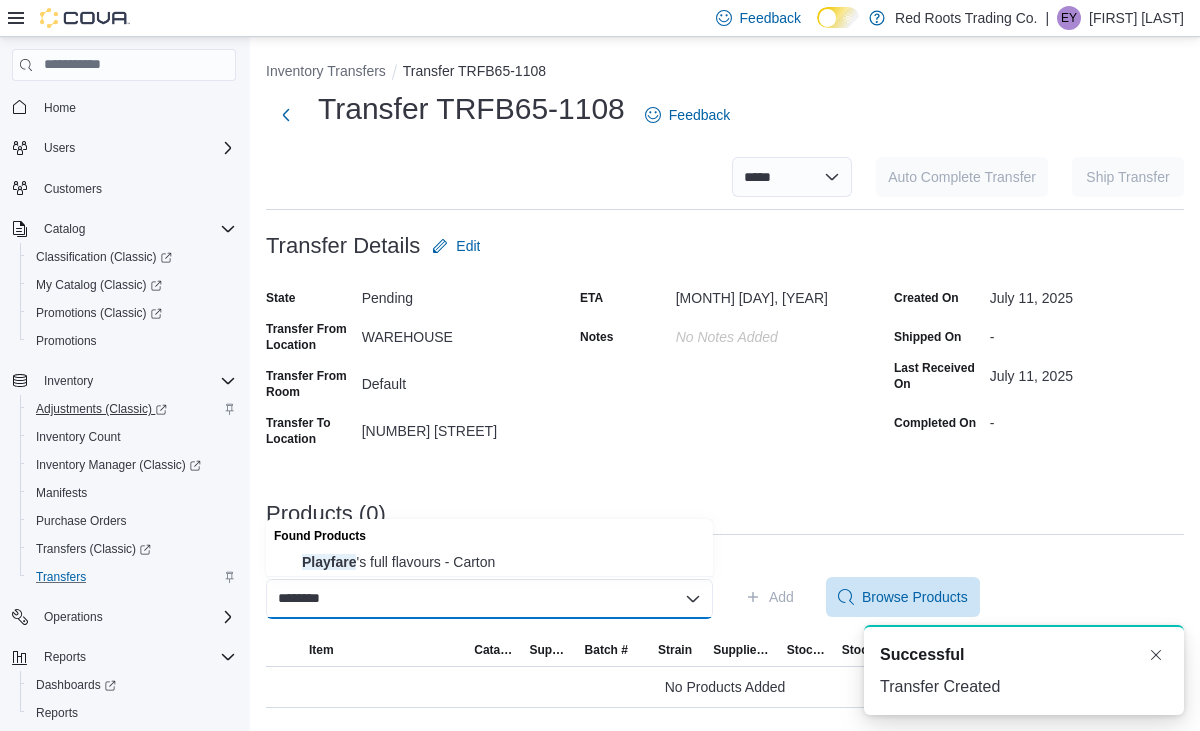 type on "********" 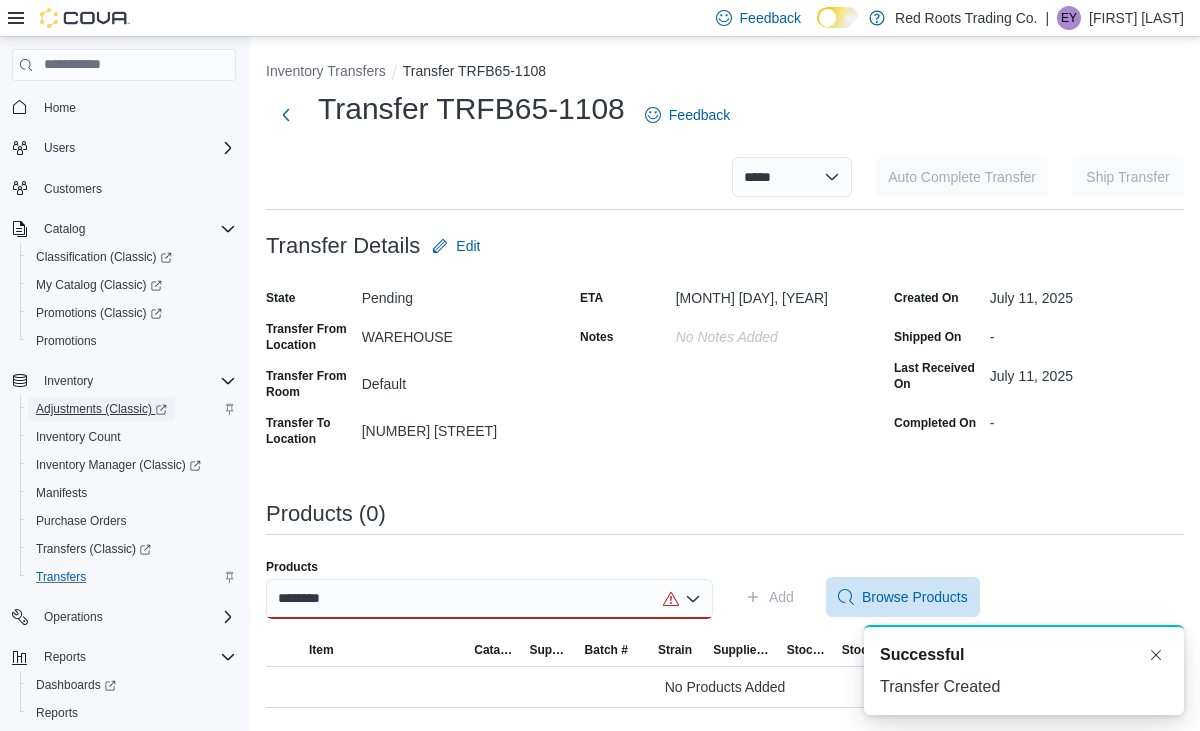click on "Adjustments (Classic)" at bounding box center [101, 409] 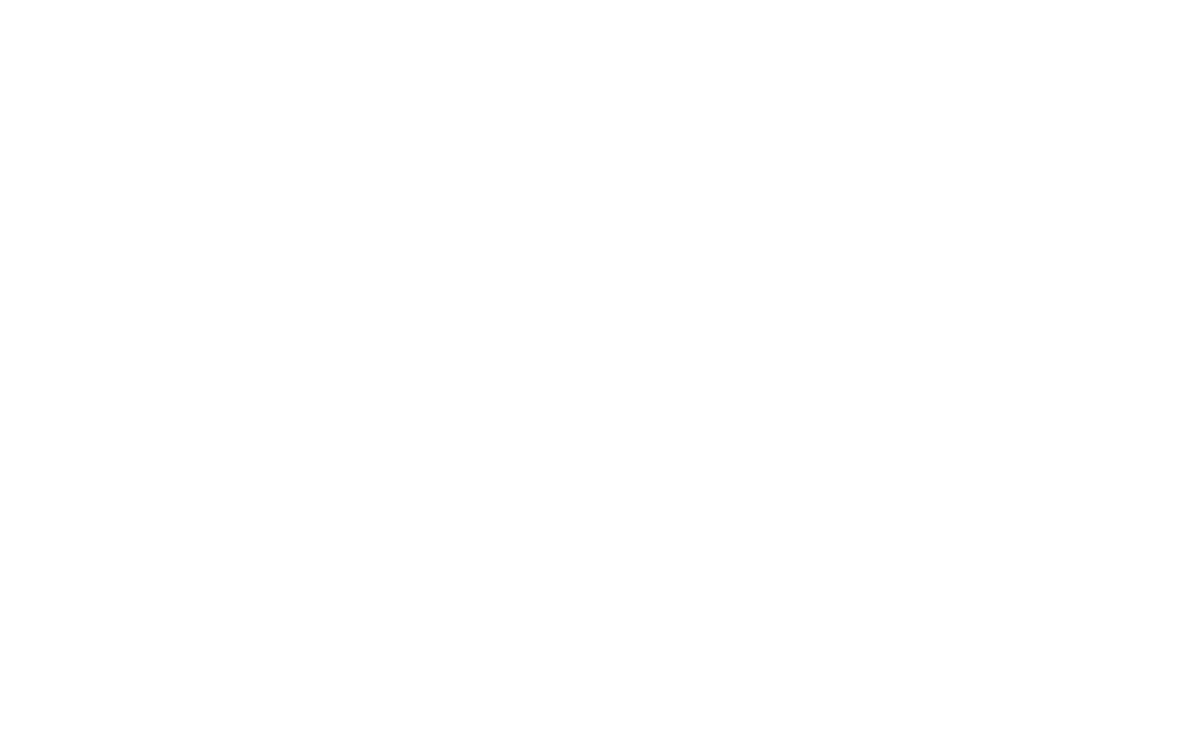 scroll, scrollTop: 0, scrollLeft: 0, axis: both 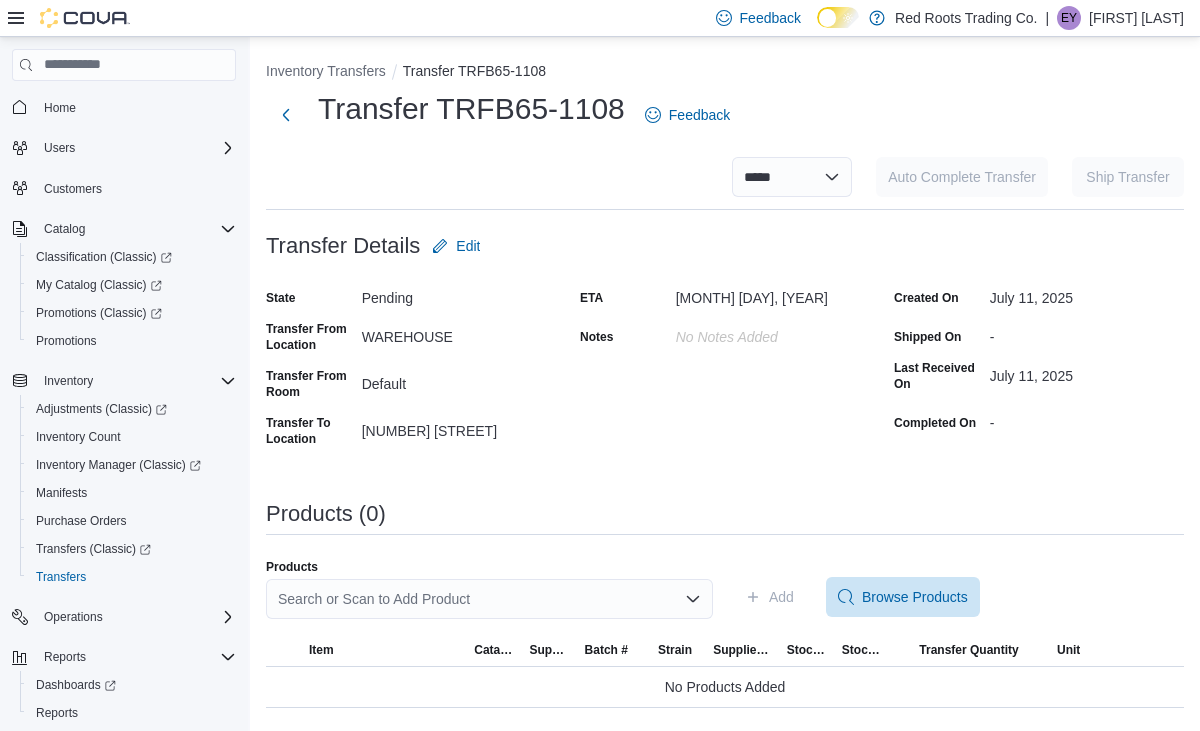 click on "Search or Scan to Add Product" at bounding box center [489, 599] 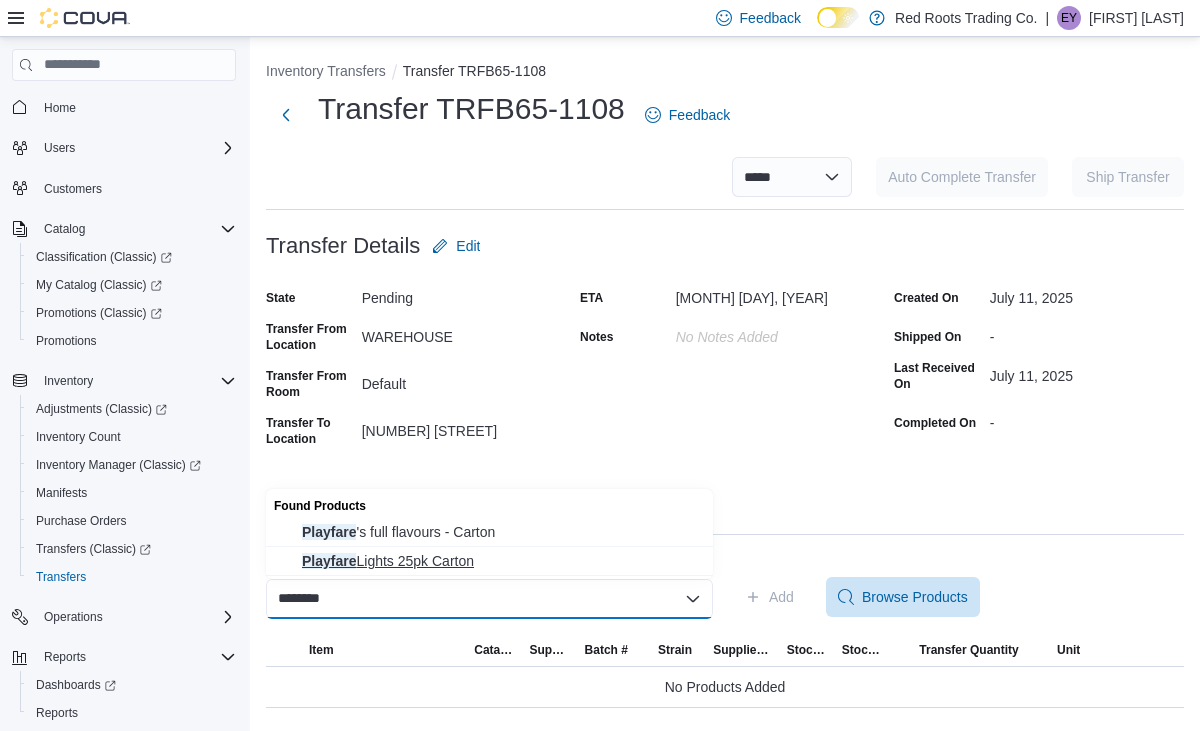 type on "********" 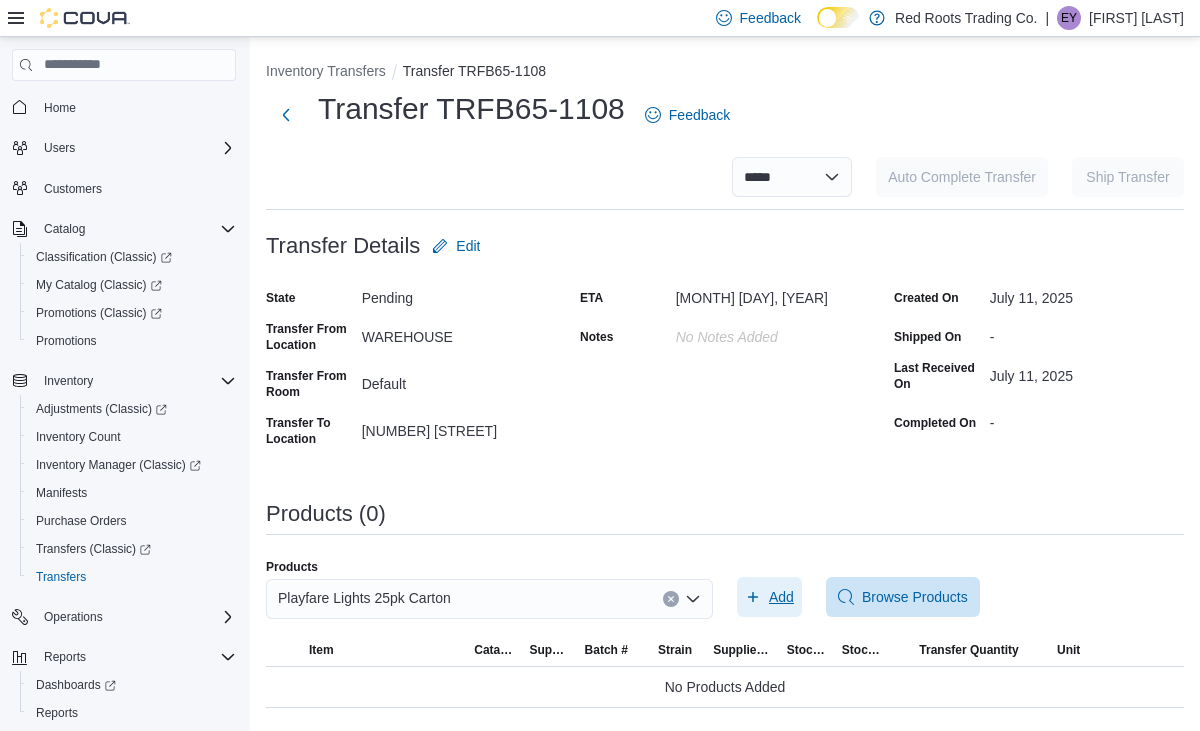 click on "Add" at bounding box center [781, 597] 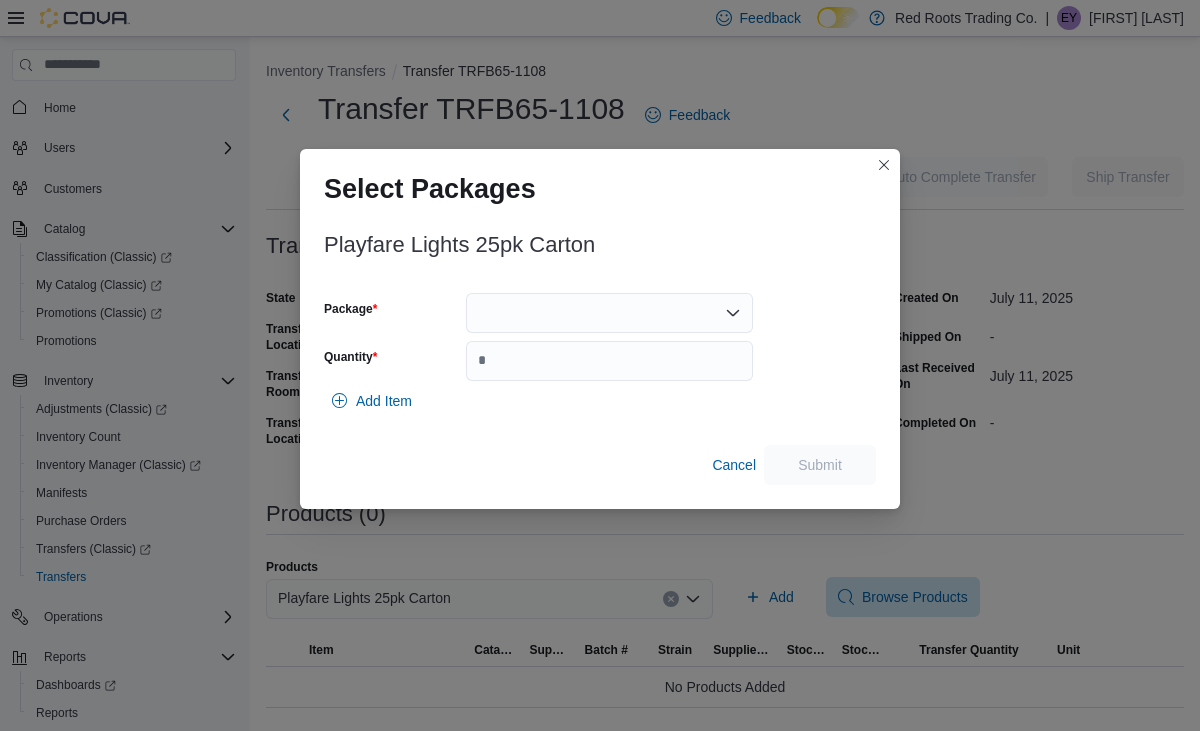 click at bounding box center [609, 313] 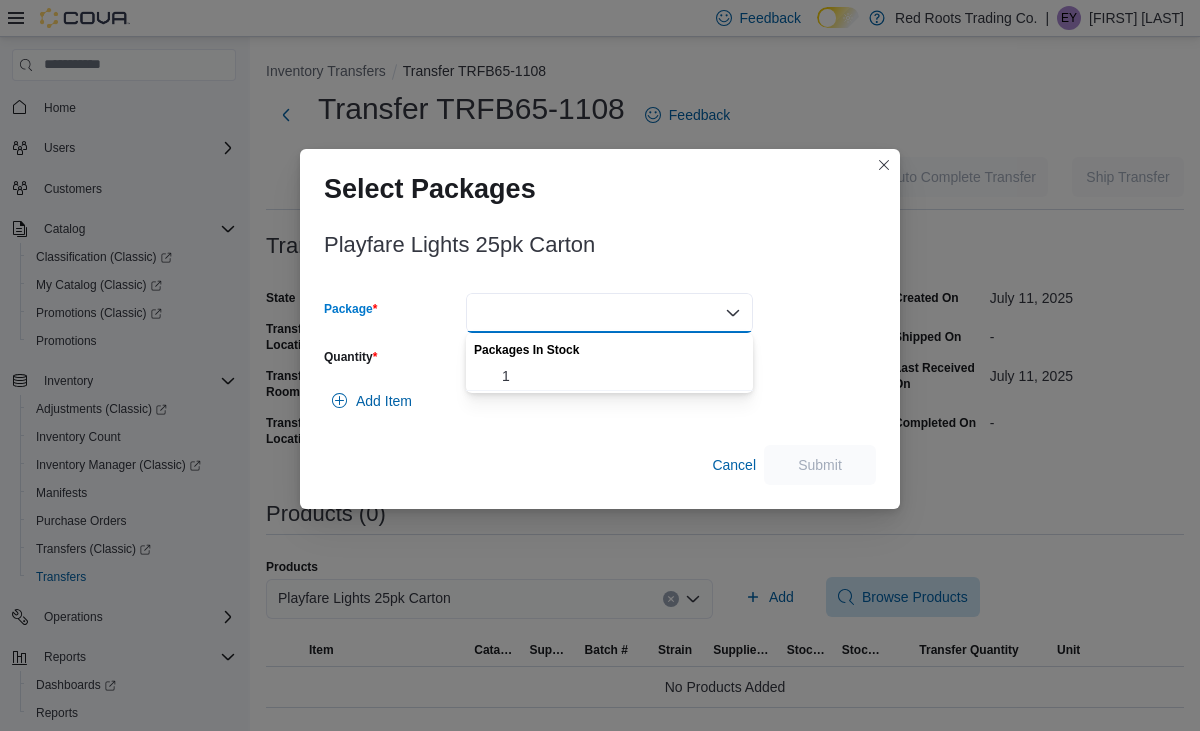 click on "1" at bounding box center [621, 376] 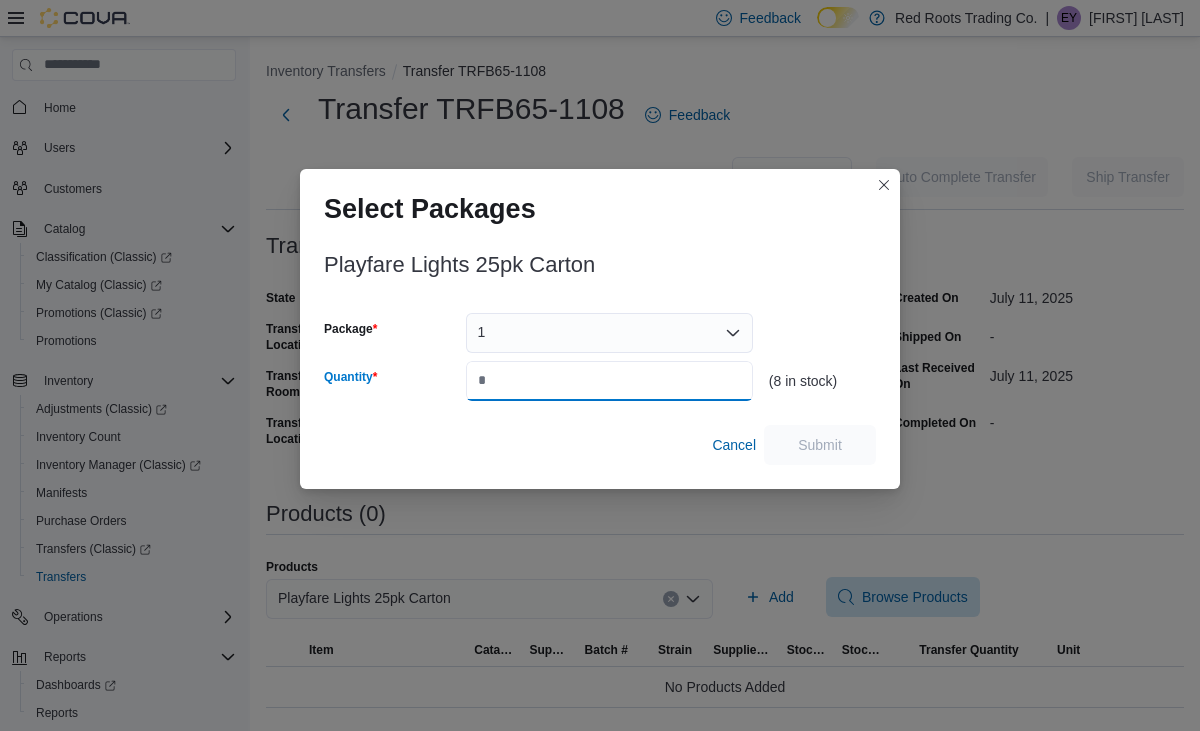 click on "Quantity" at bounding box center (609, 381) 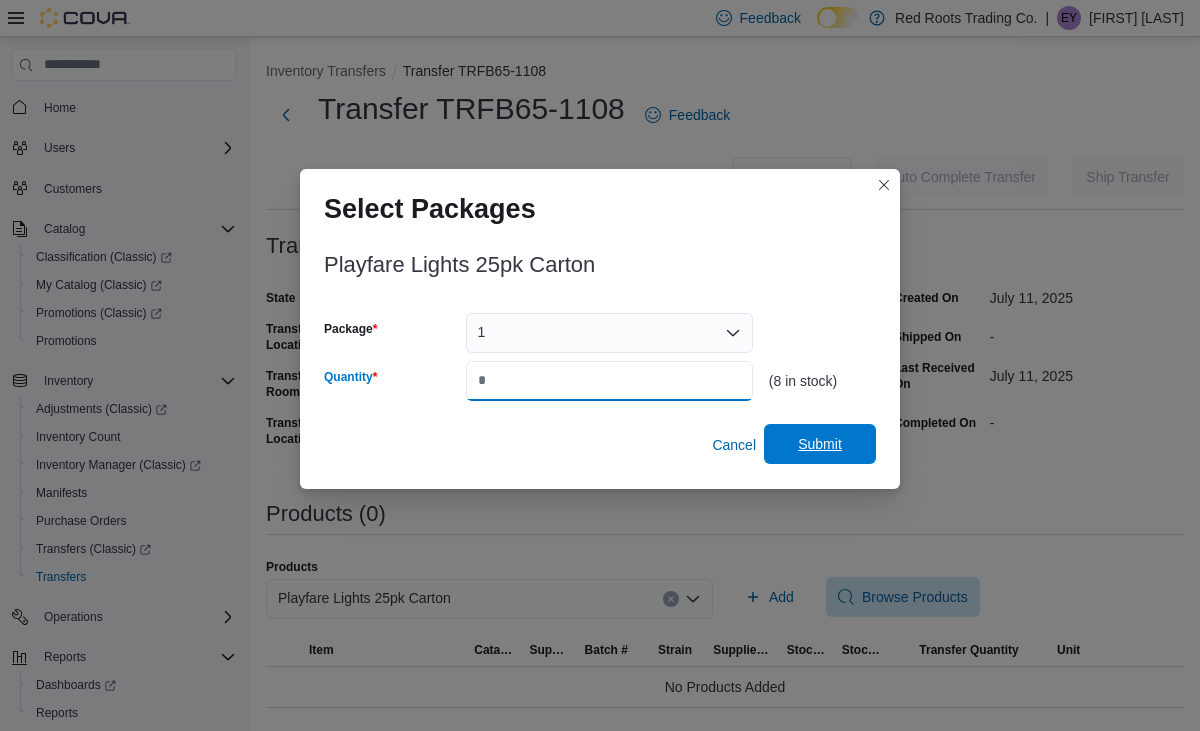 type on "*" 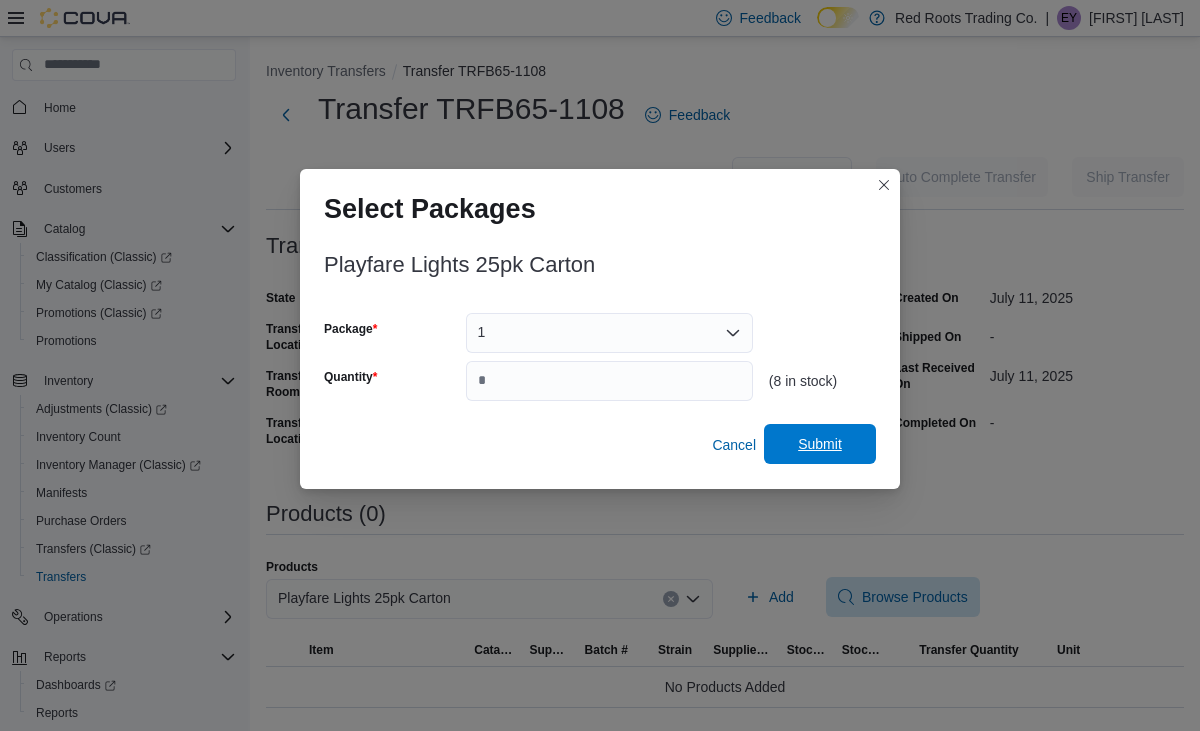click on "Submit" at bounding box center [820, 444] 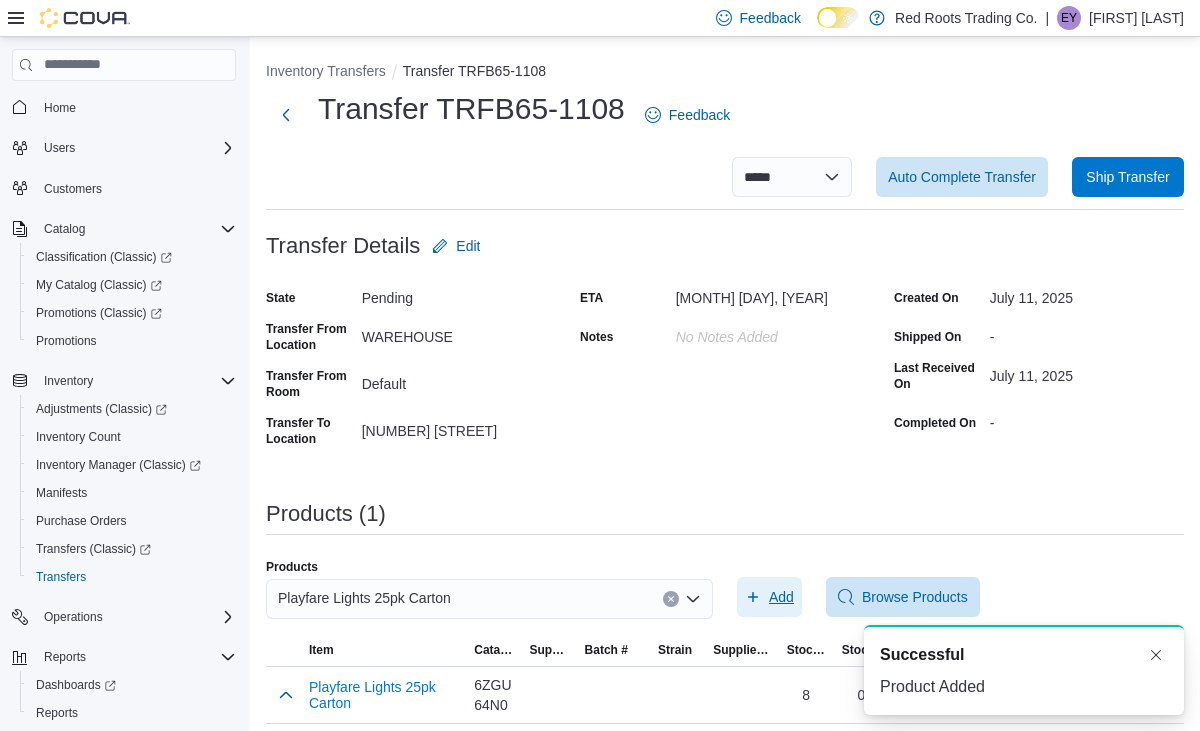 scroll, scrollTop: 0, scrollLeft: 0, axis: both 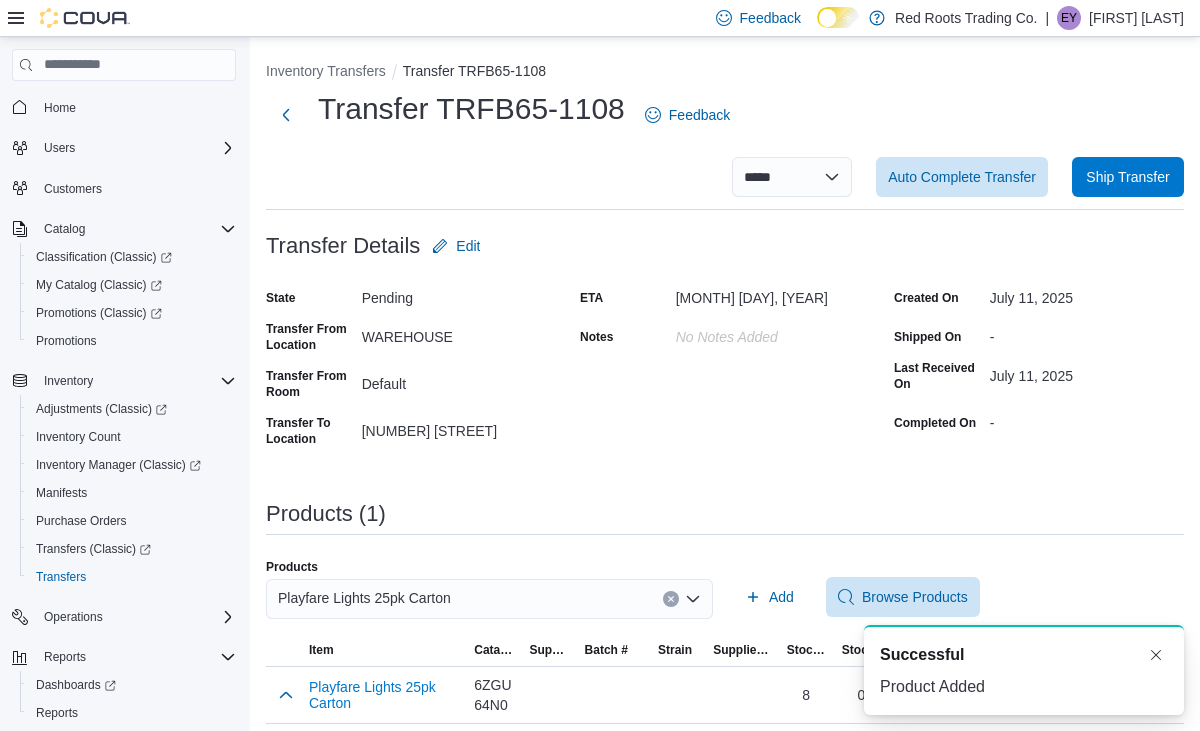 click 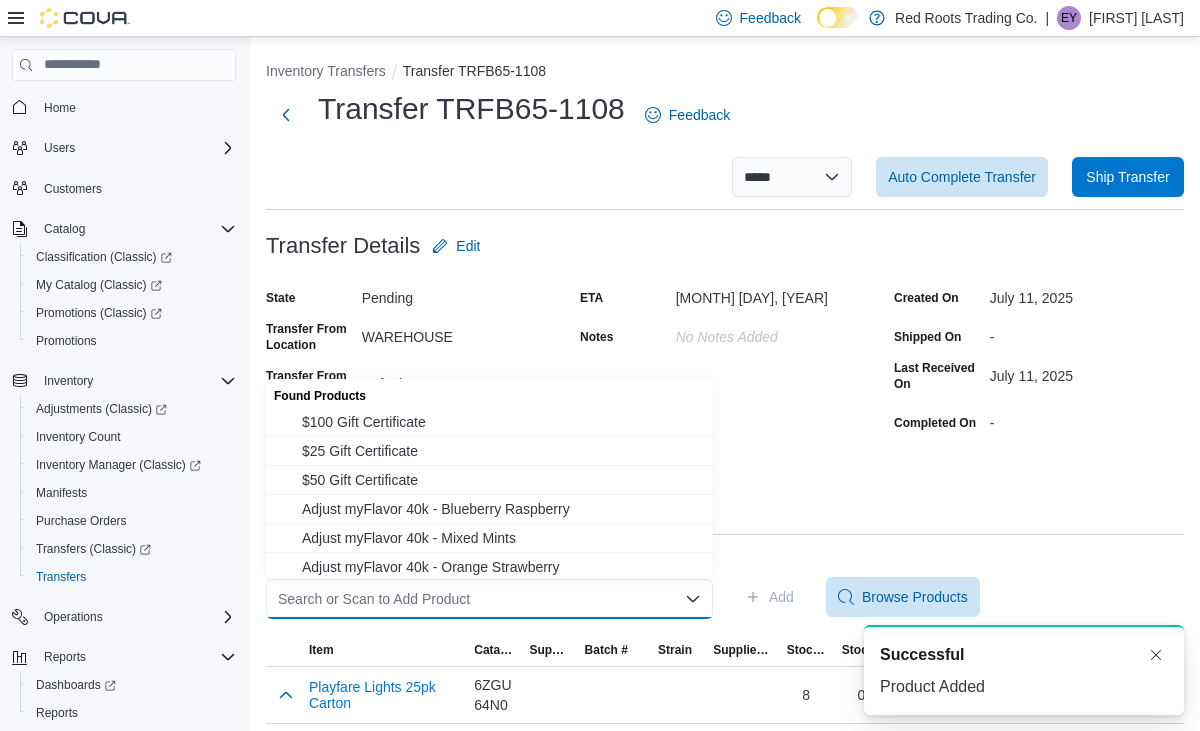 click on "Search or Scan to Add Product" at bounding box center (489, 599) 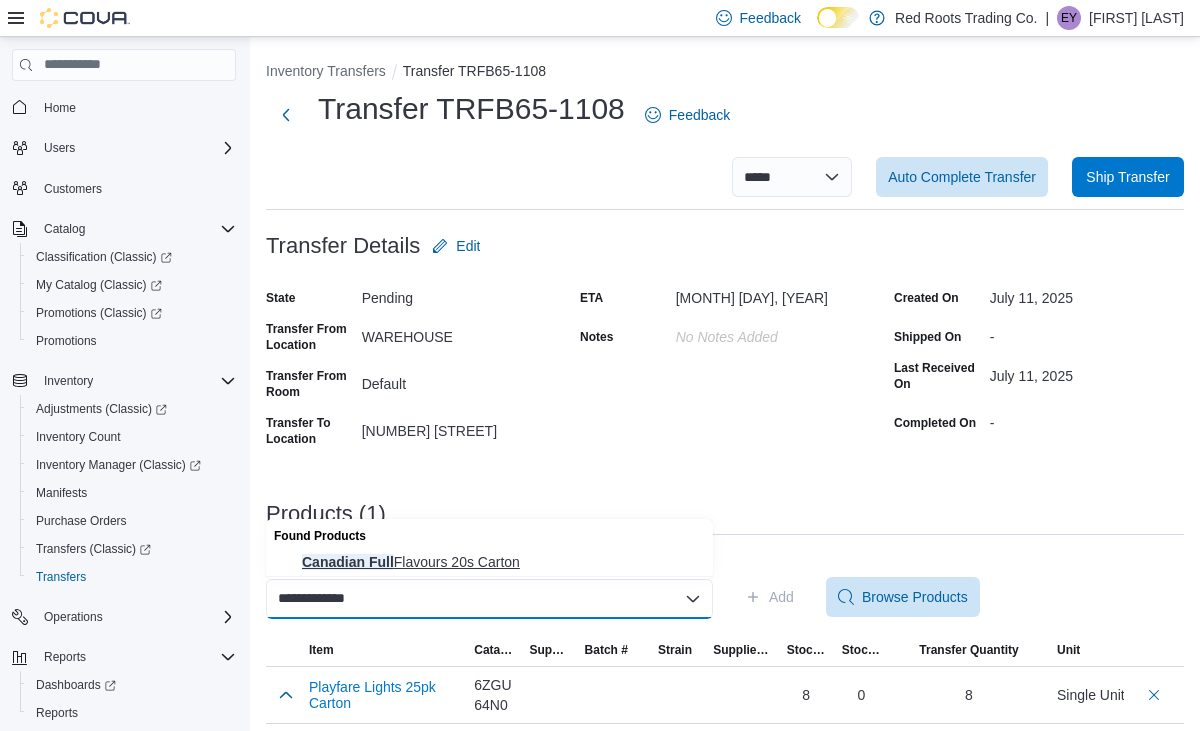 type on "**********" 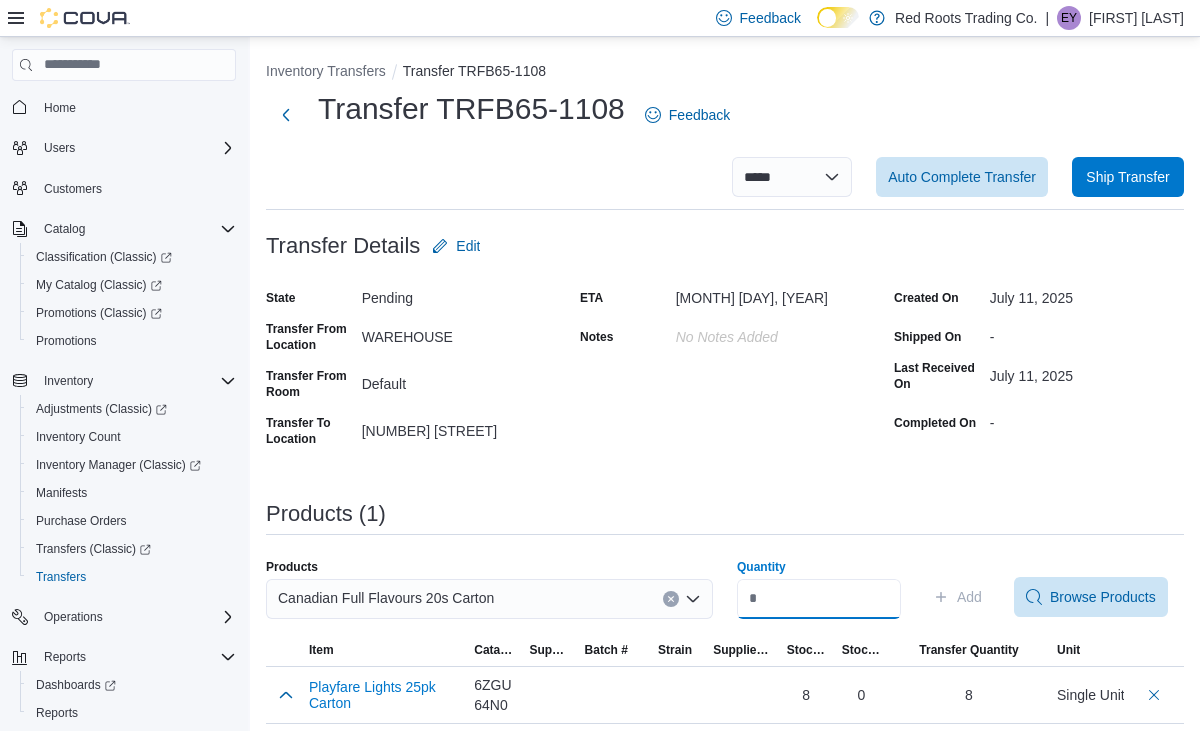 click on "Quantity" at bounding box center [819, 599] 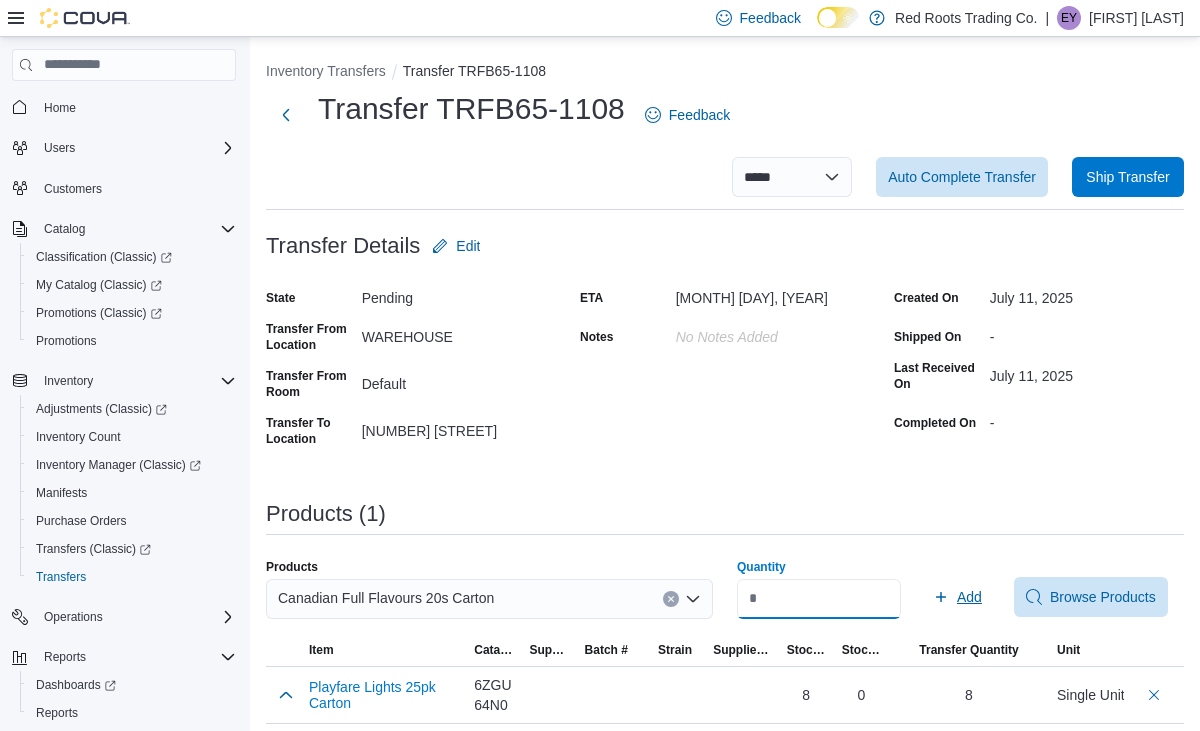type on "*" 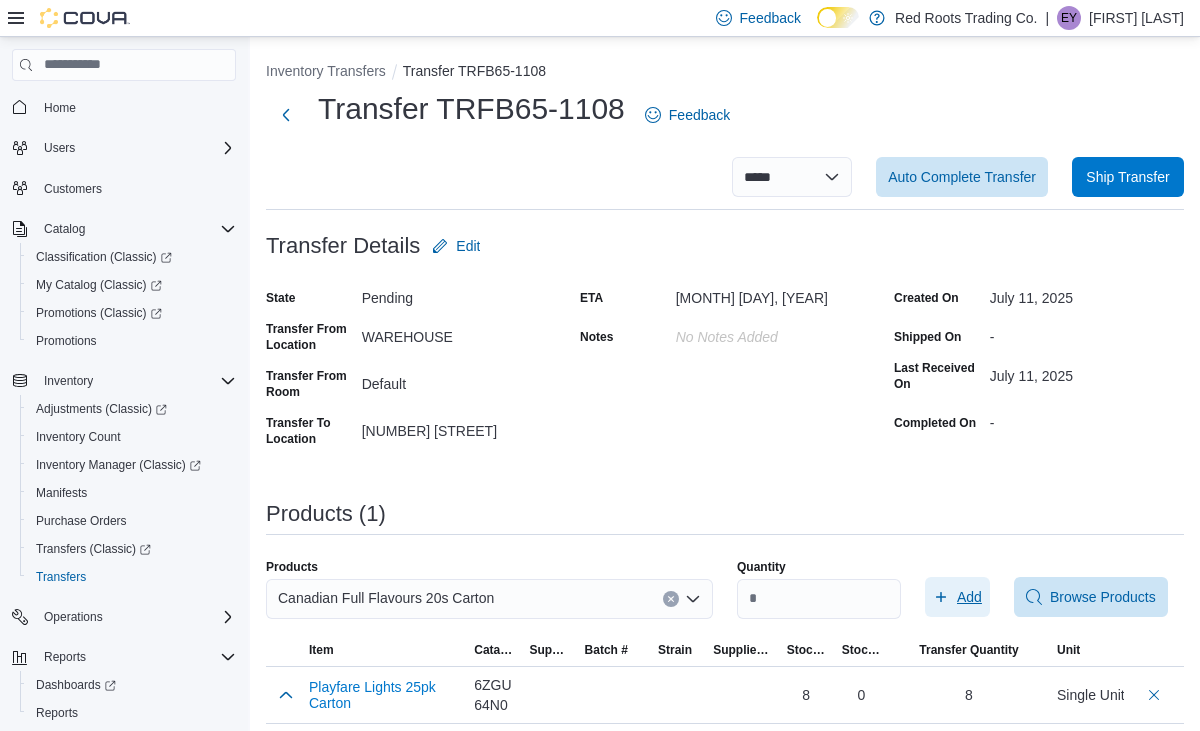 click on "Add" at bounding box center [969, 597] 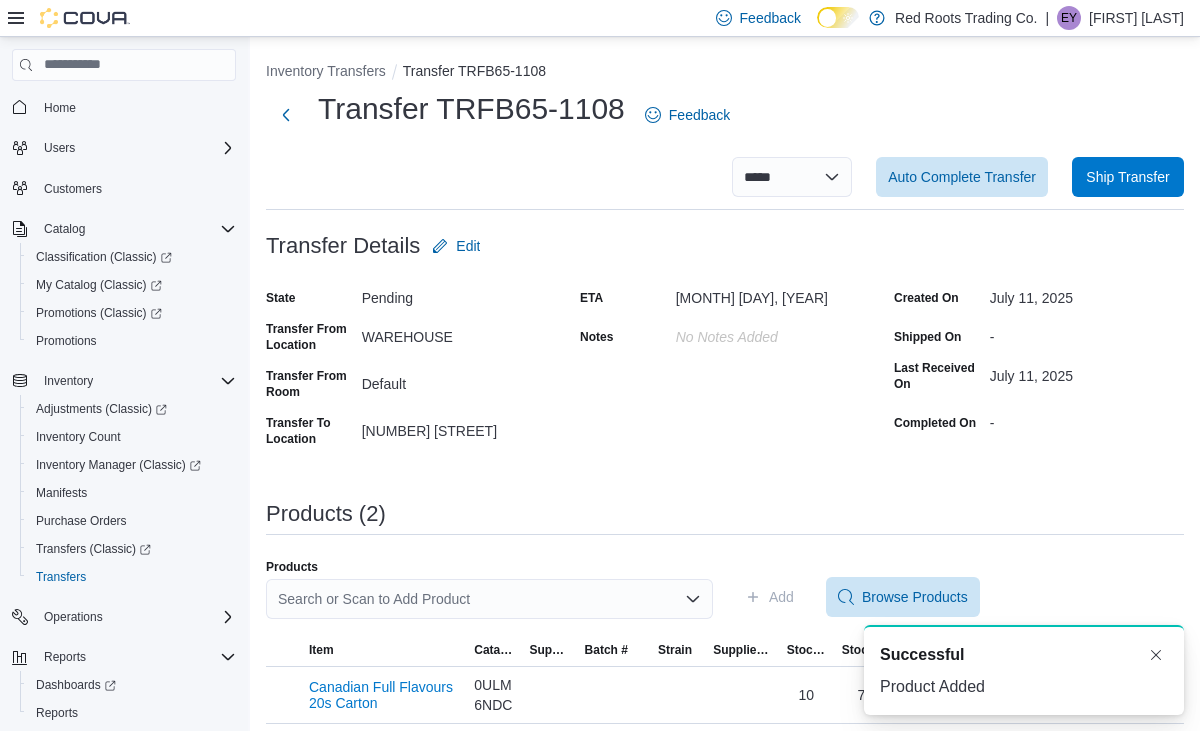 scroll, scrollTop: 0, scrollLeft: 0, axis: both 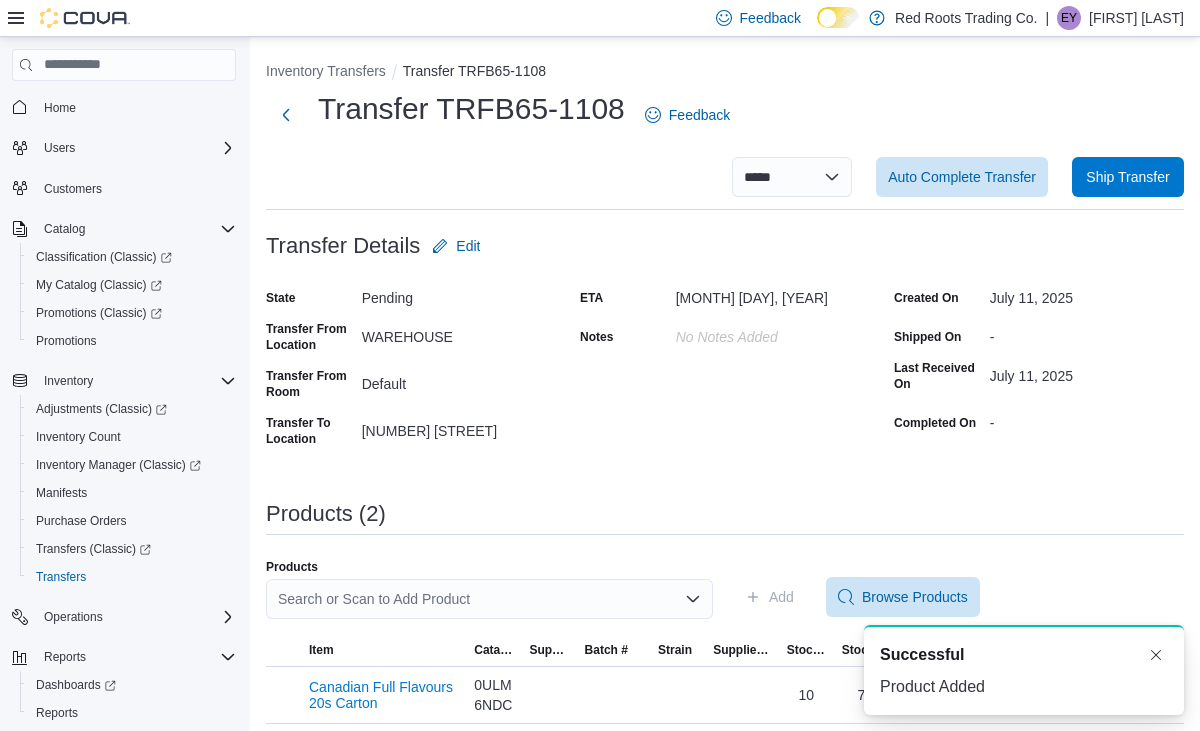click on "Search or Scan to Add Product" at bounding box center (489, 599) 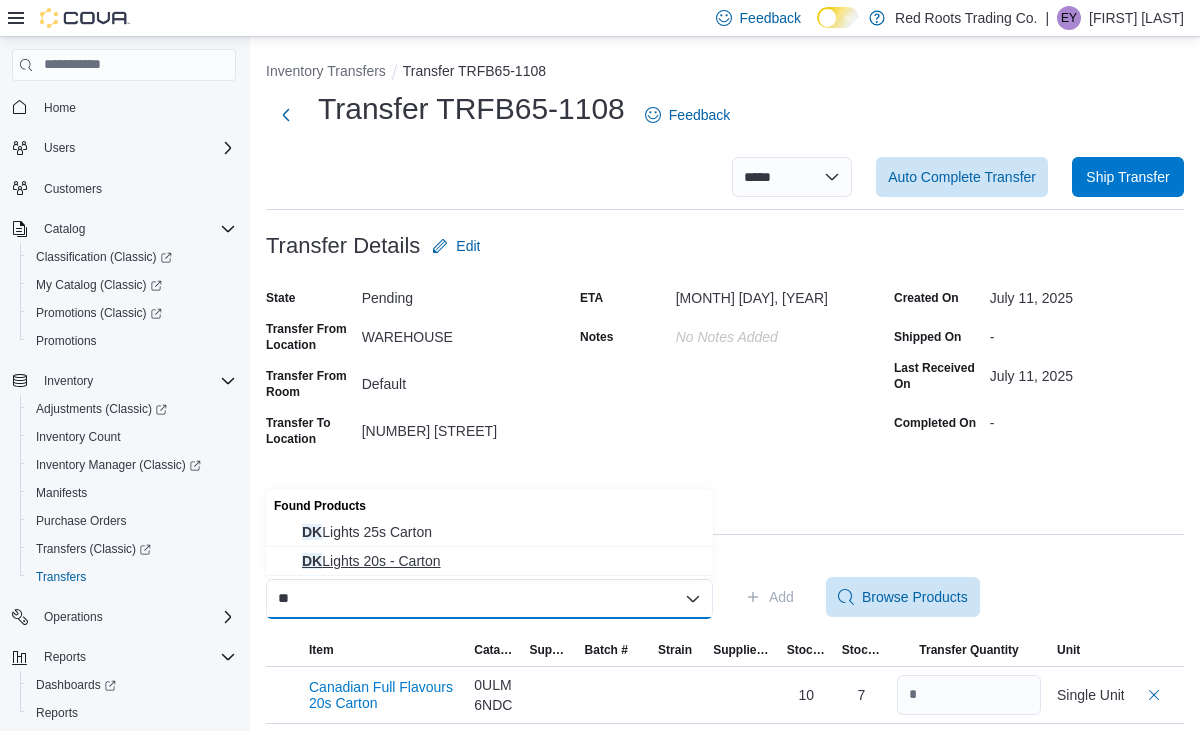 type on "**" 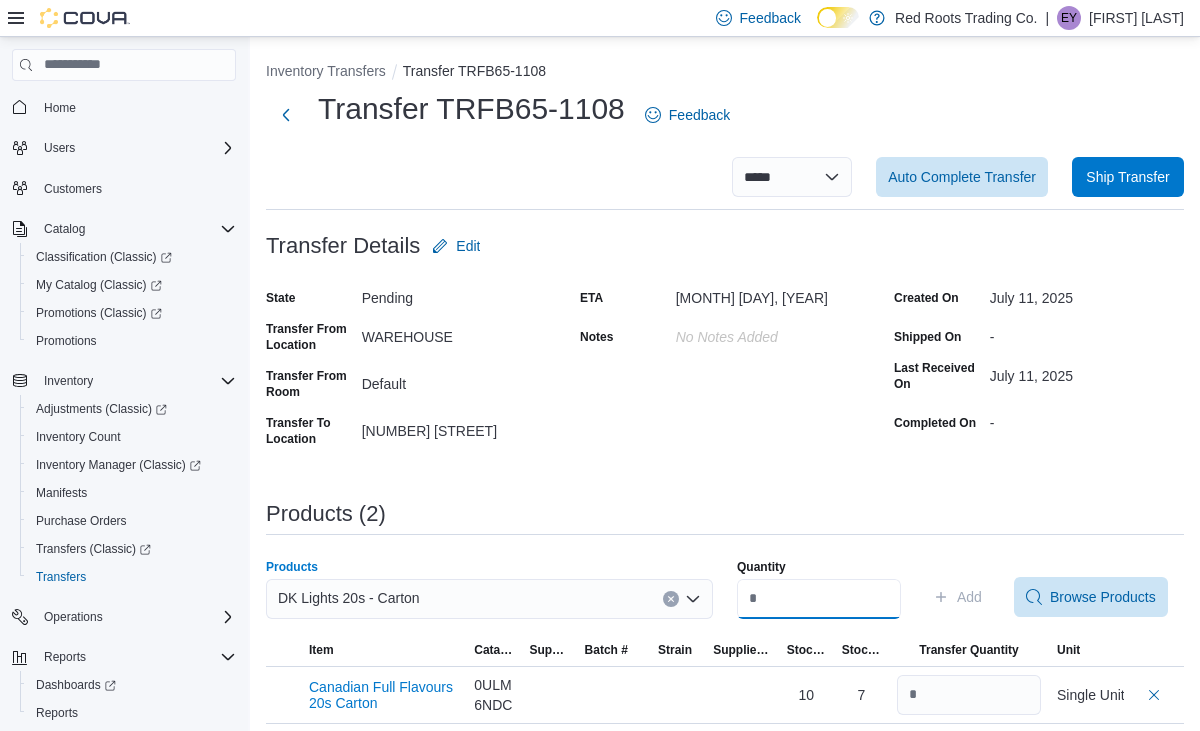 click on "Quantity" at bounding box center (819, 599) 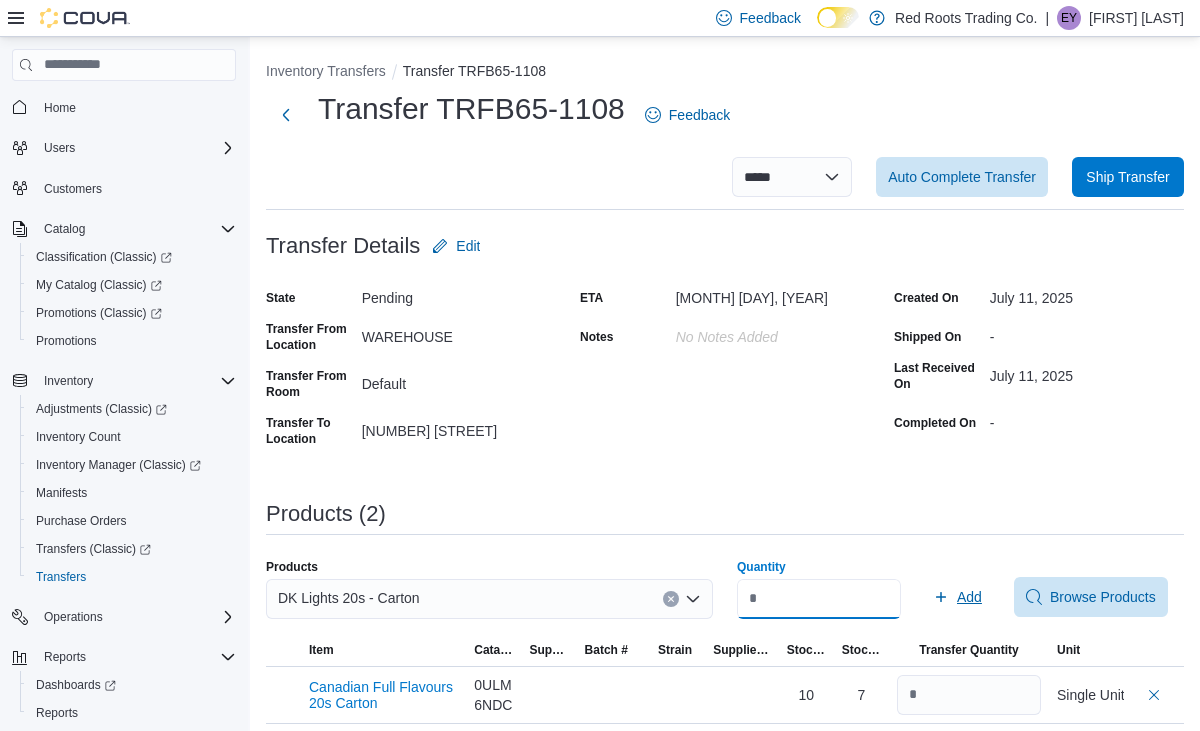 type on "*" 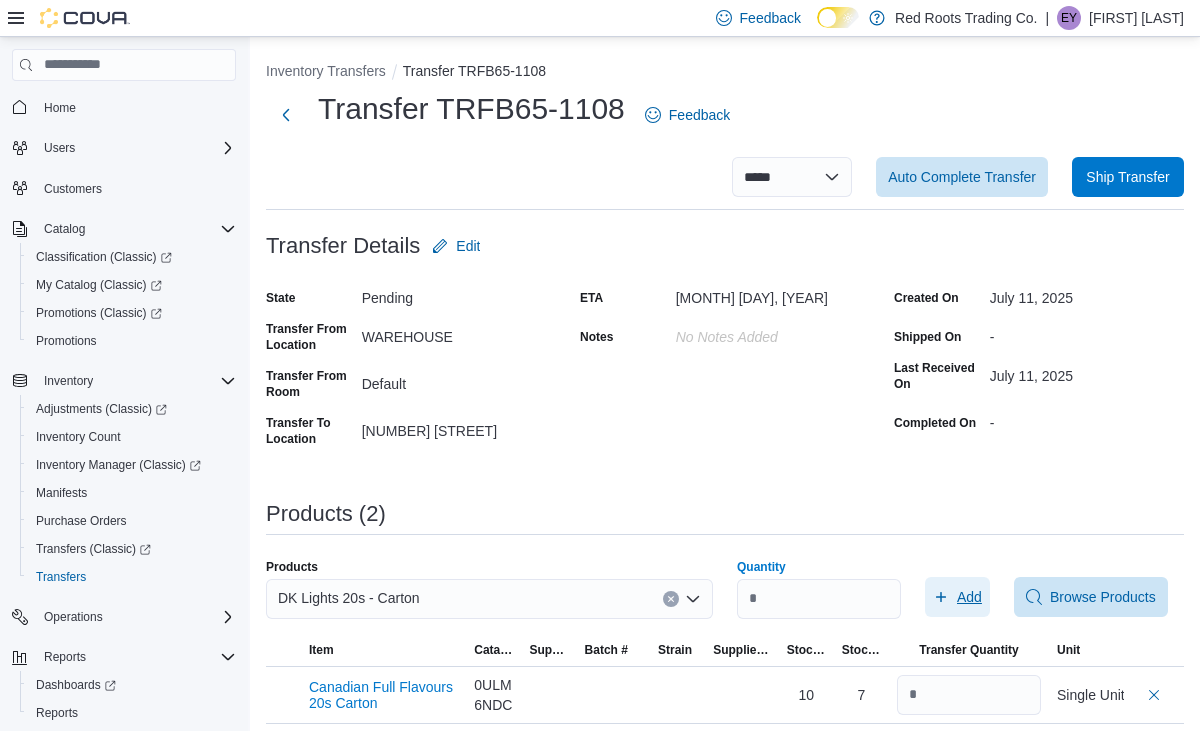 click on "Add" at bounding box center (969, 597) 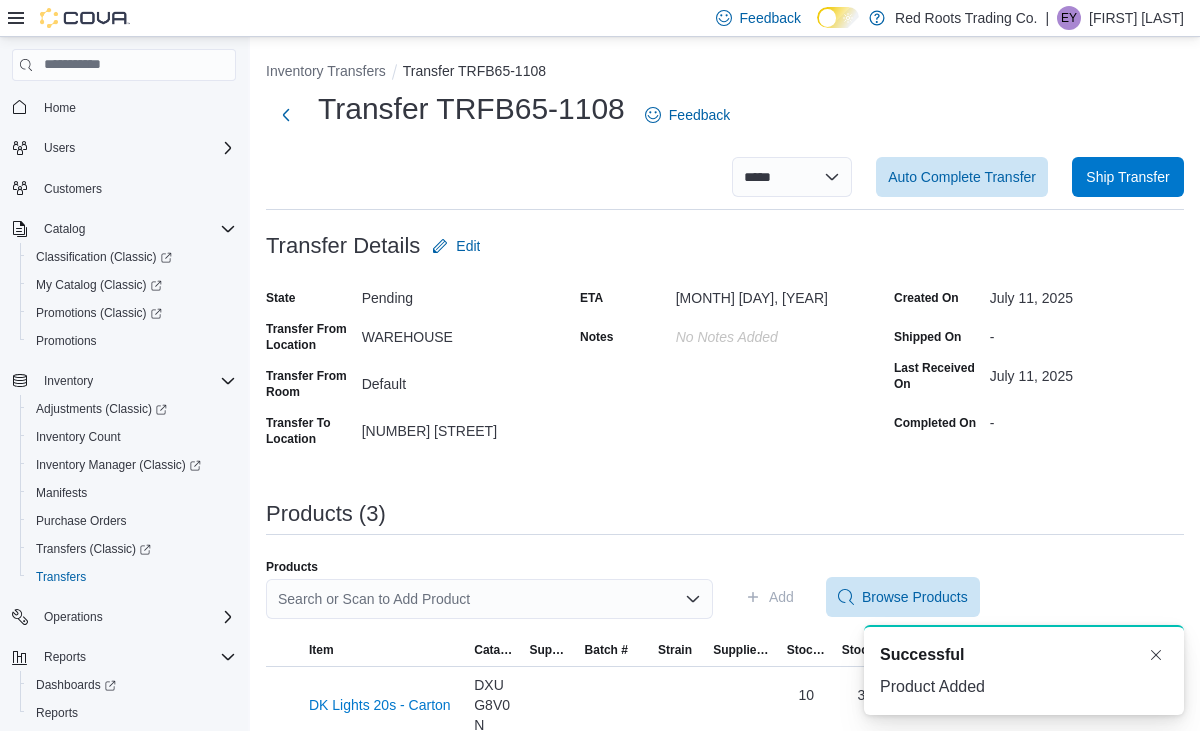 scroll, scrollTop: 0, scrollLeft: 0, axis: both 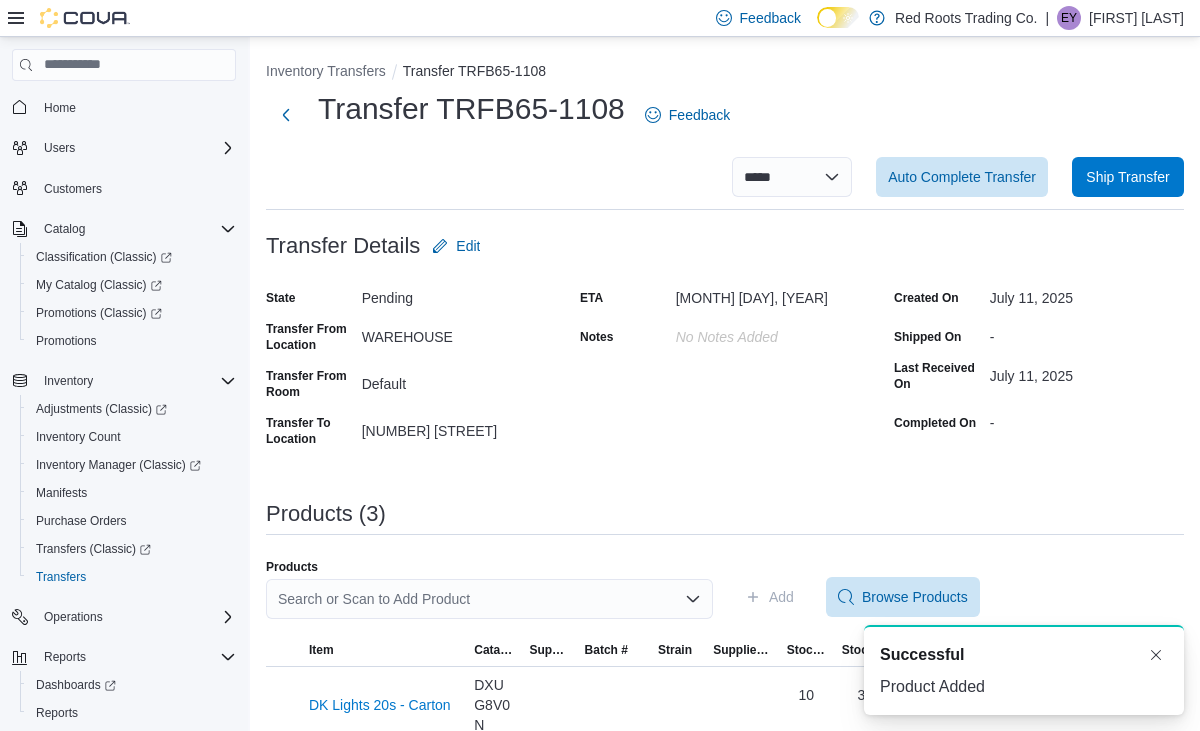 click on "Search or Scan to Add Product" at bounding box center (489, 599) 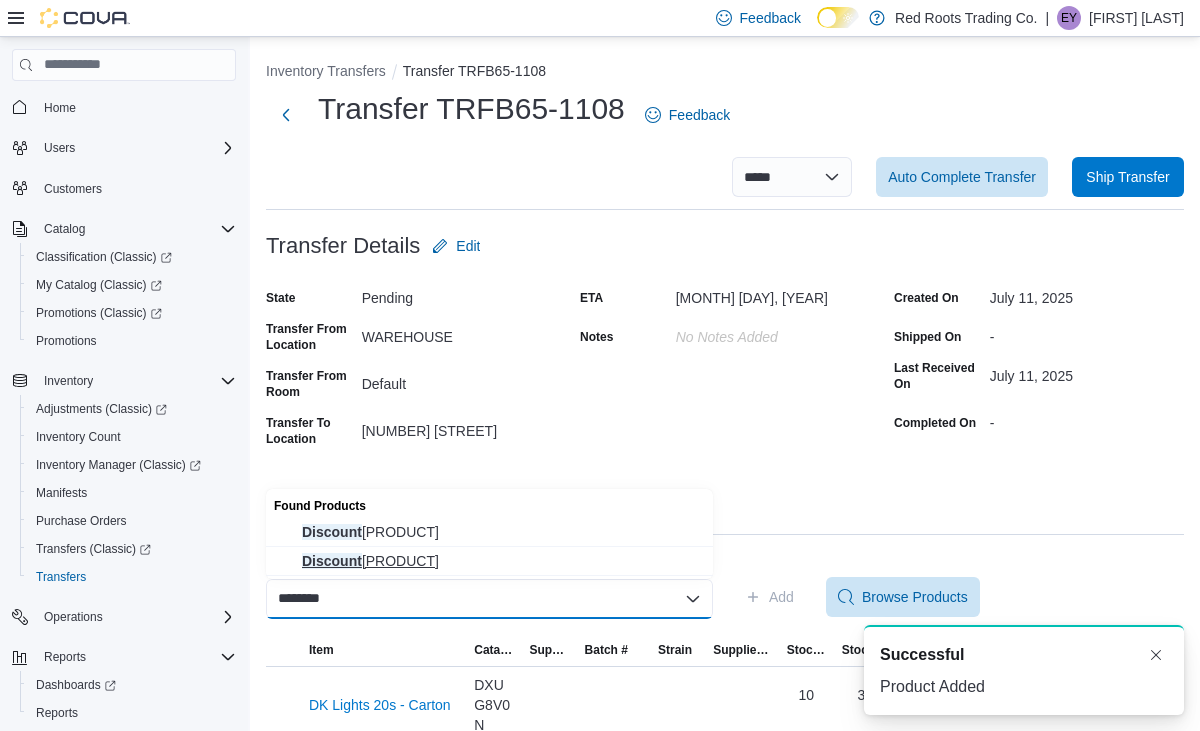type on "********" 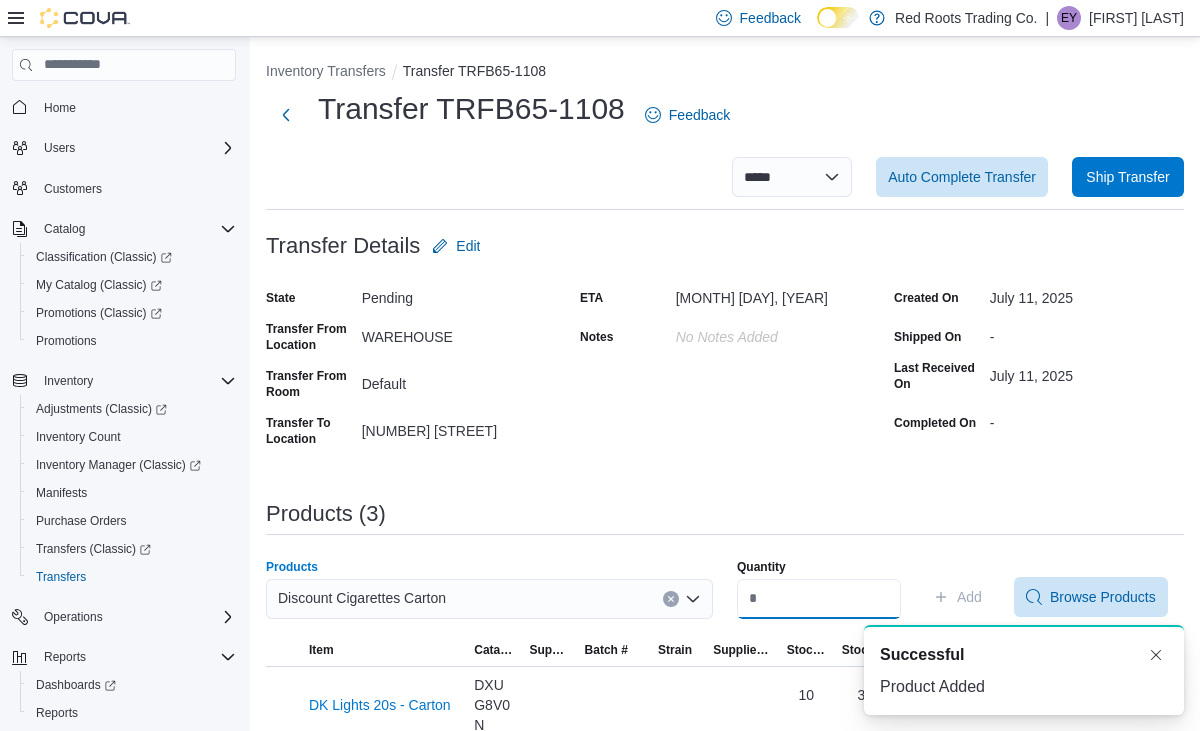 click on "Quantity" at bounding box center (819, 599) 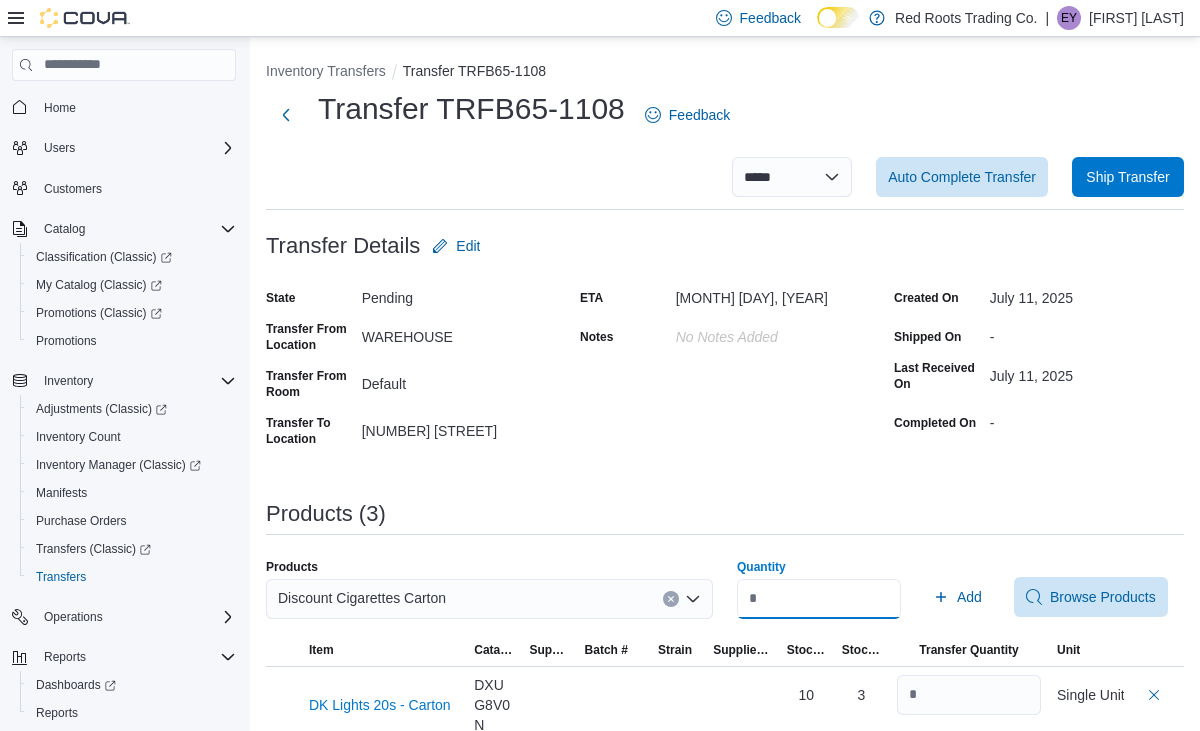 type on "*" 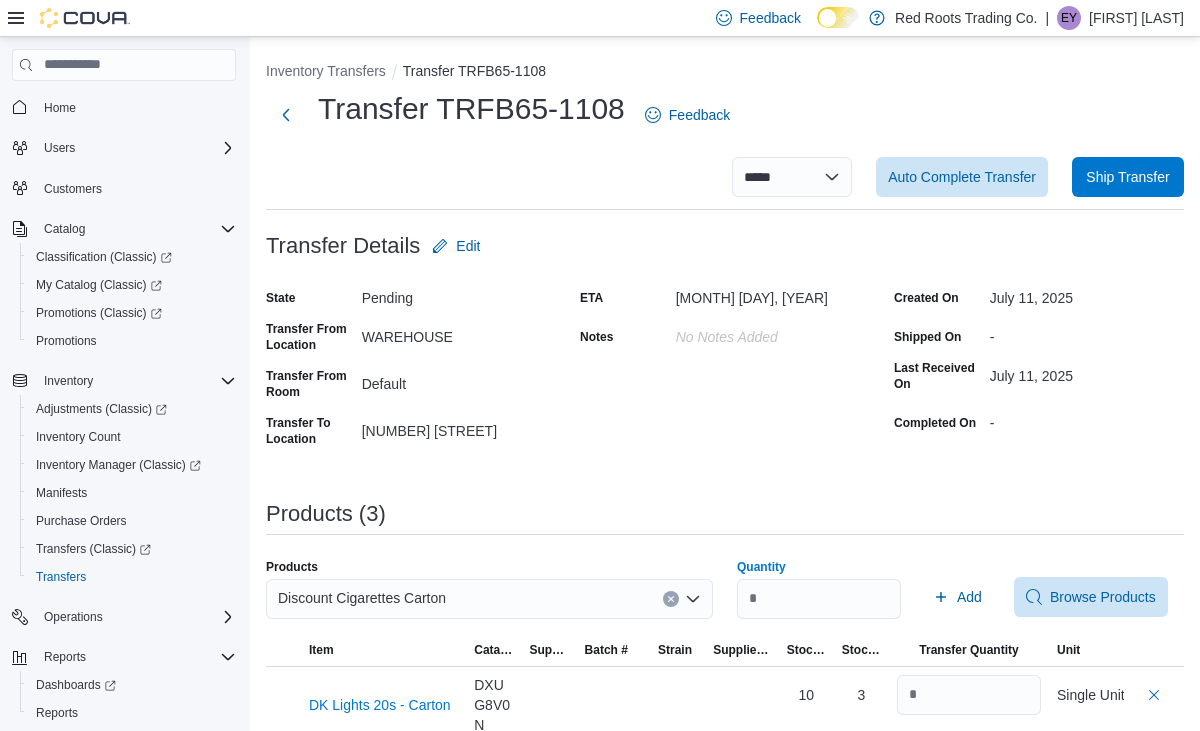 click on "Products (3)" at bounding box center (725, 518) 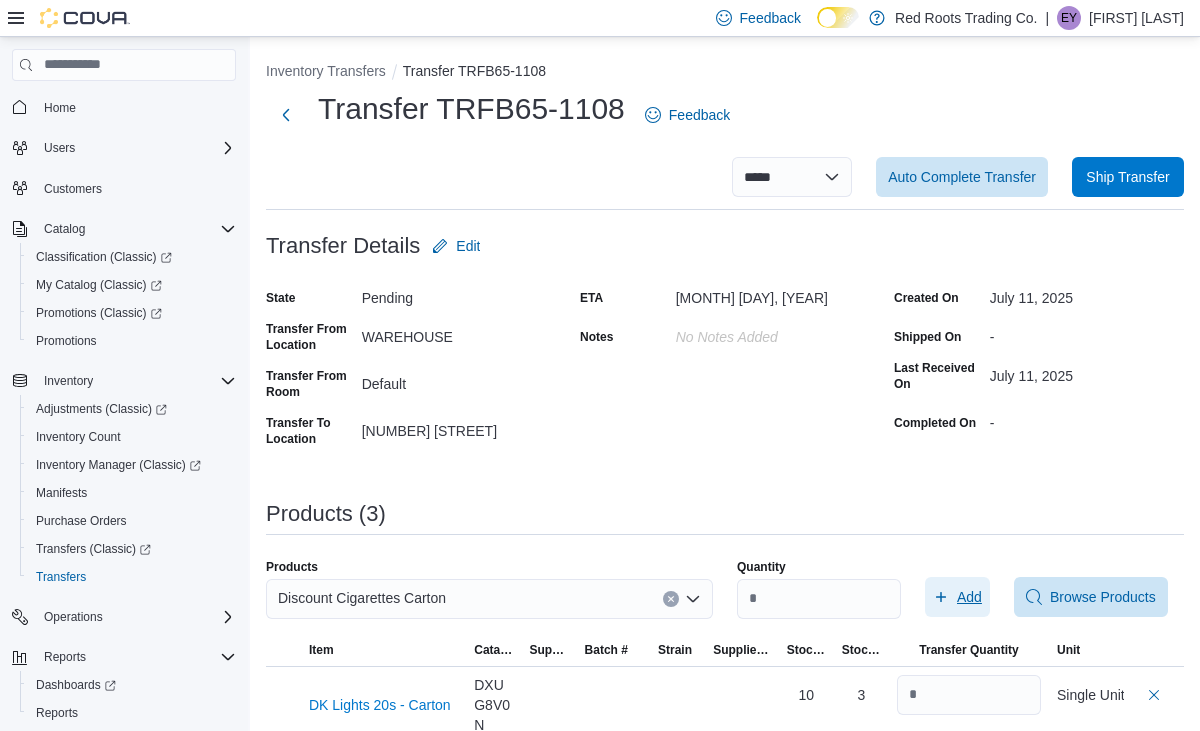click on "Add" at bounding box center [969, 597] 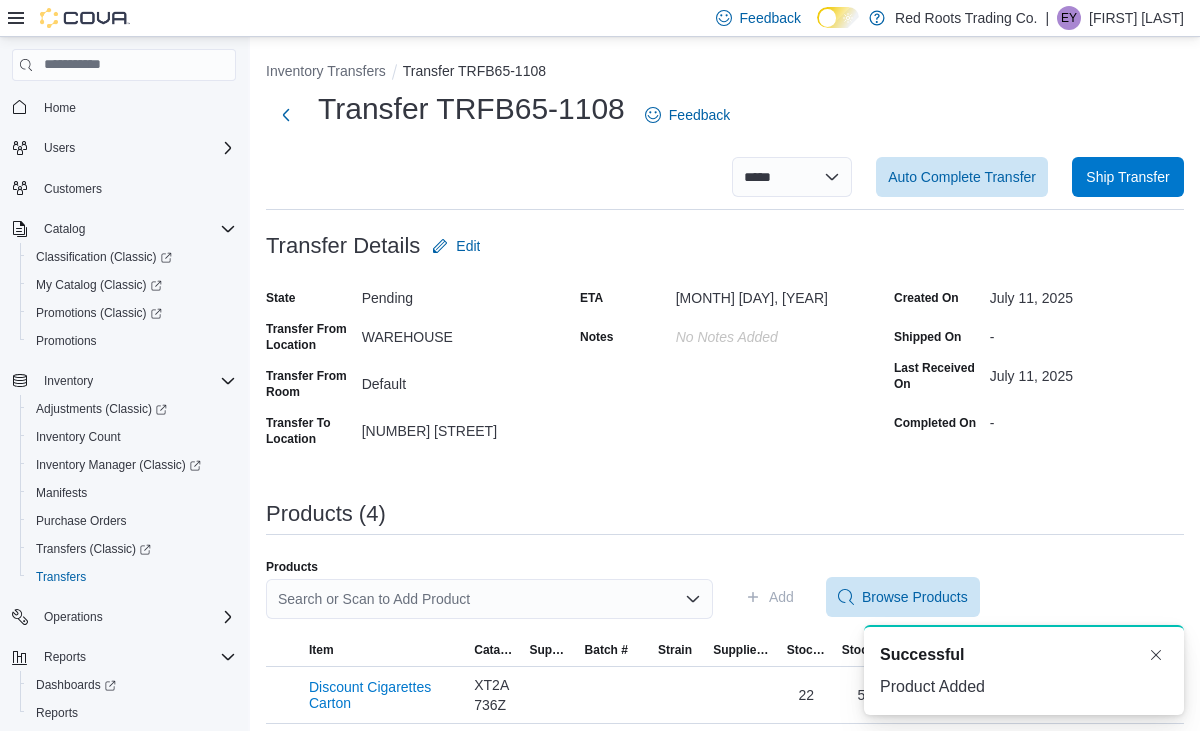 scroll, scrollTop: 0, scrollLeft: 0, axis: both 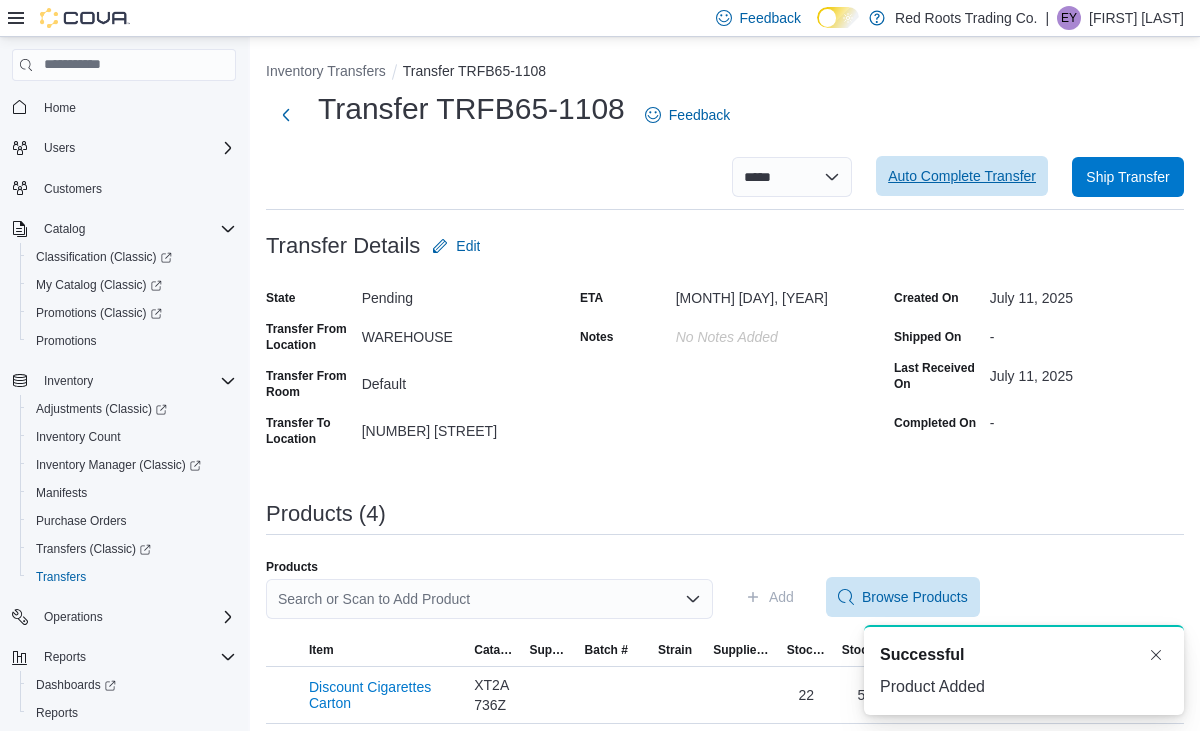 click on "Auto Complete Transfer" at bounding box center (962, 176) 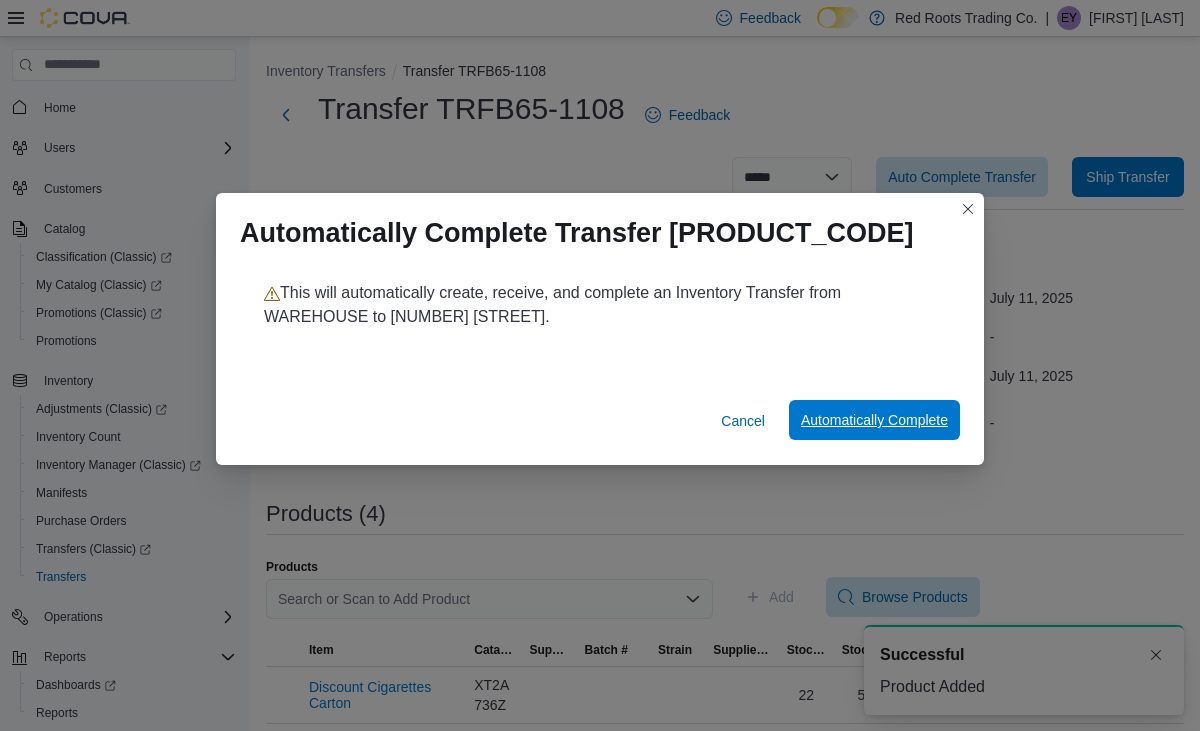 click on "Automatically Complete" at bounding box center (874, 420) 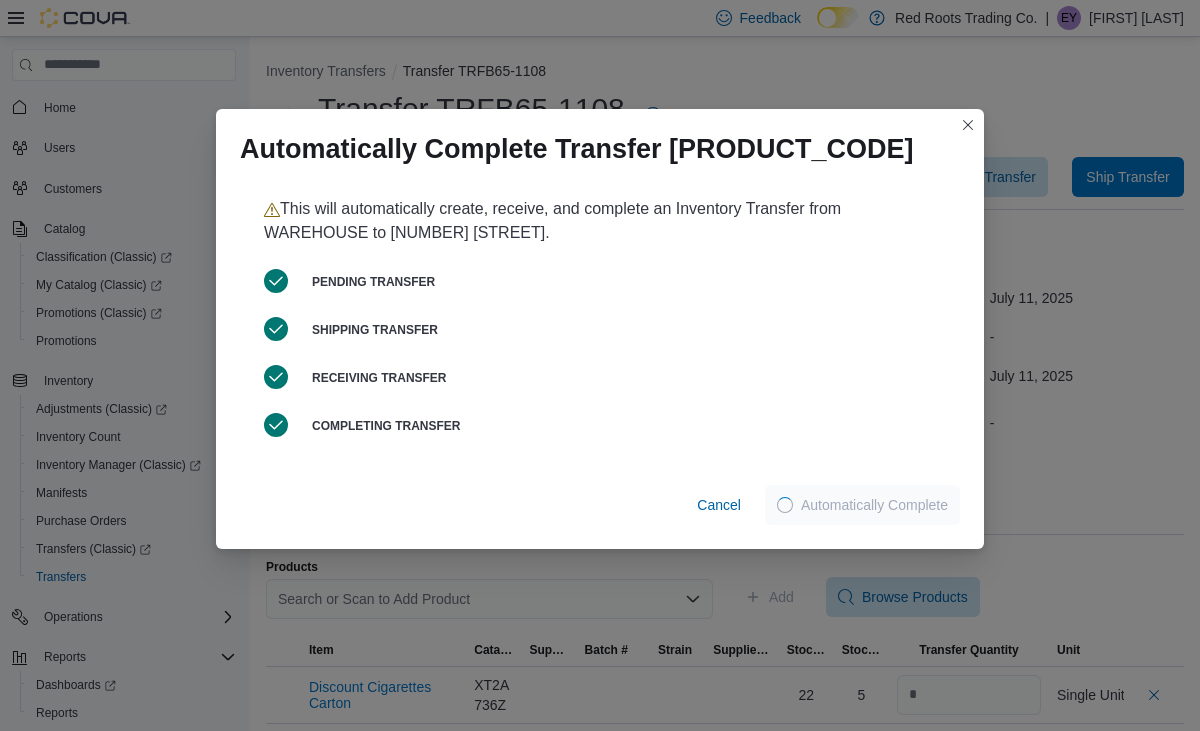 scroll, scrollTop: 0, scrollLeft: 0, axis: both 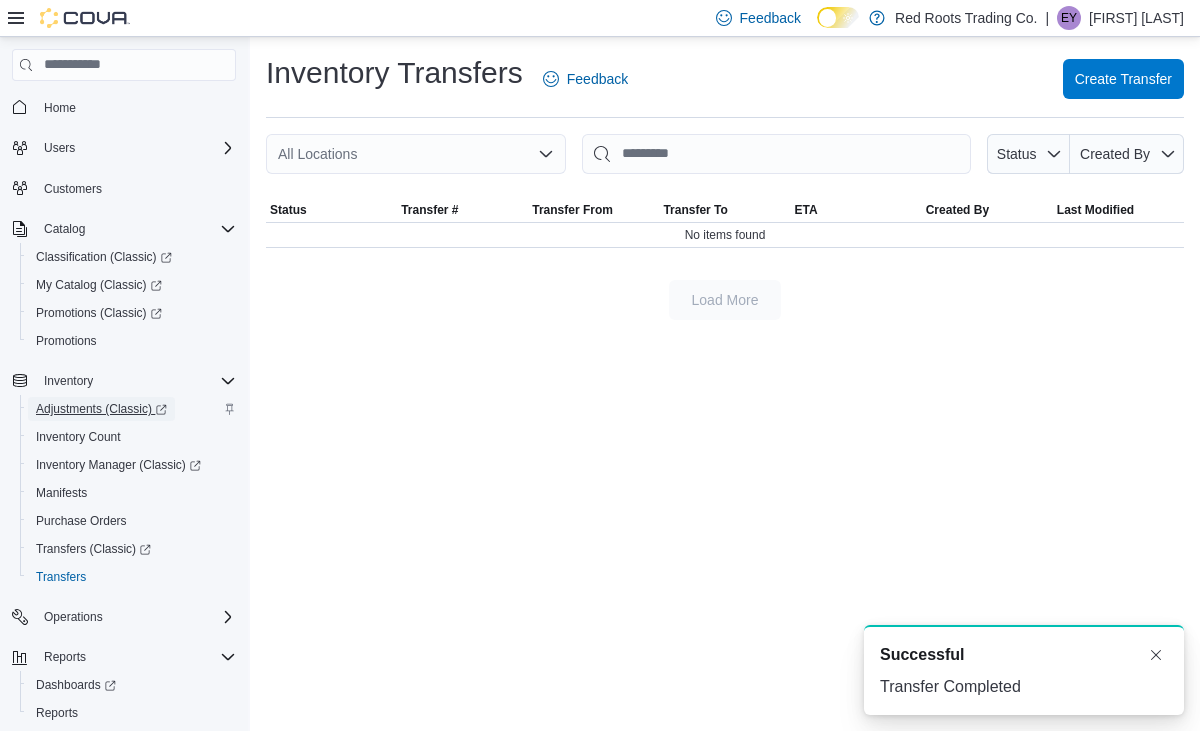 click on "Adjustments (Classic)" at bounding box center [101, 409] 